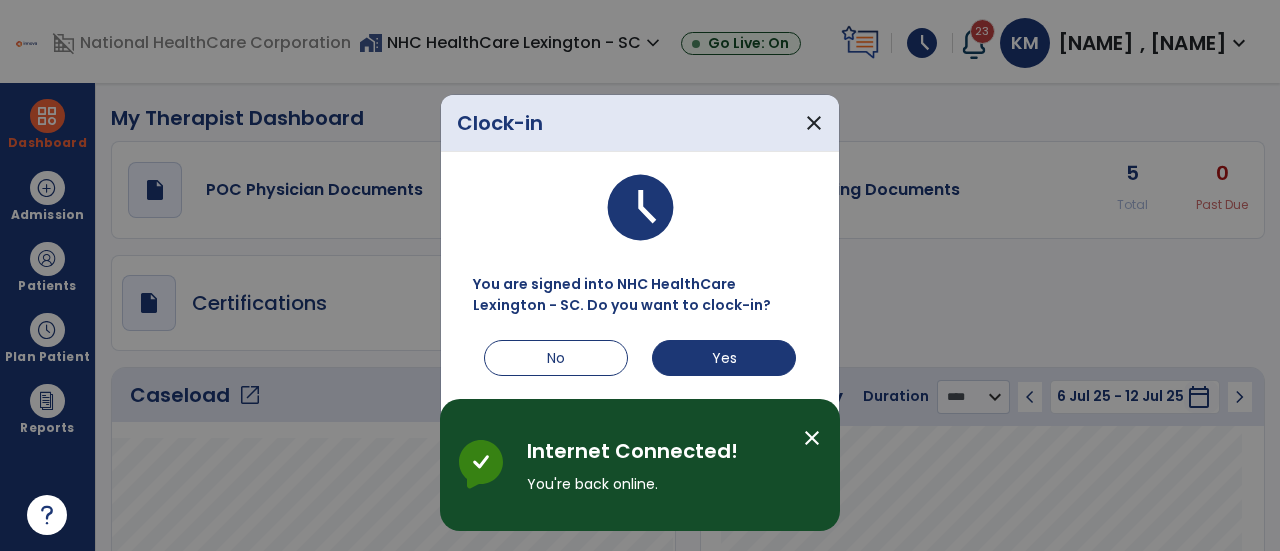 select on "****" 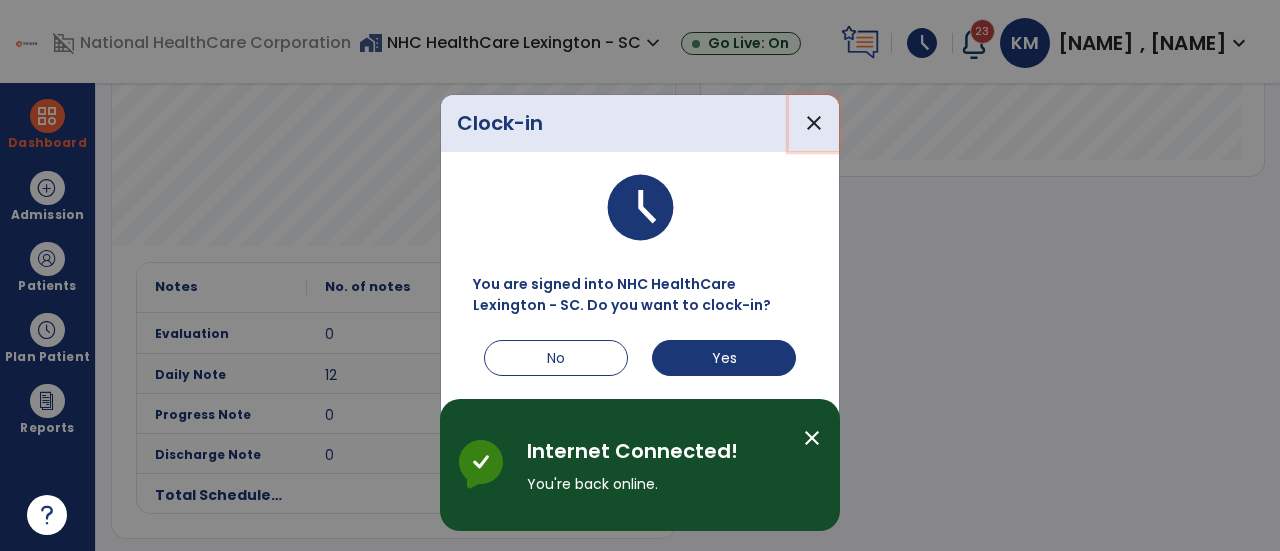 click on "close" at bounding box center [814, 123] 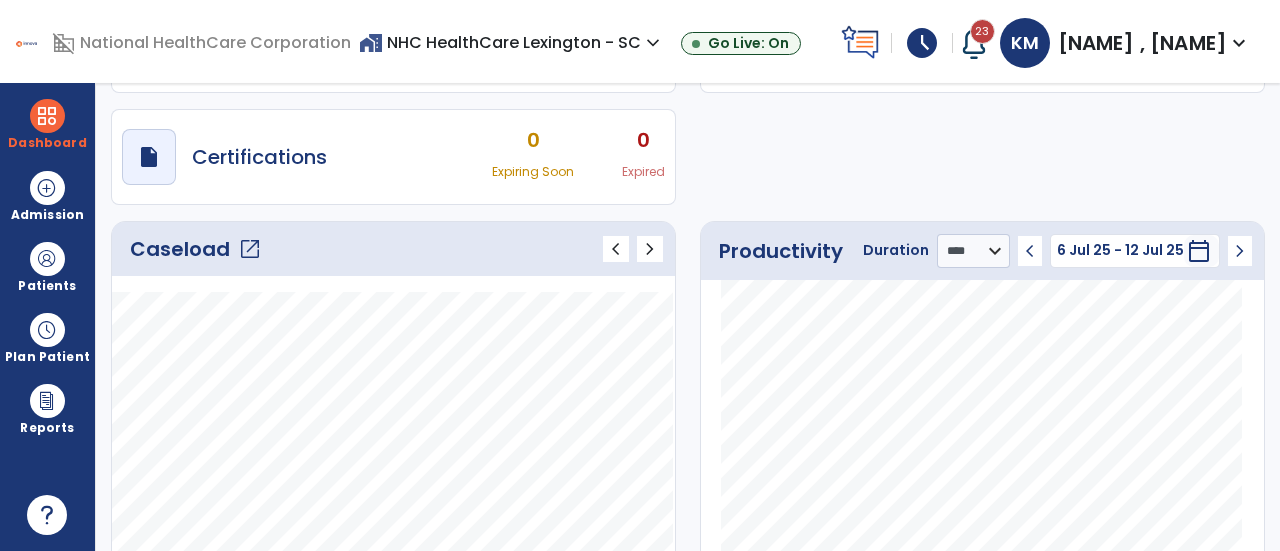 scroll, scrollTop: 68, scrollLeft: 0, axis: vertical 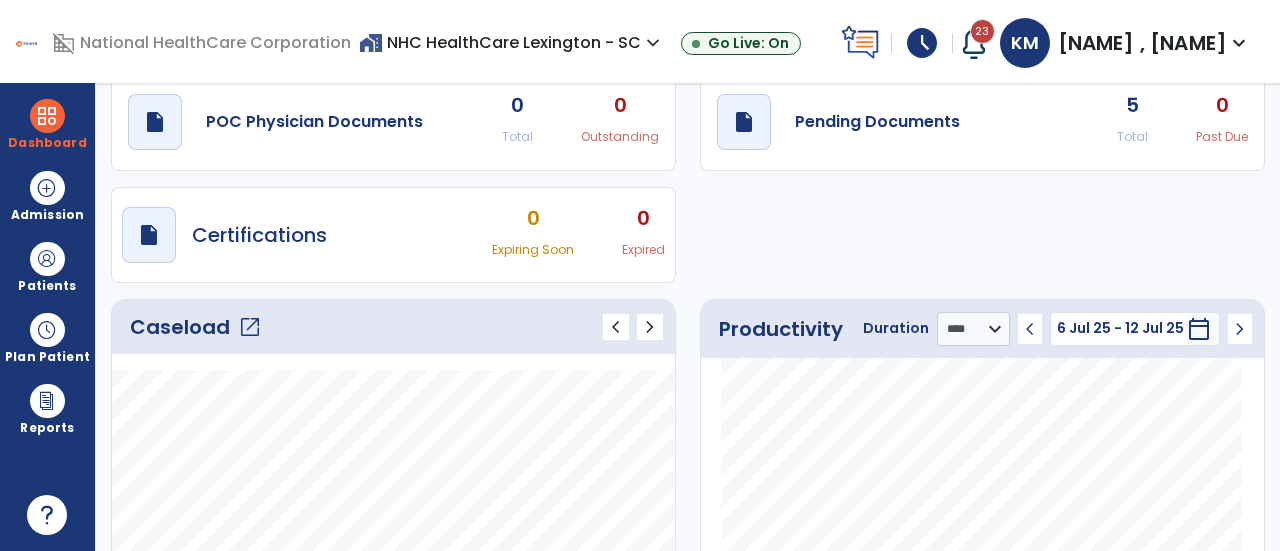 click on "Total" 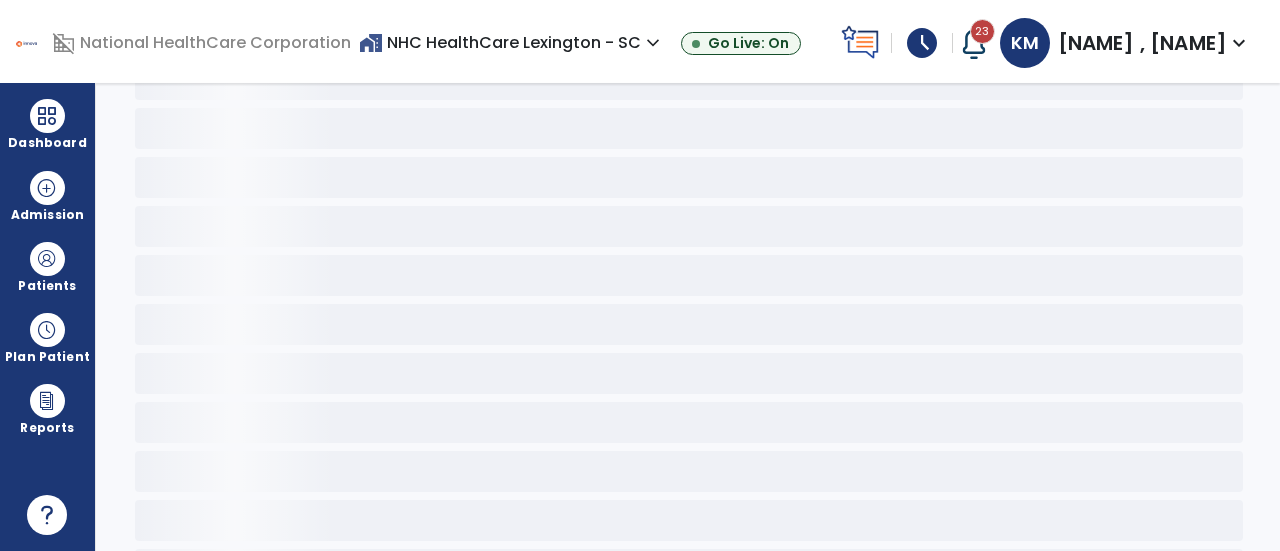 scroll, scrollTop: 0, scrollLeft: 0, axis: both 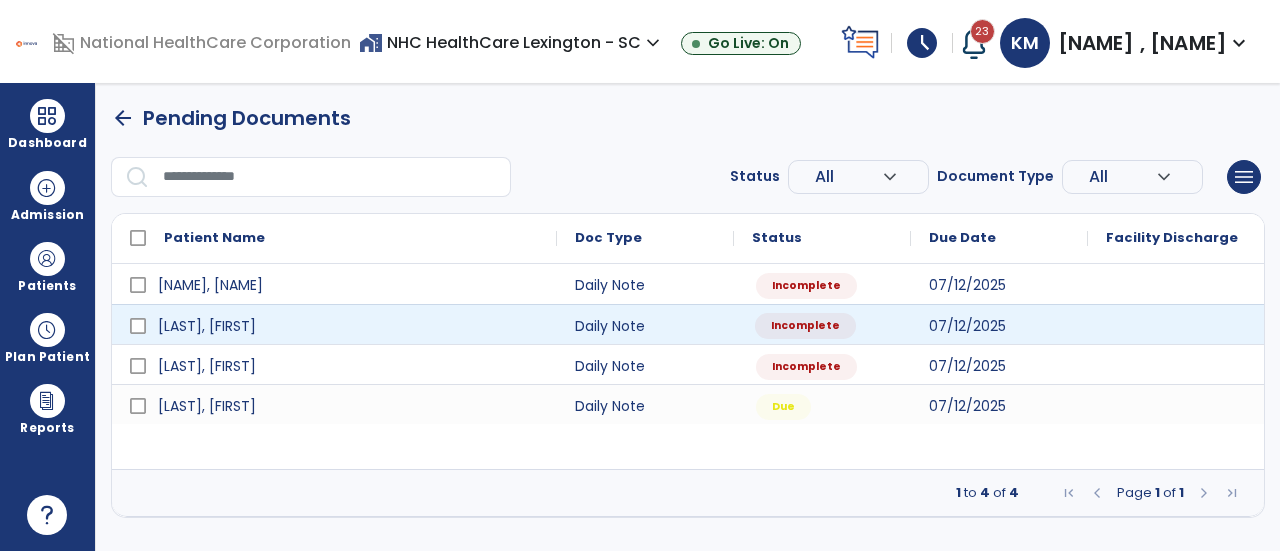 click on "Incomplete" at bounding box center (805, 326) 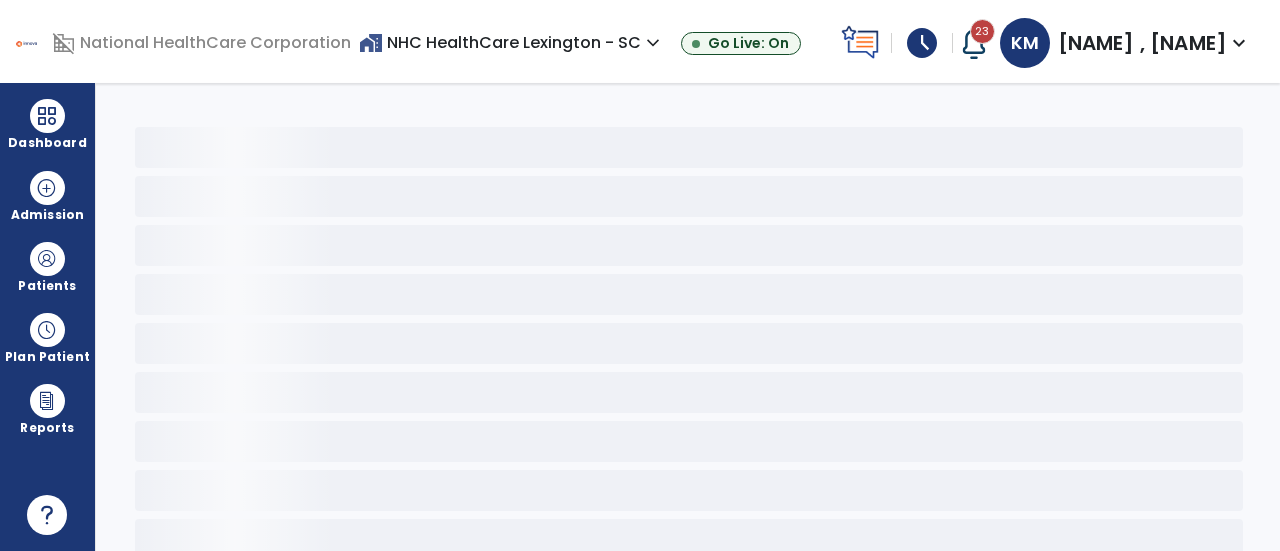 select on "*" 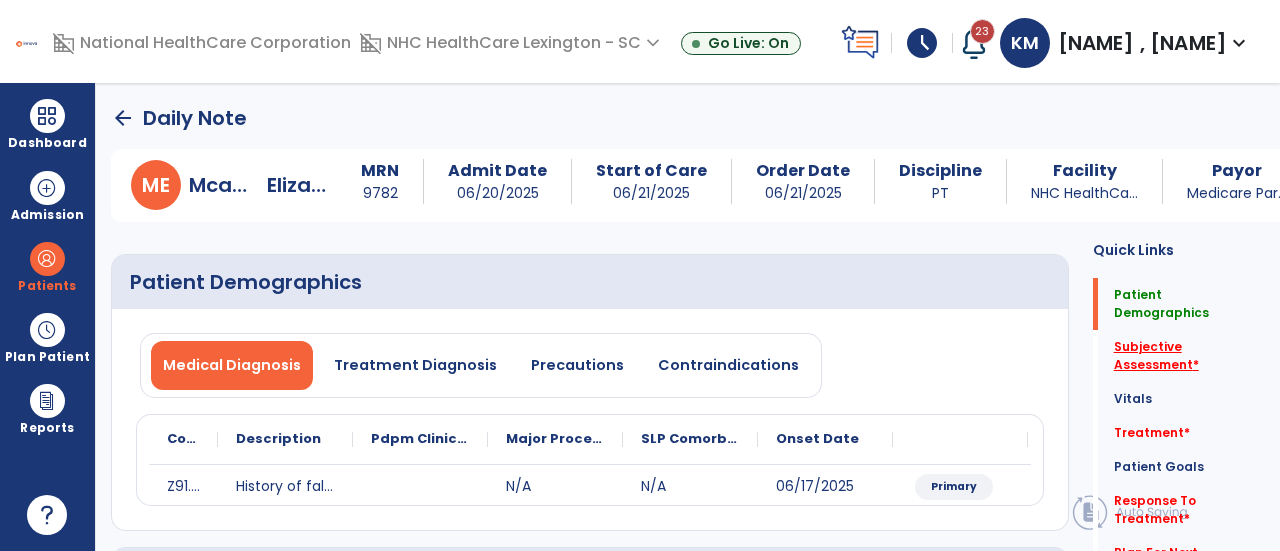click on "Subjective Assessment   *" 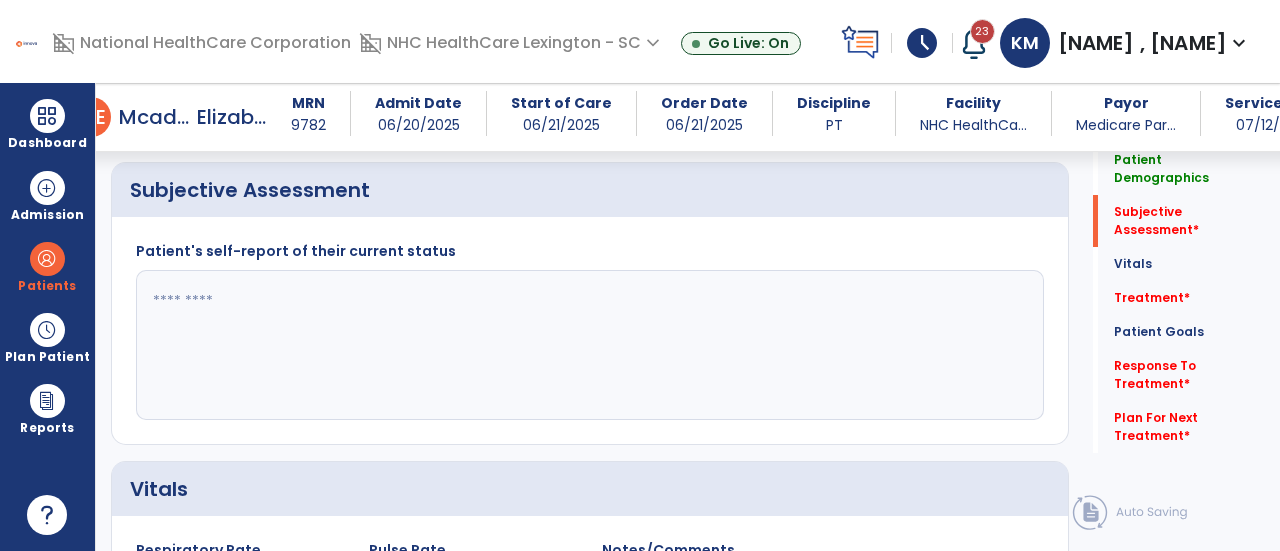 scroll, scrollTop: 369, scrollLeft: 0, axis: vertical 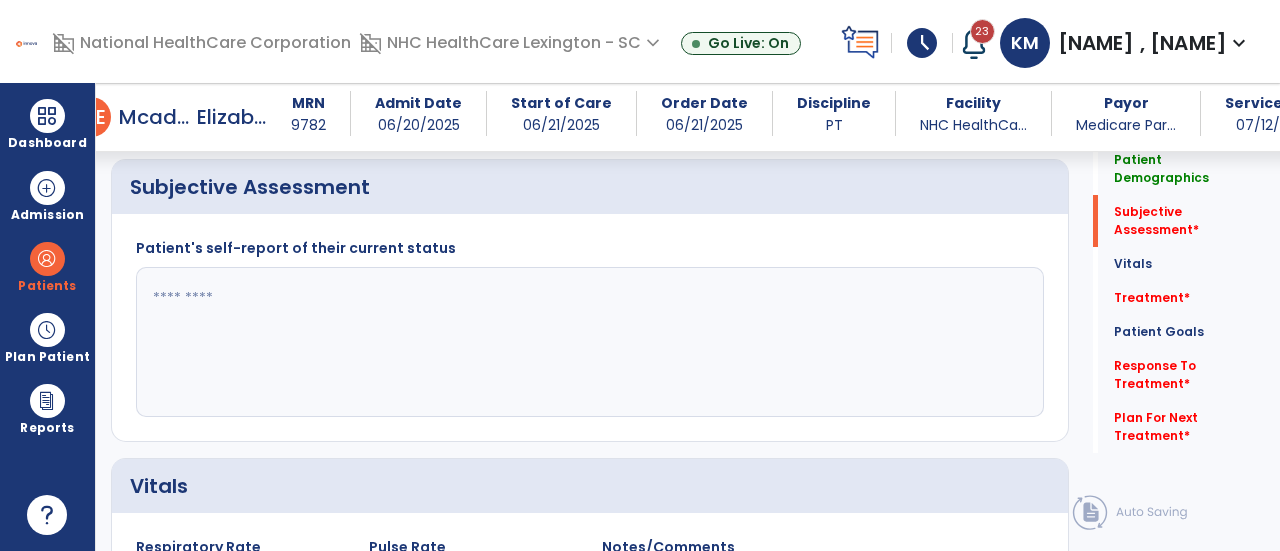 click 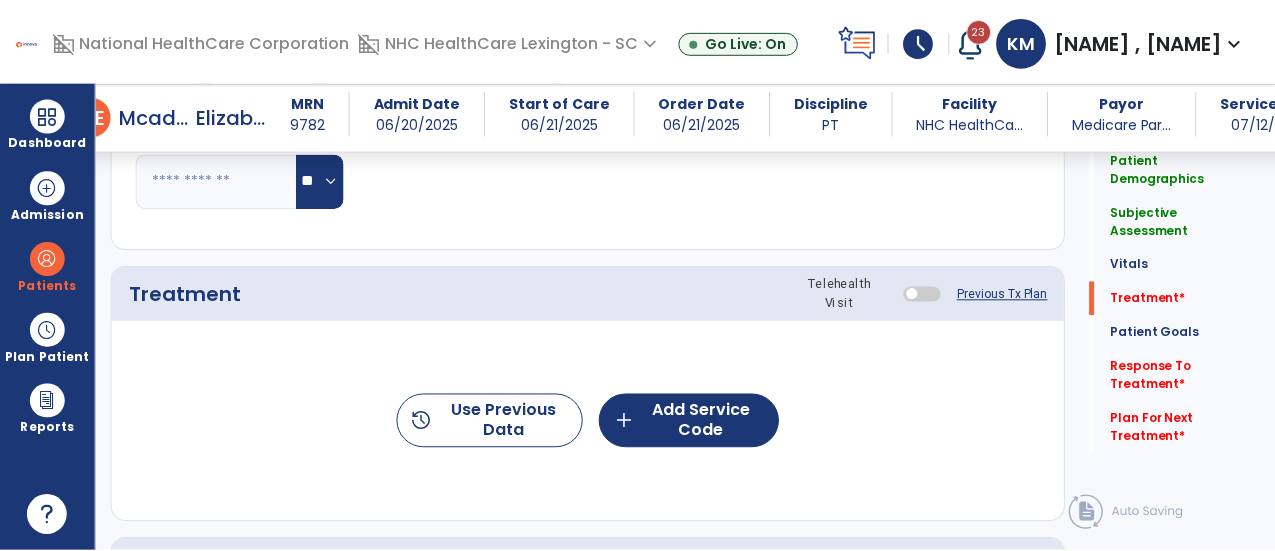 scroll, scrollTop: 971, scrollLeft: 0, axis: vertical 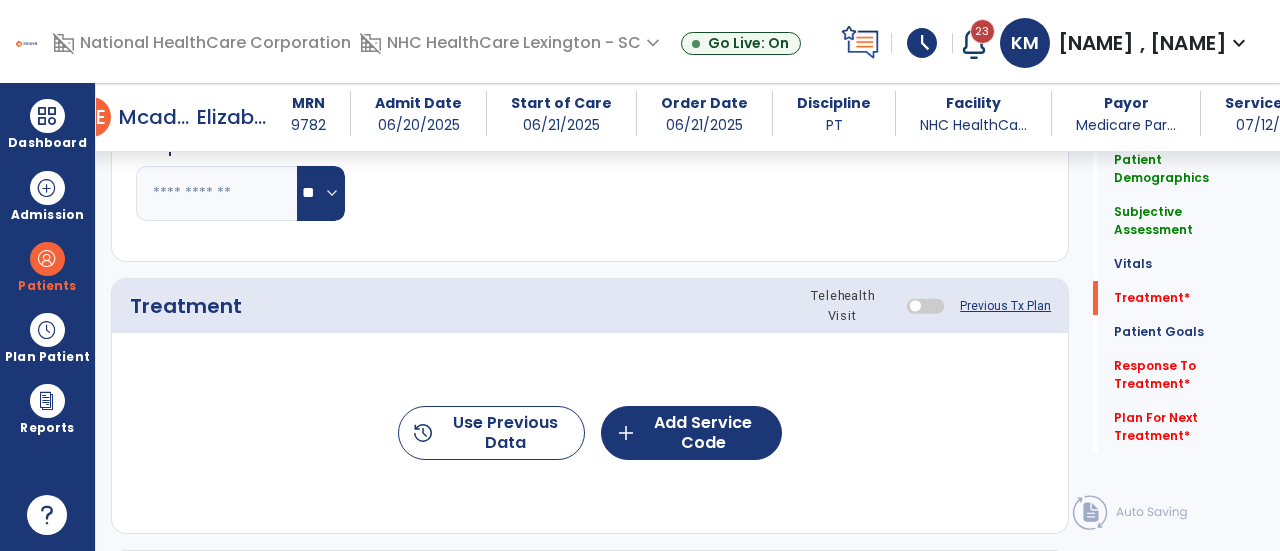 type on "**********" 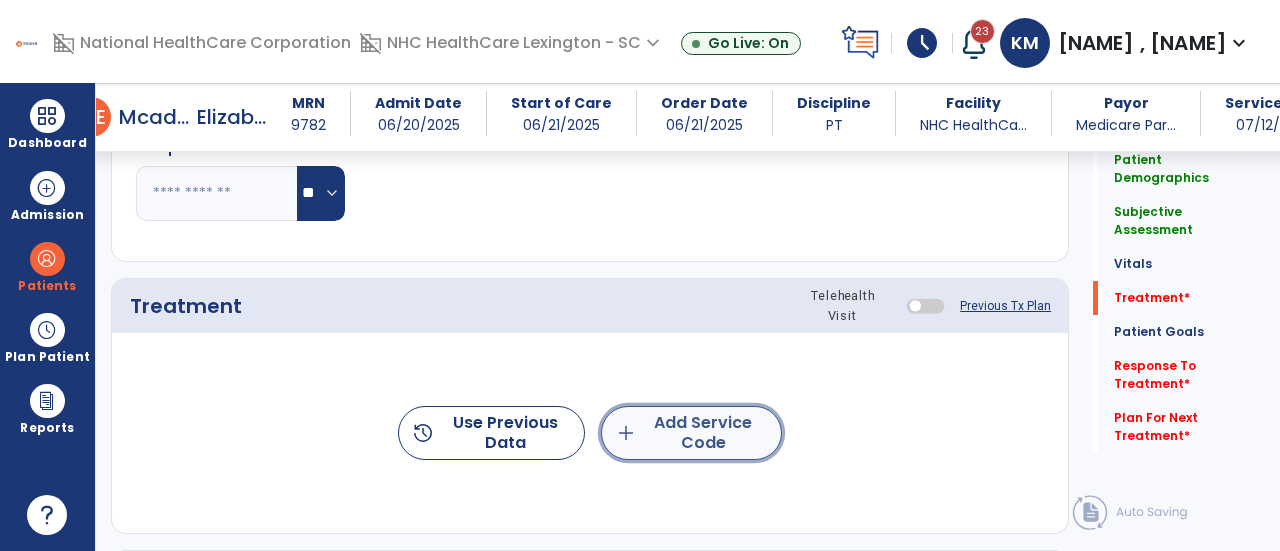 click on "add  Add Service Code" 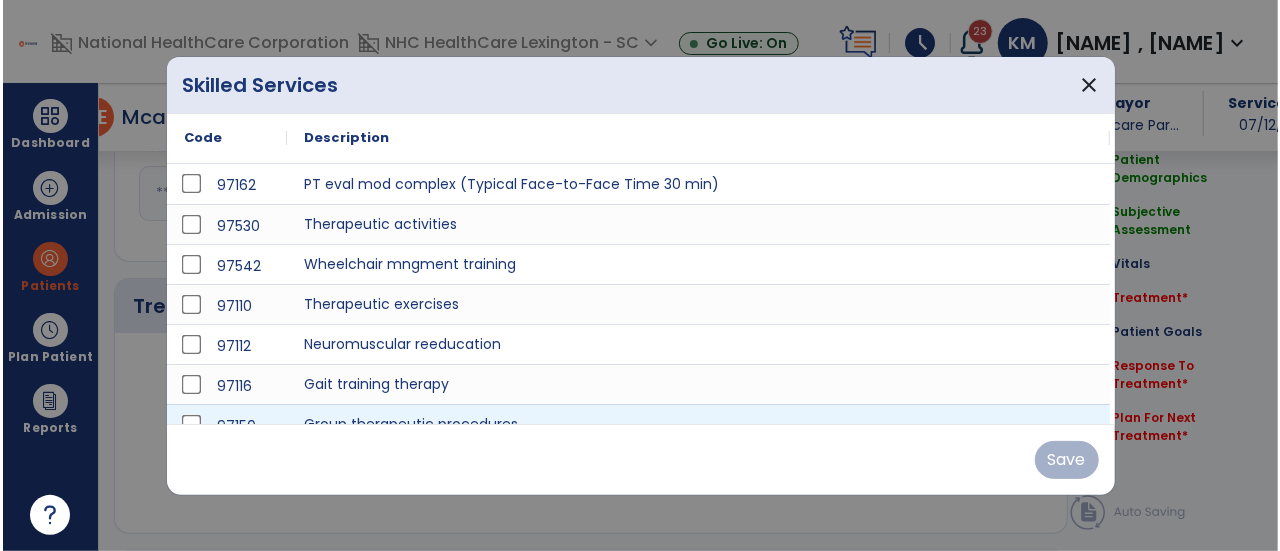 scroll, scrollTop: 971, scrollLeft: 0, axis: vertical 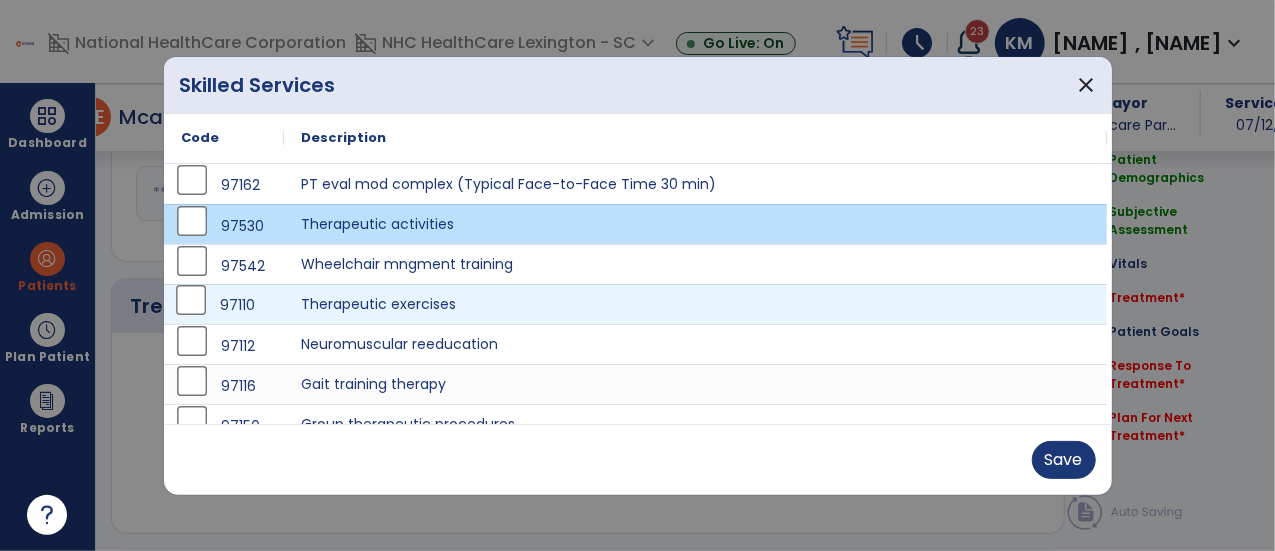 click on "97110" at bounding box center (224, 305) 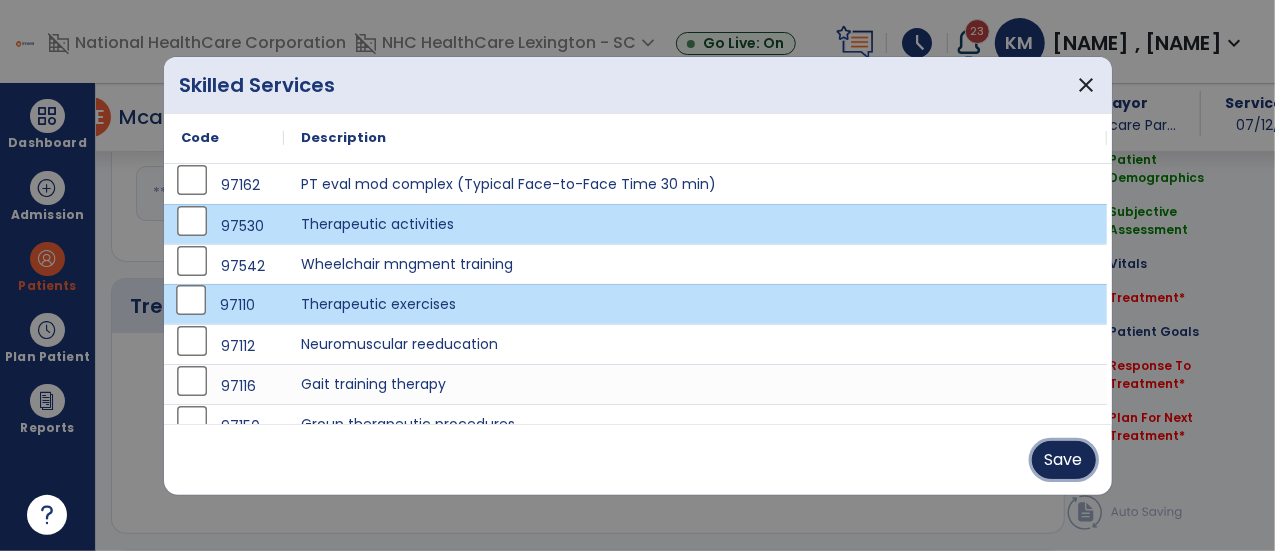 click on "Save" at bounding box center (1064, 460) 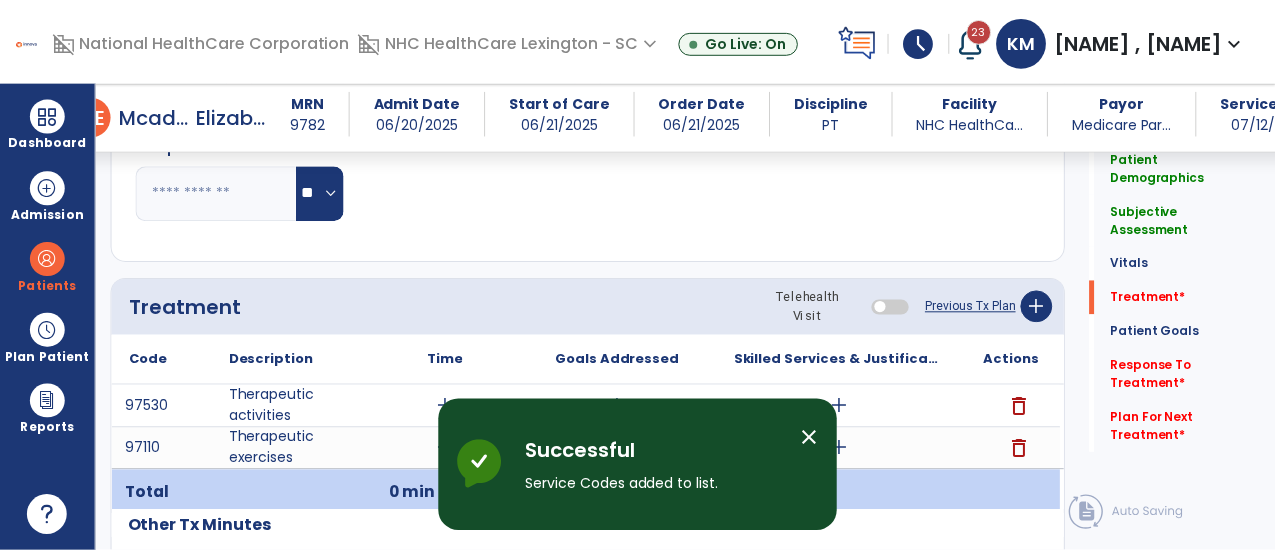 scroll, scrollTop: 1015, scrollLeft: 0, axis: vertical 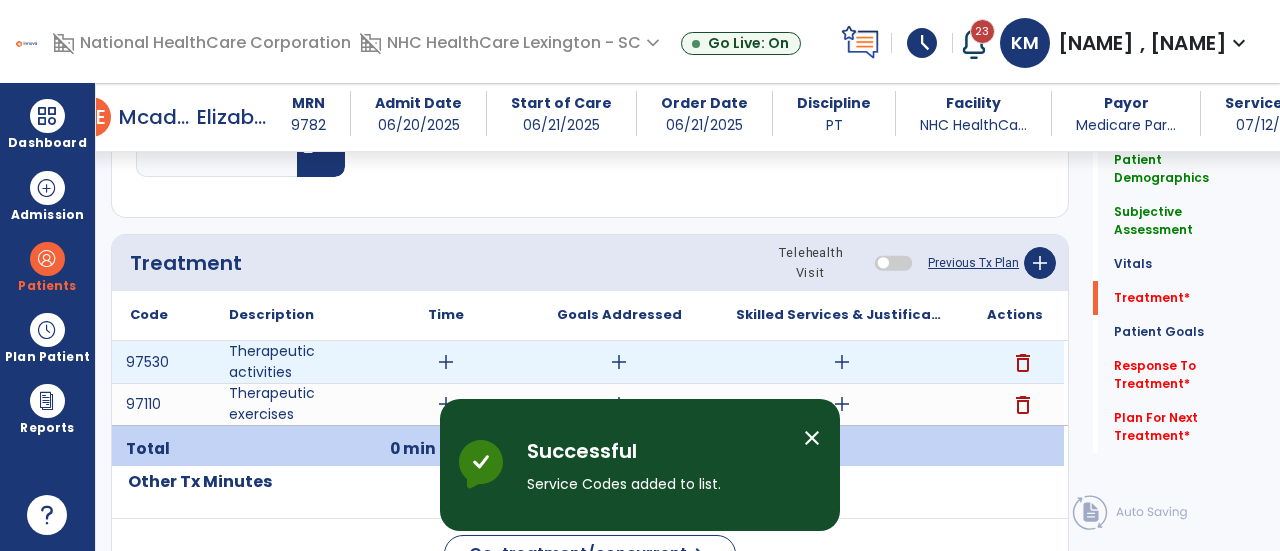 click on "add" at bounding box center [446, 362] 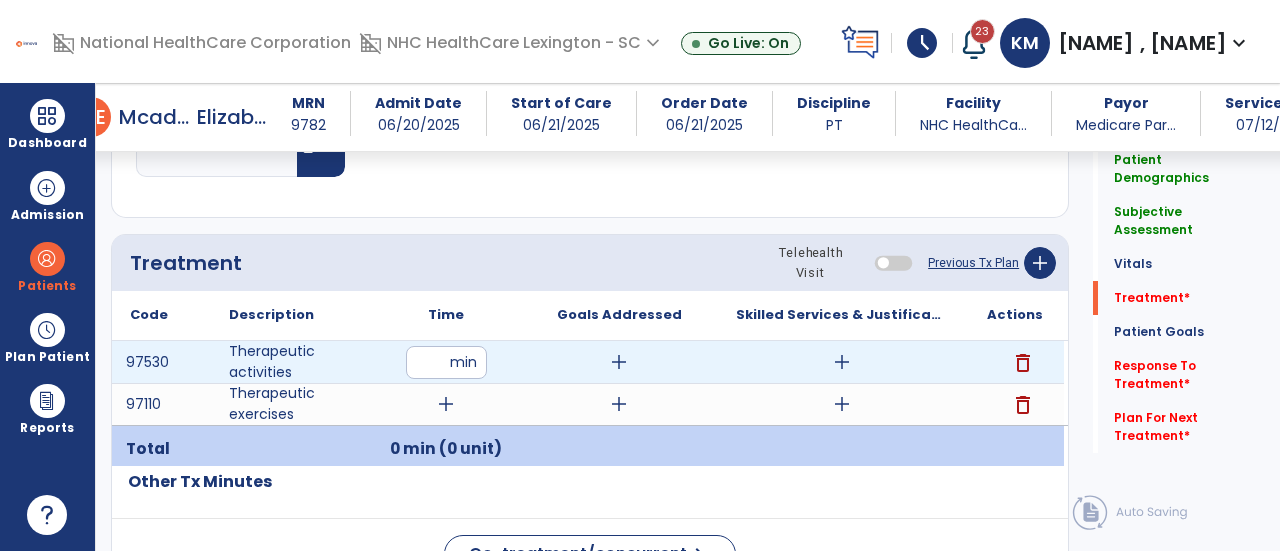 type on "**" 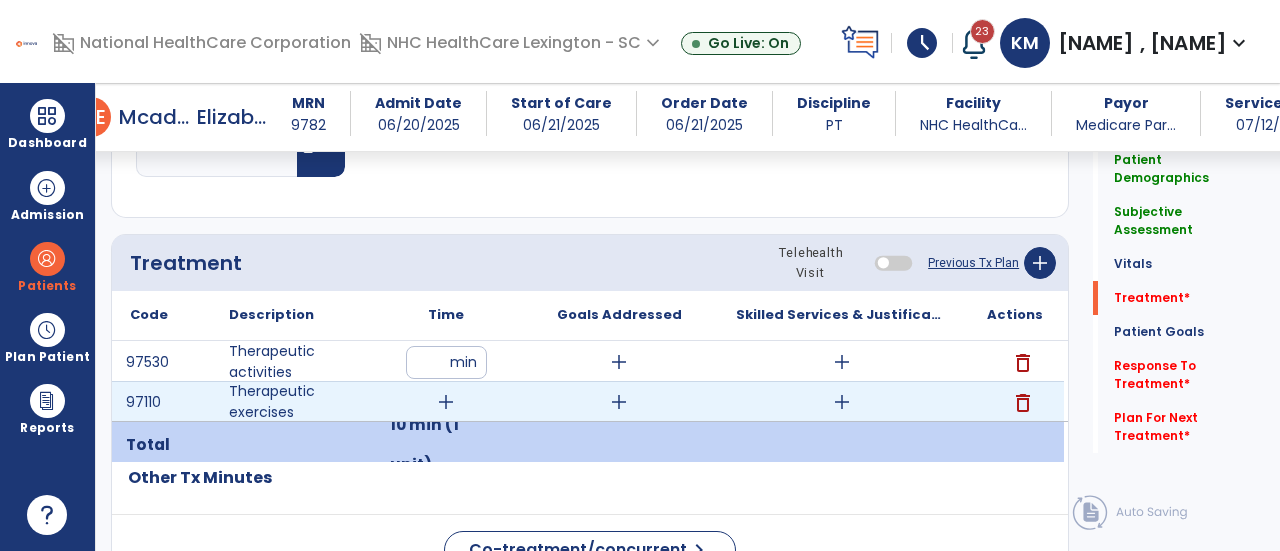 click on "add" at bounding box center [446, 402] 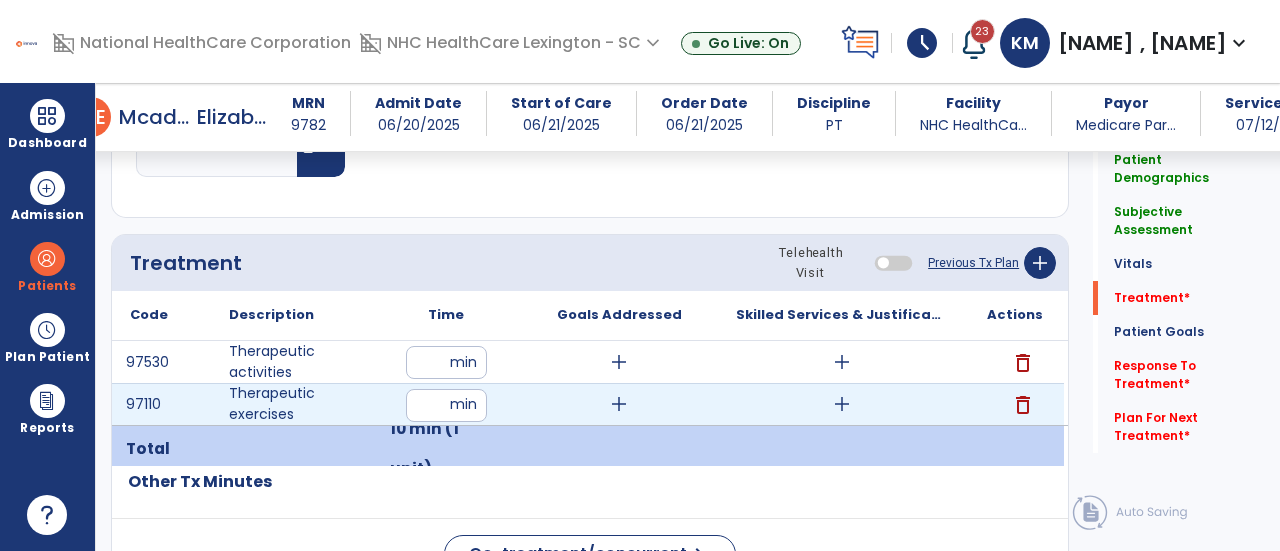 type on "**" 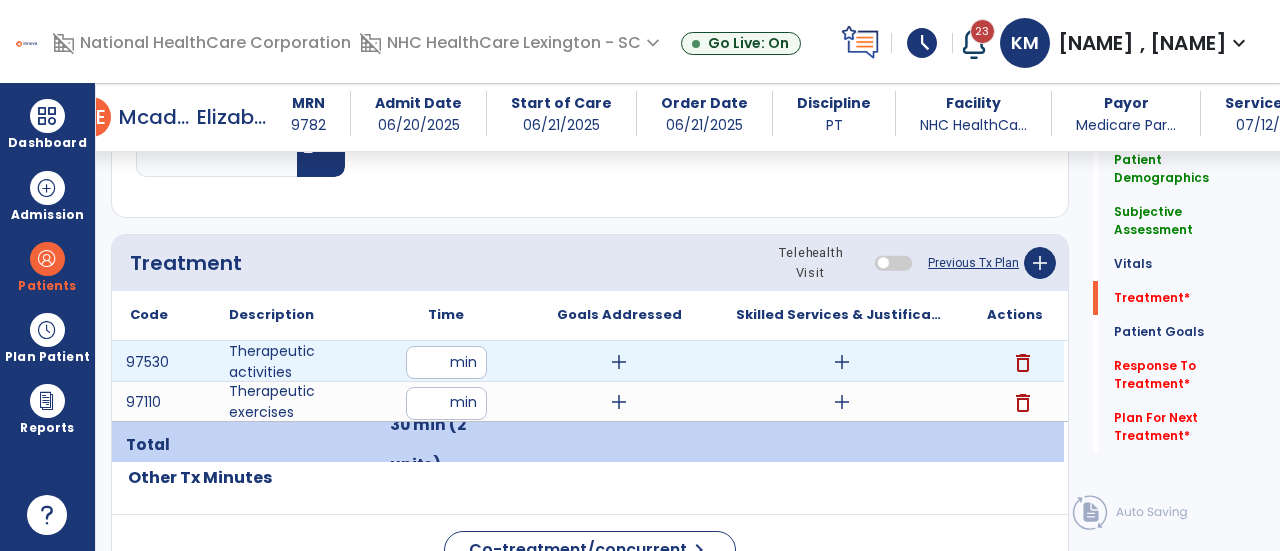click on "add" at bounding box center (619, 362) 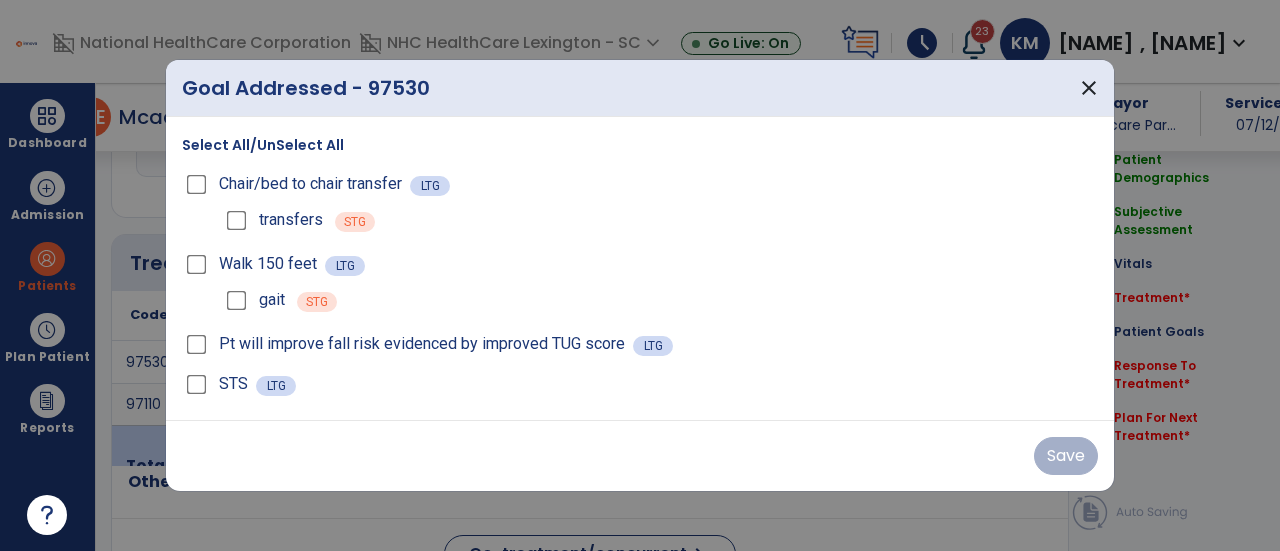 scroll, scrollTop: 1015, scrollLeft: 0, axis: vertical 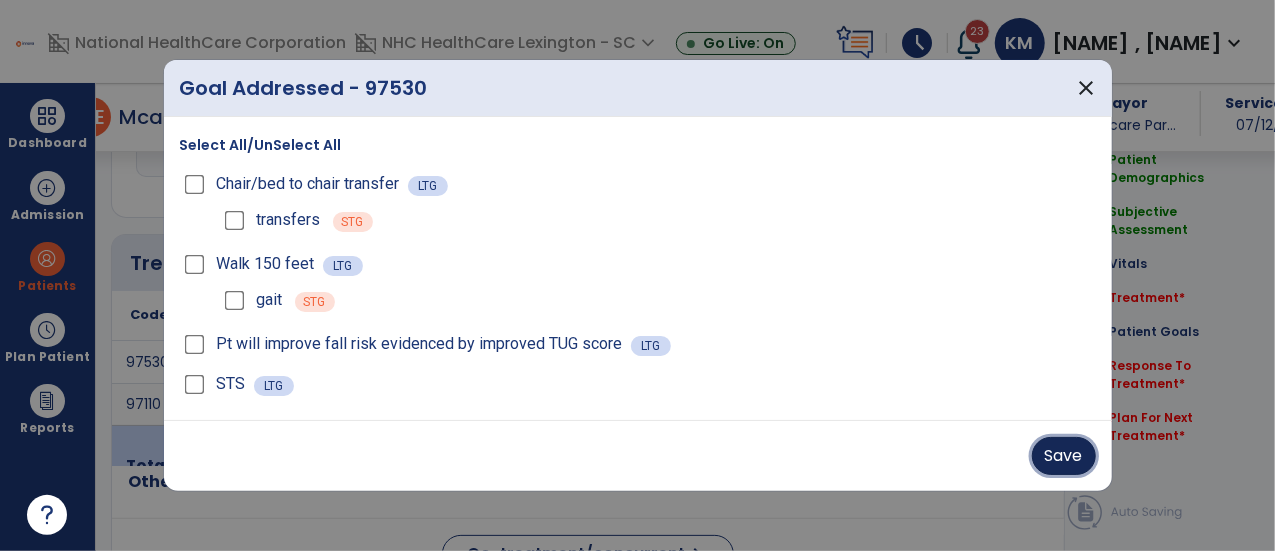 click on "Save" at bounding box center [1064, 456] 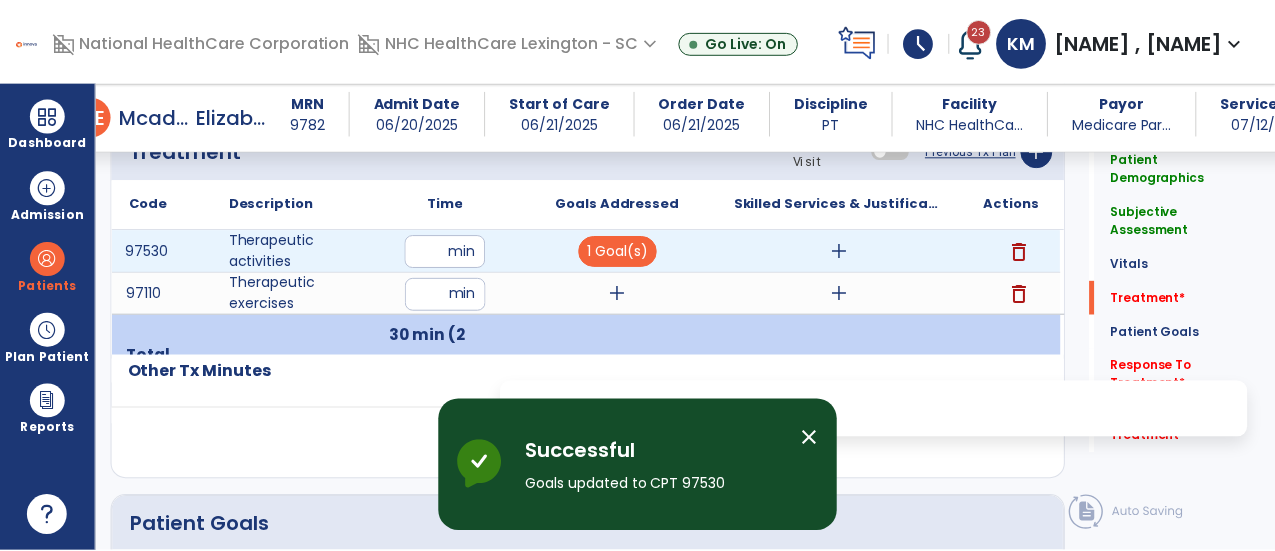 scroll, scrollTop: 1127, scrollLeft: 0, axis: vertical 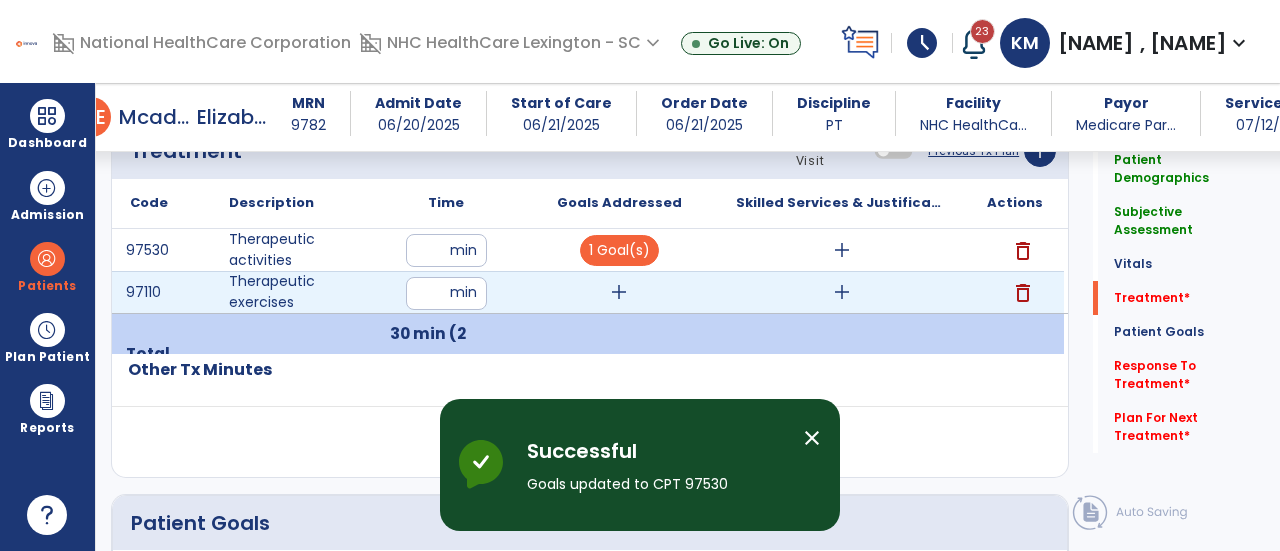 click on "add" at bounding box center [619, 292] 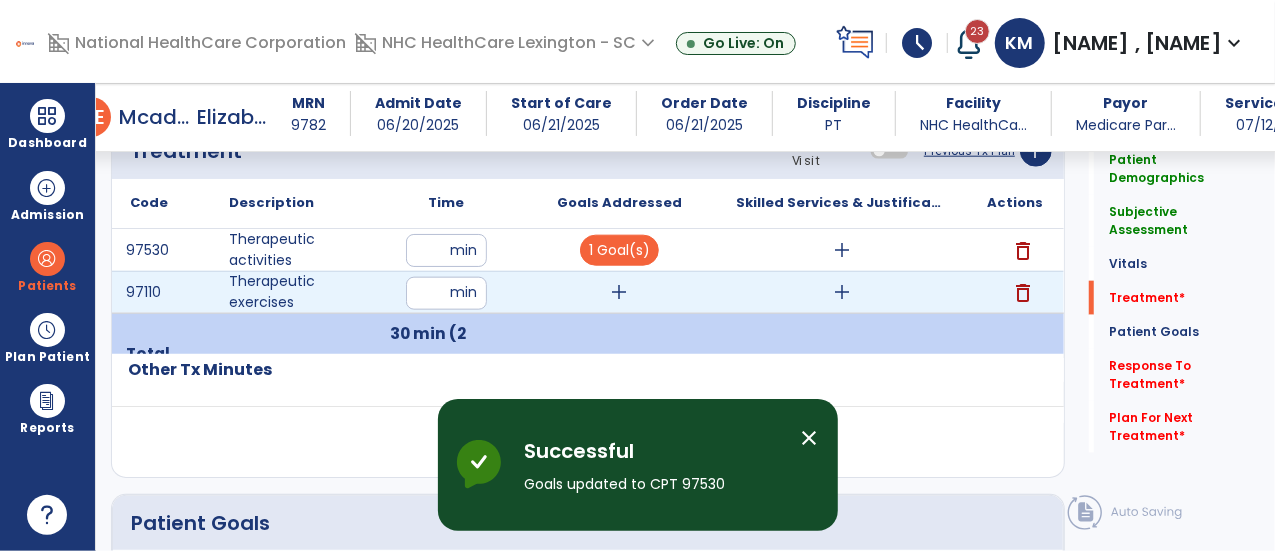 scroll, scrollTop: 1127, scrollLeft: 0, axis: vertical 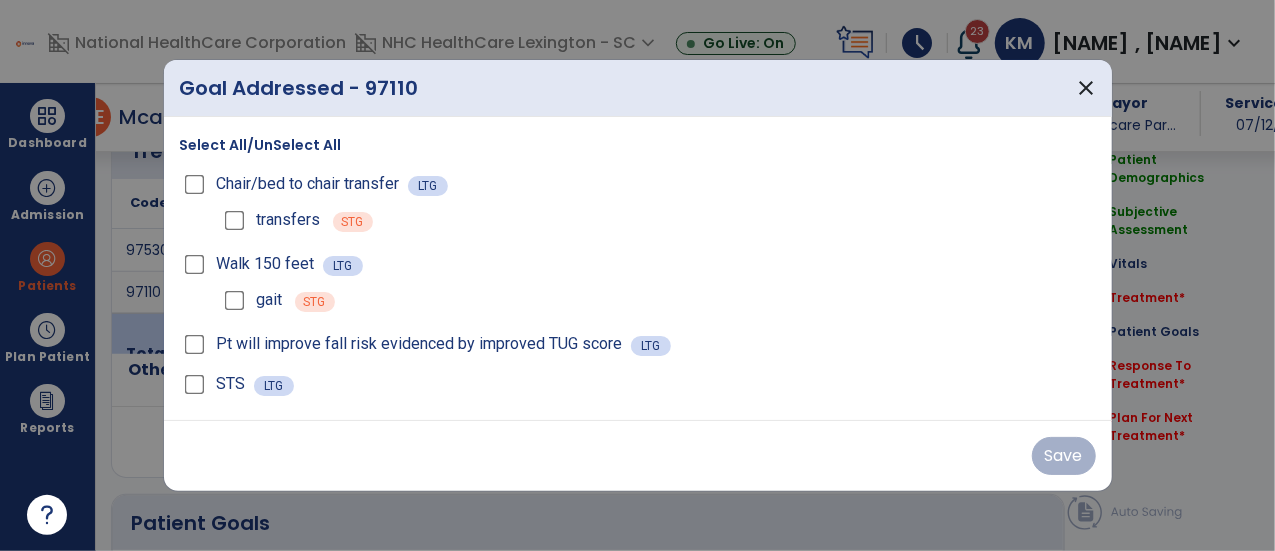 click on "Select All/UnSelect All Chair/bed to chair transfer LTG transfers STG Walk 150 feet LTG gait STG Pt will improve fall risk evidenced by improved TUG score LTG STS LTG" at bounding box center [638, 268] 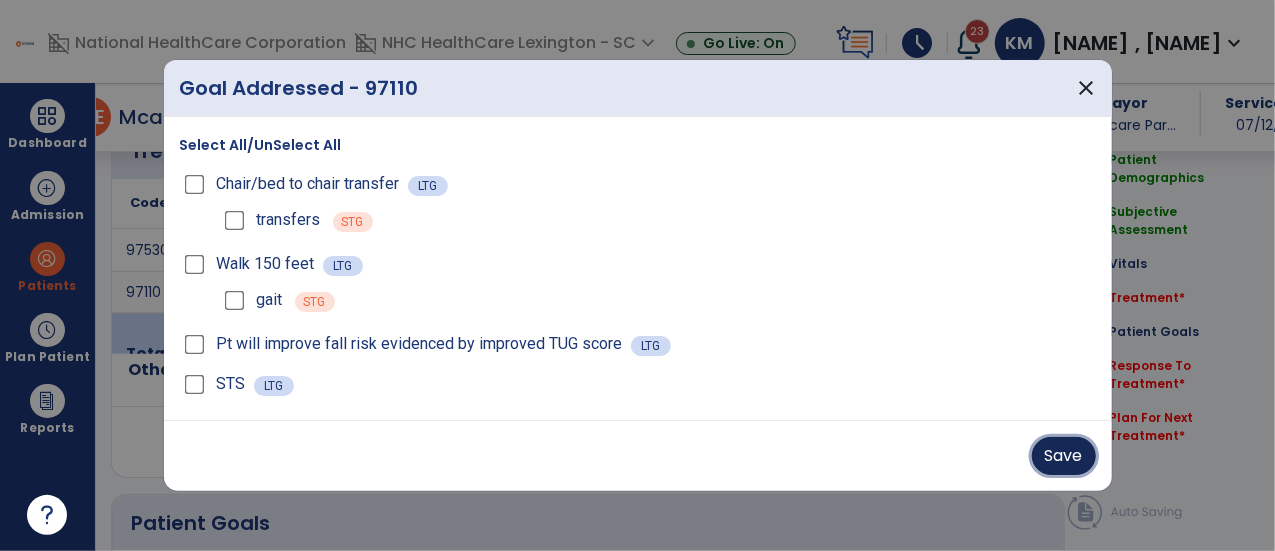 click on "Save" at bounding box center [1064, 456] 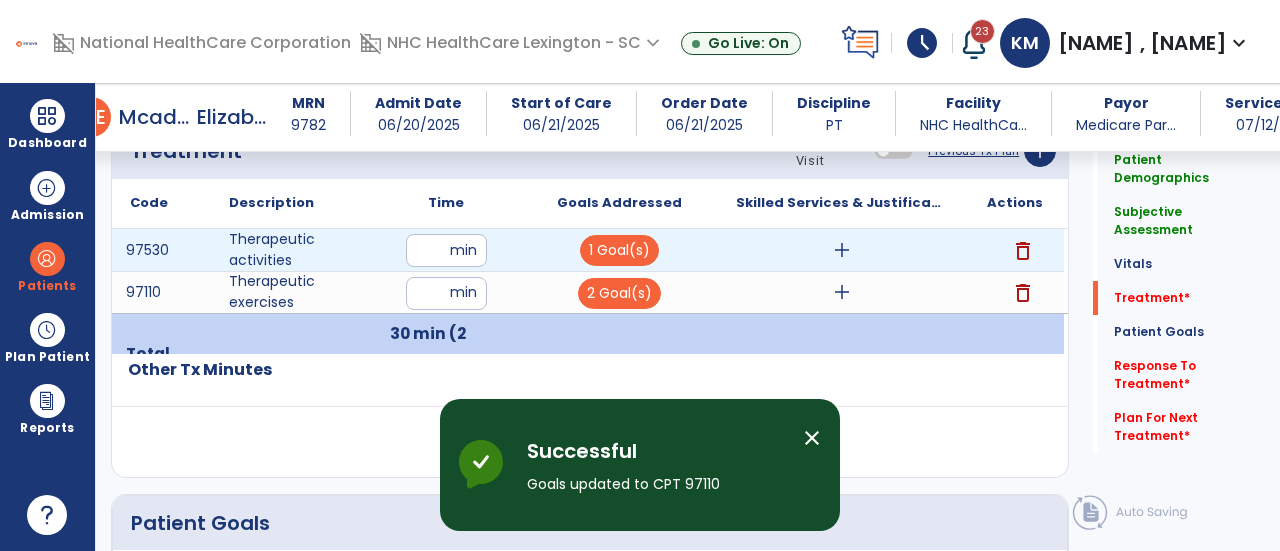 click on "add" at bounding box center (841, 250) 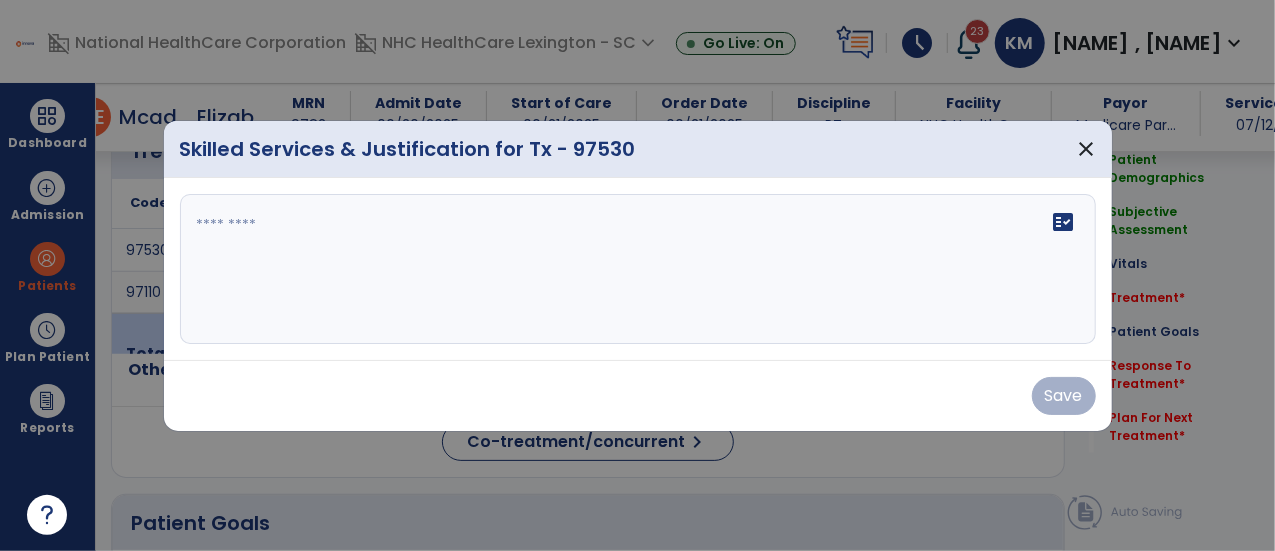 scroll, scrollTop: 1127, scrollLeft: 0, axis: vertical 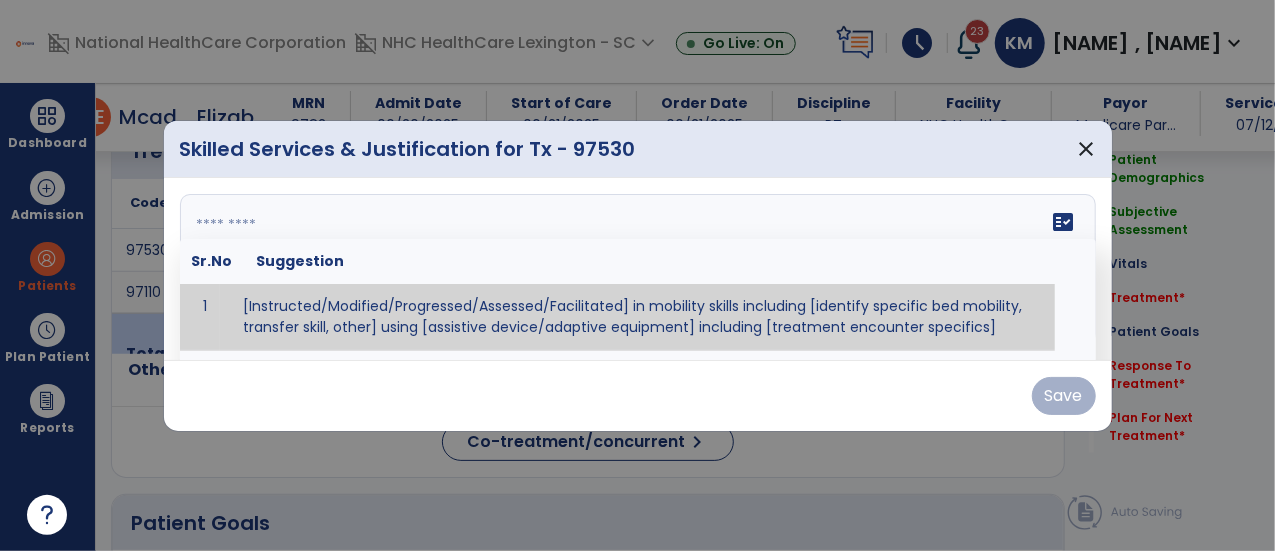 click on "fact_check  Sr.No Suggestion 1 [Instructed/Modified/Progressed/Assessed/Facilitated] in mobility skills including [identify specific bed mobility, transfer skill, other] using [assistive device/adaptive equipment] including [treatment encounter specifics]" at bounding box center (638, 269) 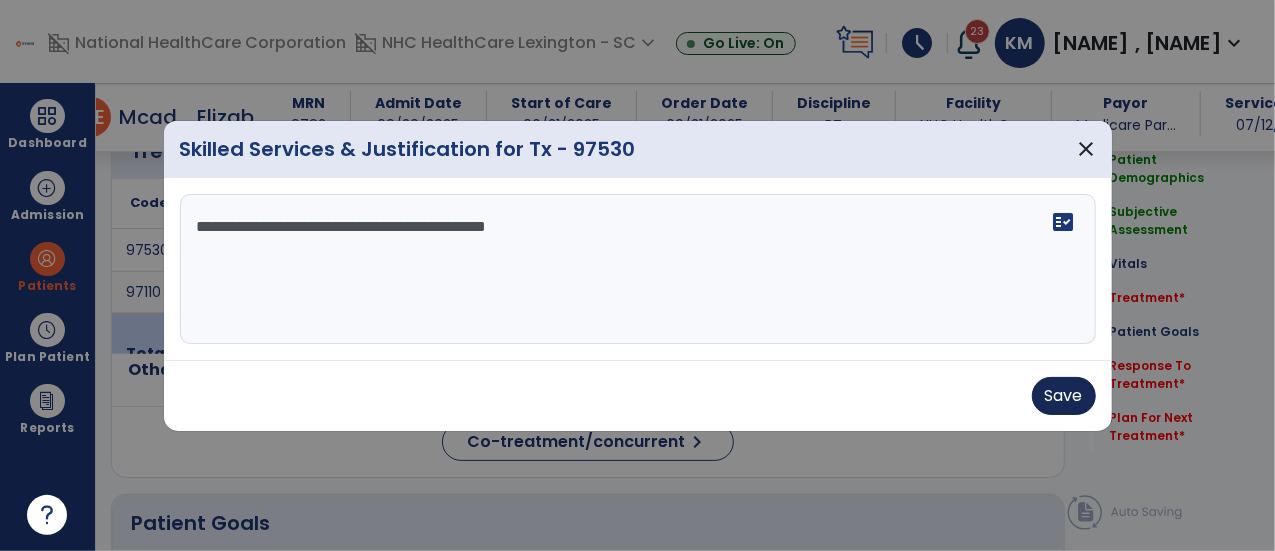 type on "**********" 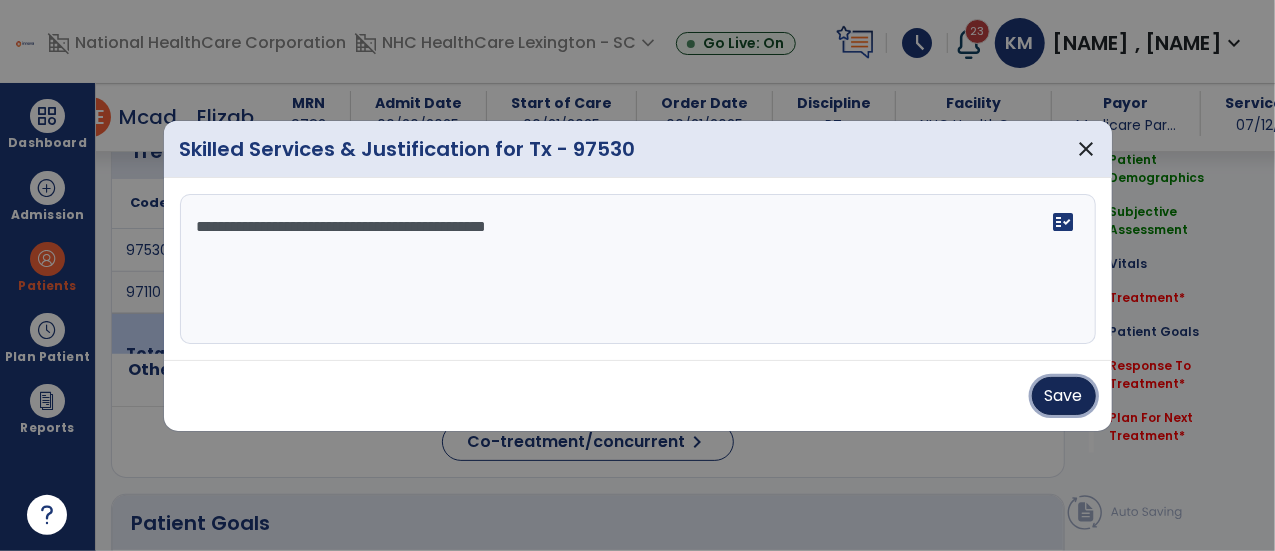 click on "Save" at bounding box center (1064, 396) 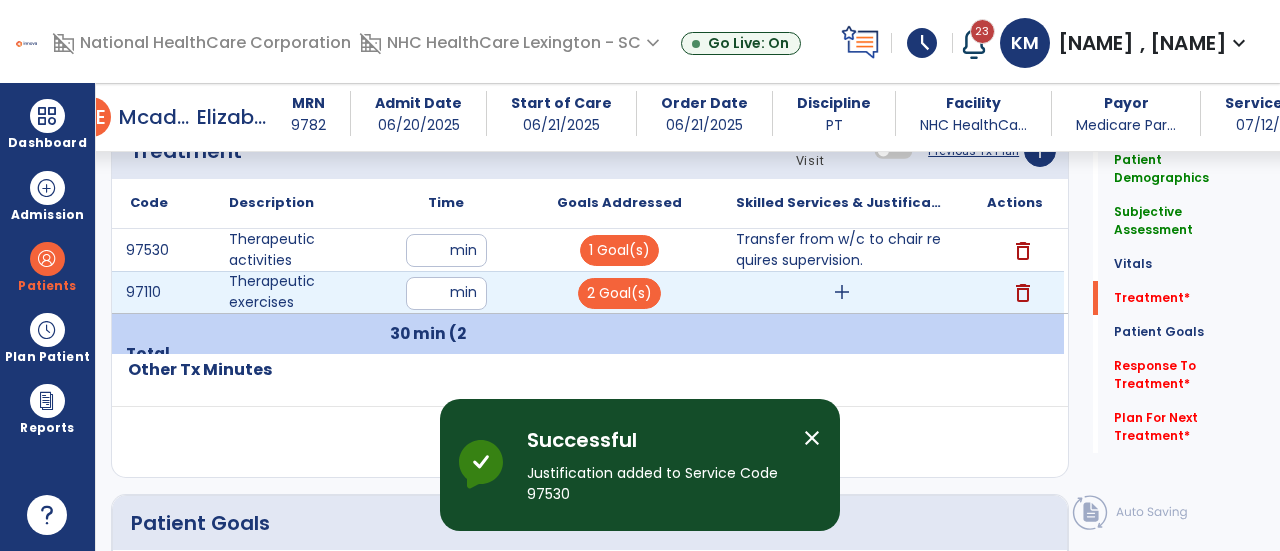 click on "add" at bounding box center (841, 292) 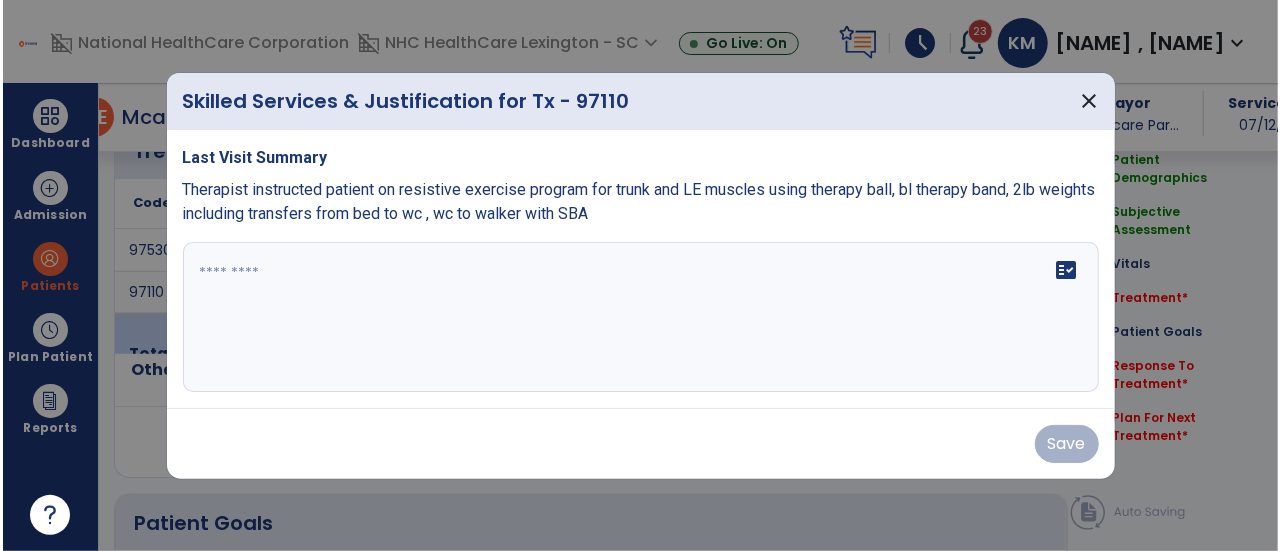 scroll, scrollTop: 1127, scrollLeft: 0, axis: vertical 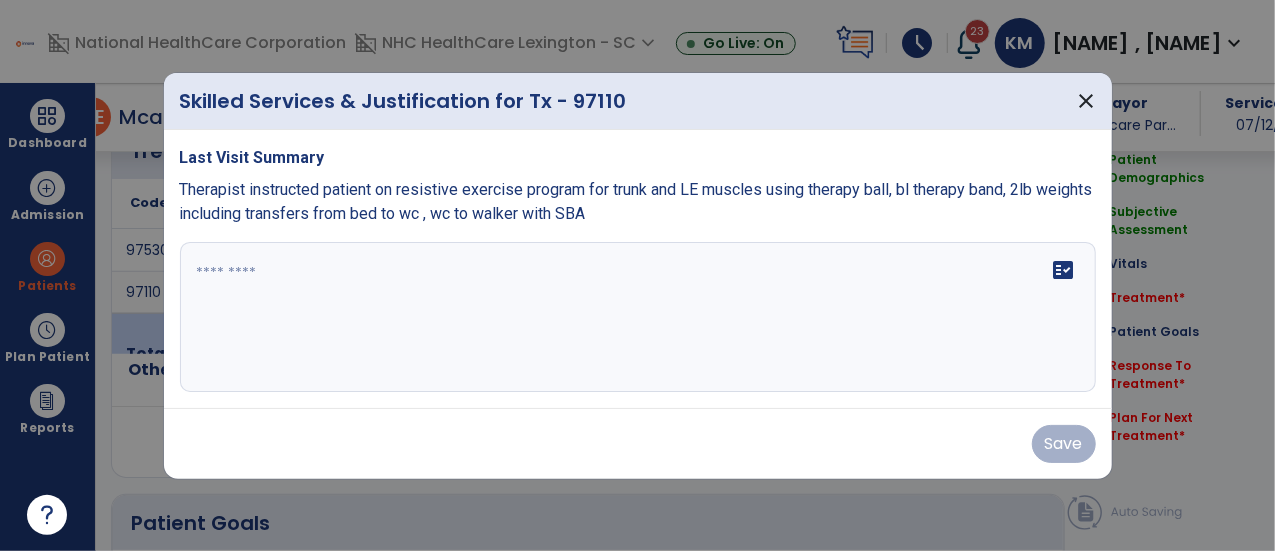 click on "fact_check" at bounding box center [638, 317] 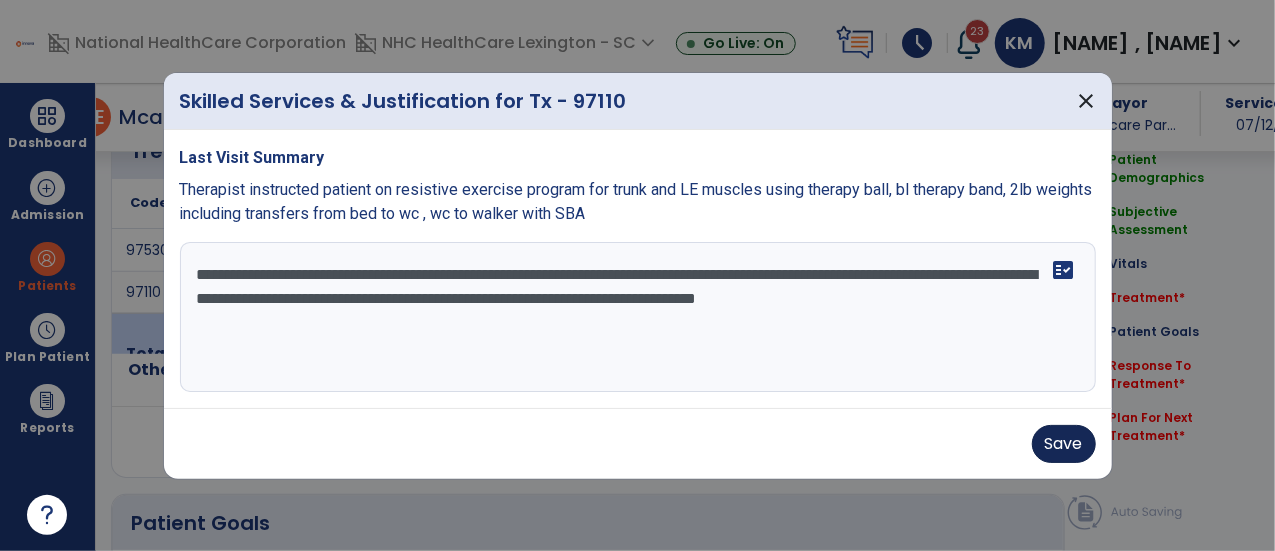 type on "**********" 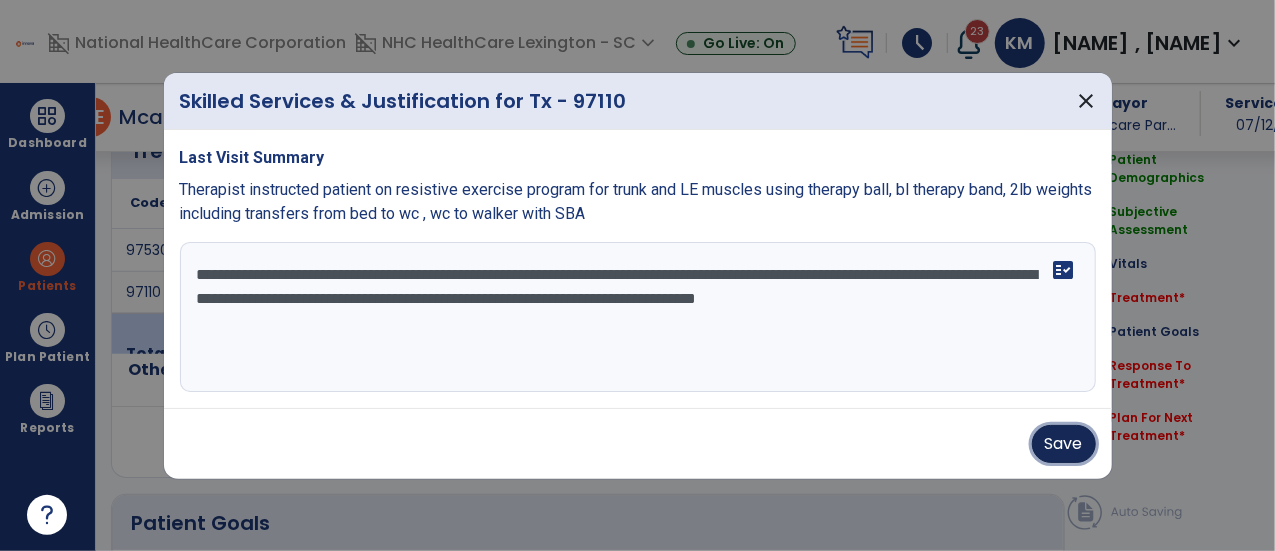 click on "Save" at bounding box center [1064, 444] 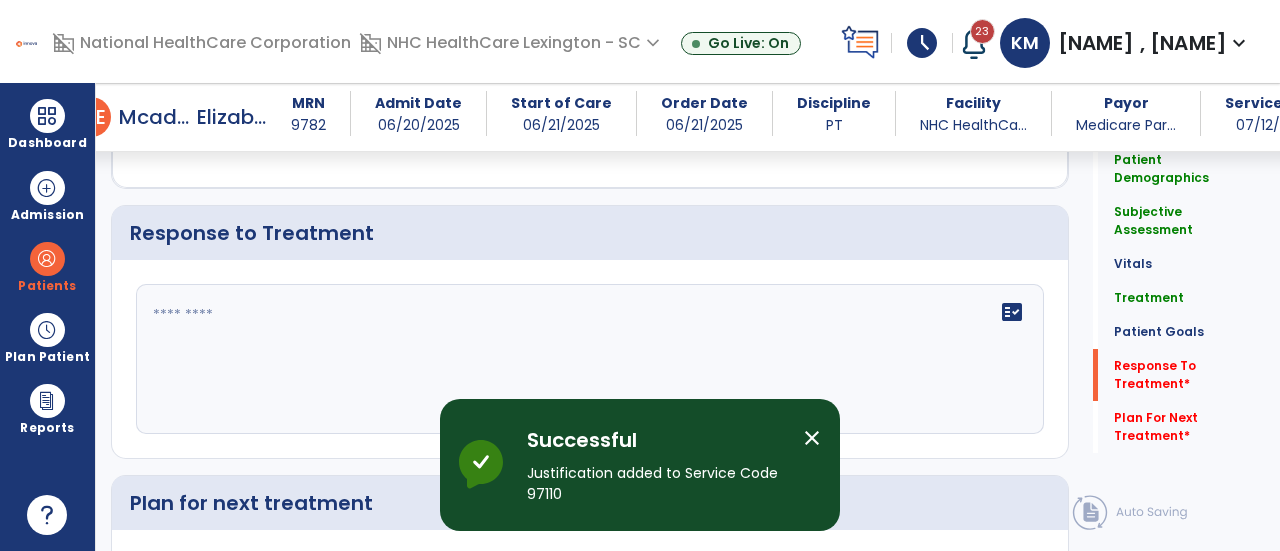 scroll, scrollTop: 2784, scrollLeft: 0, axis: vertical 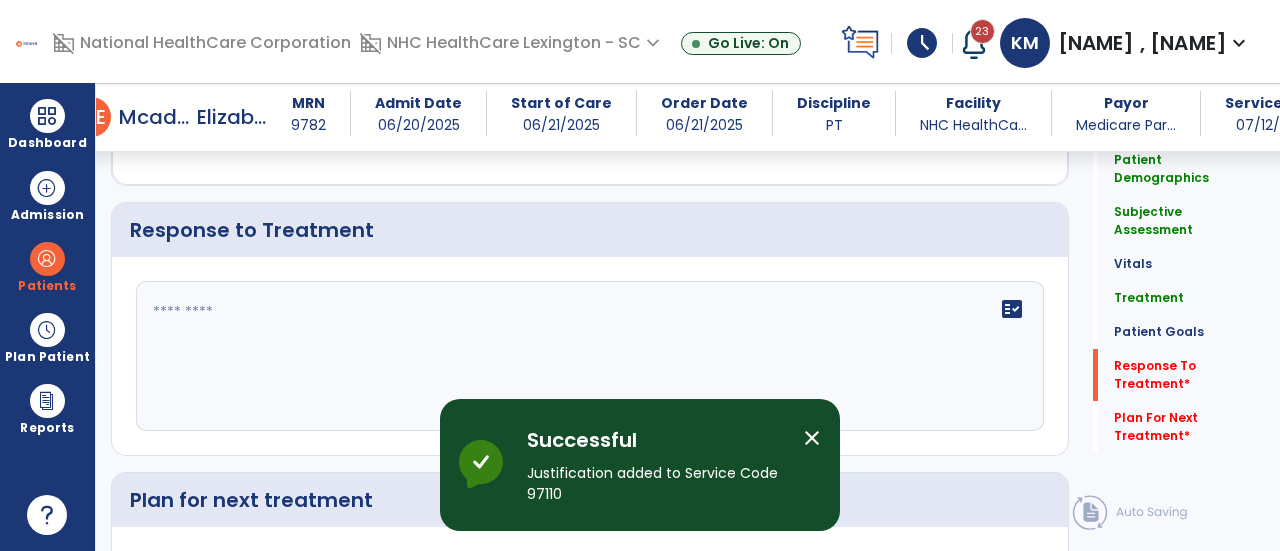 click on "fact_check" 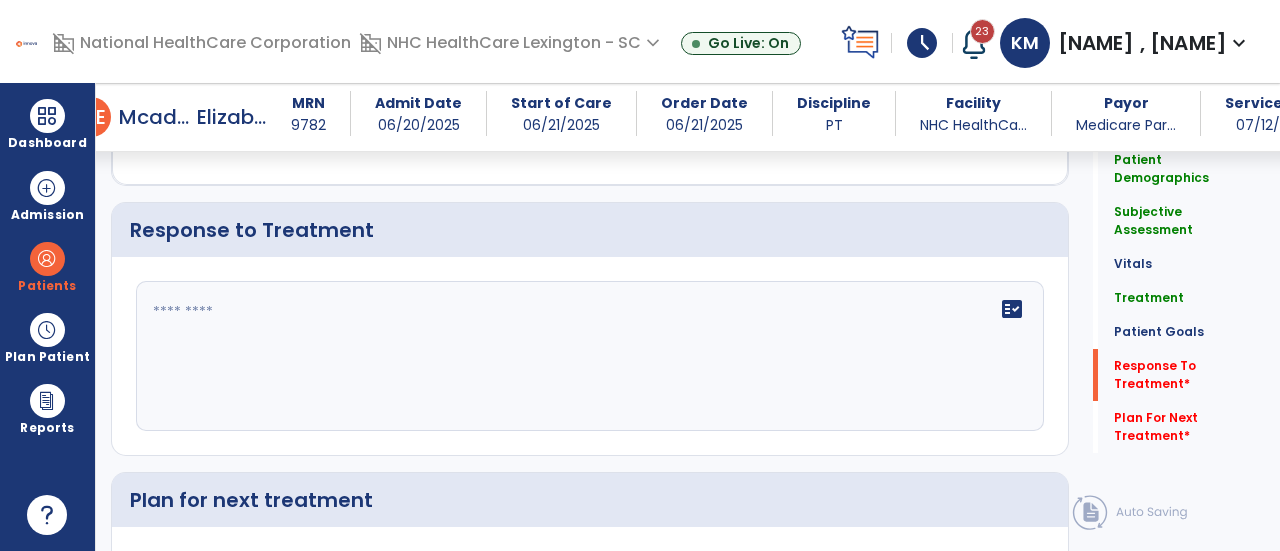 click 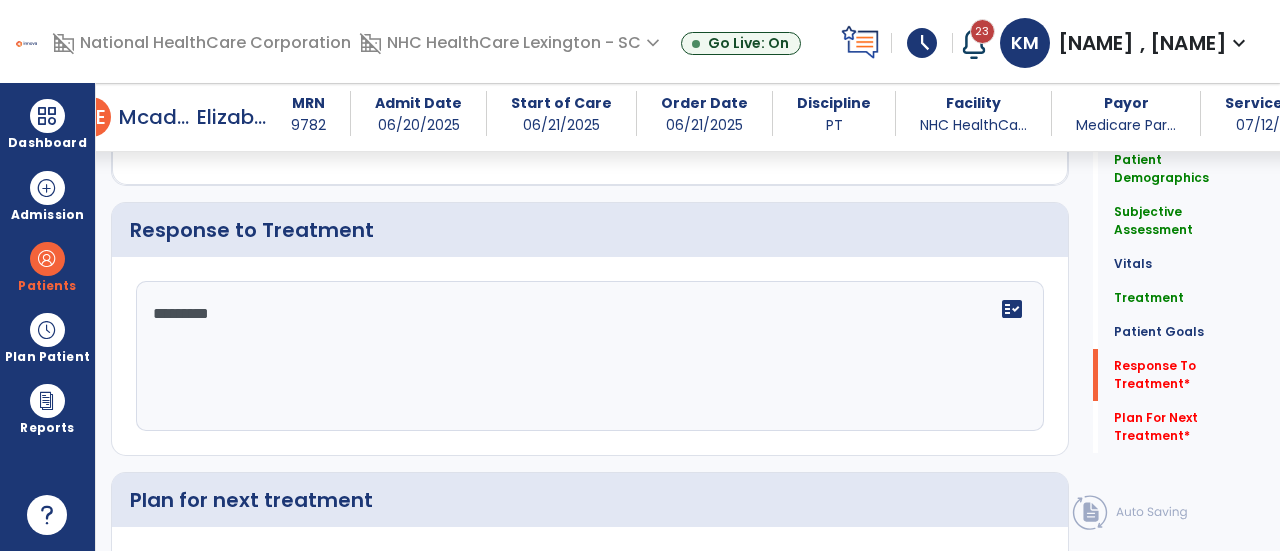 scroll, scrollTop: 3012, scrollLeft: 0, axis: vertical 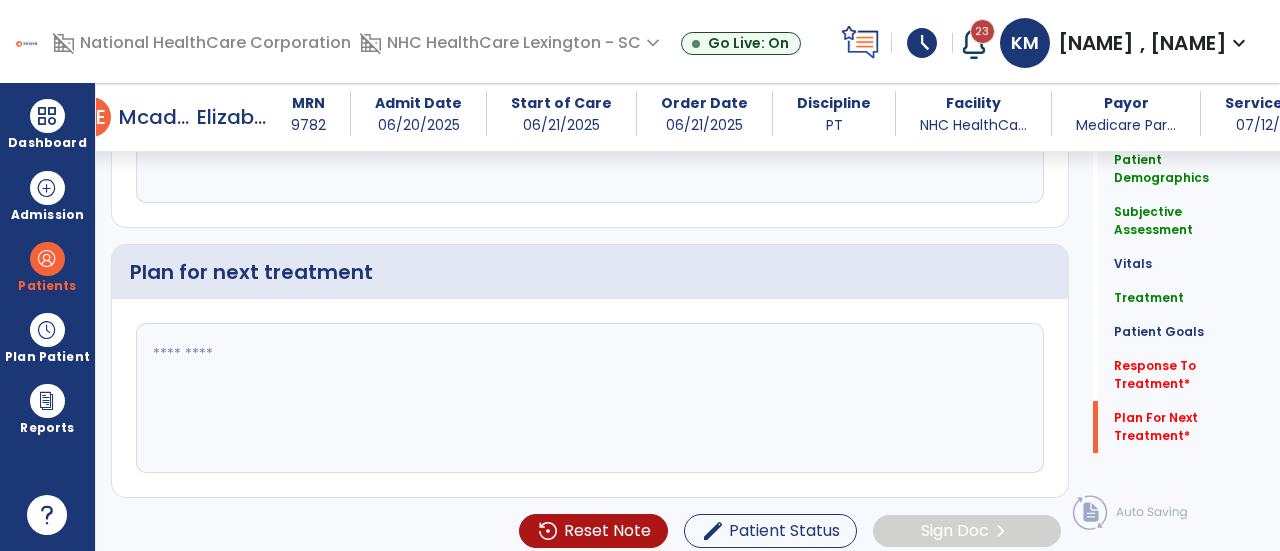 type on "*********" 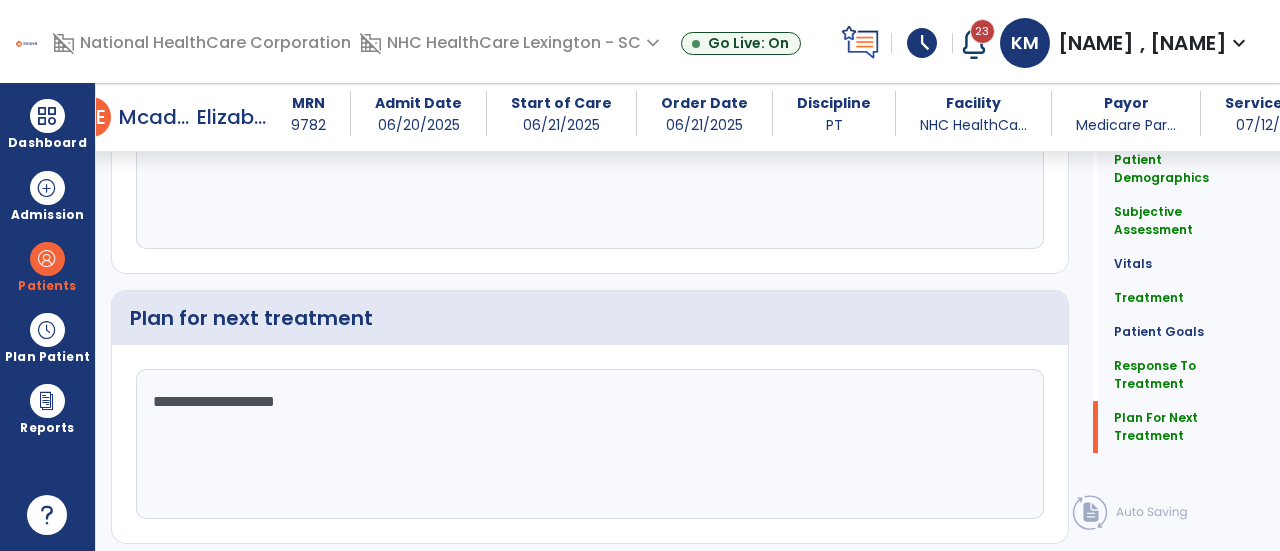scroll, scrollTop: 3012, scrollLeft: 0, axis: vertical 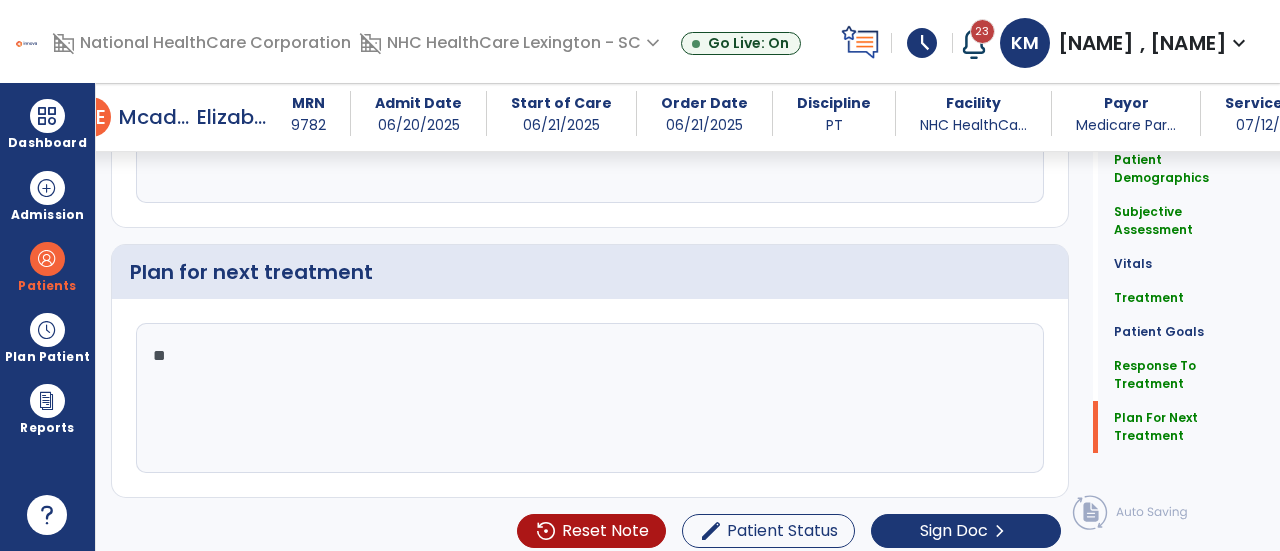 type on "*" 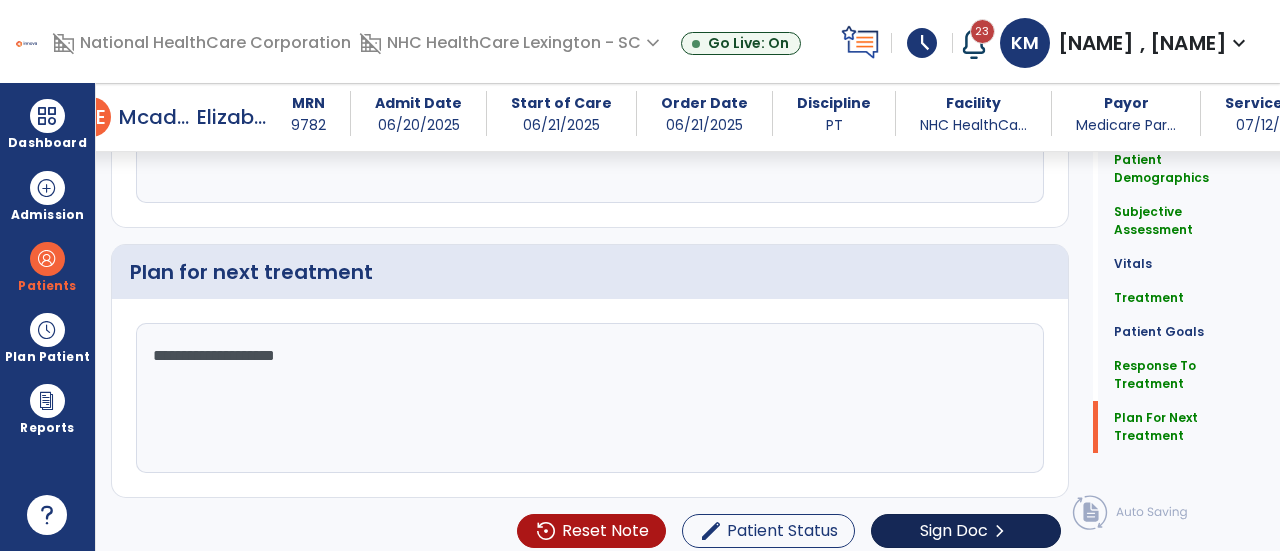 type on "**********" 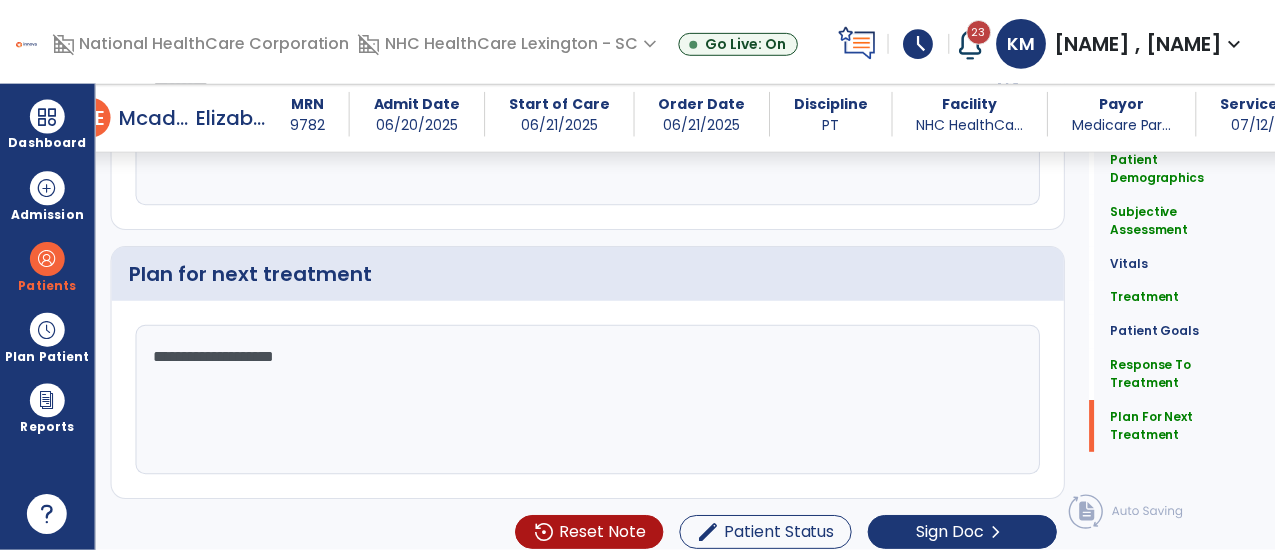 scroll, scrollTop: 3012, scrollLeft: 0, axis: vertical 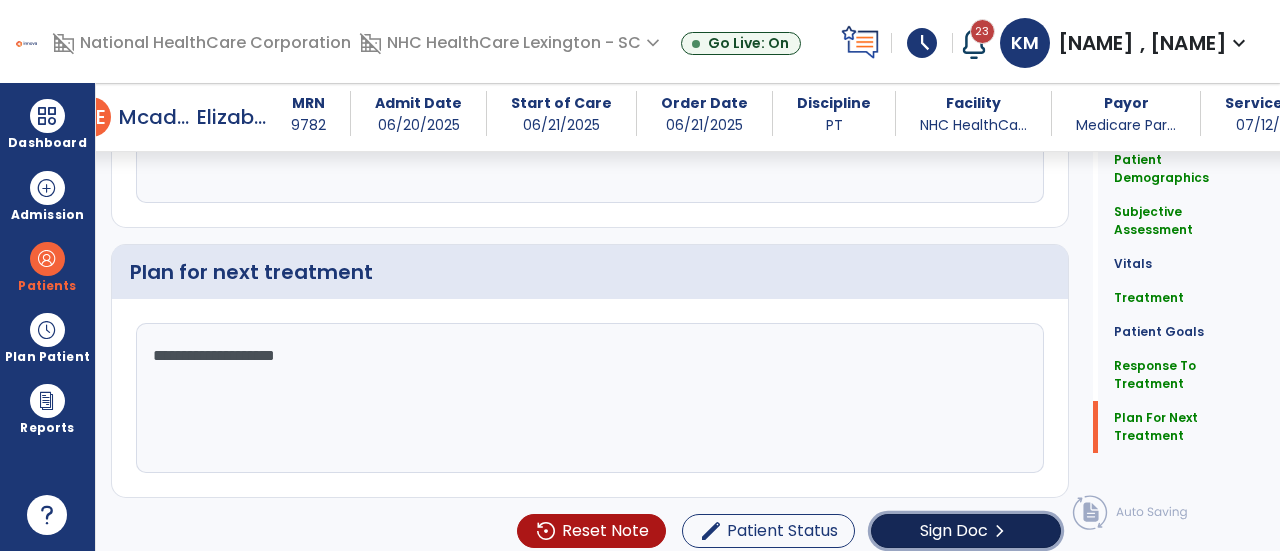 click on "Sign Doc  chevron_right" 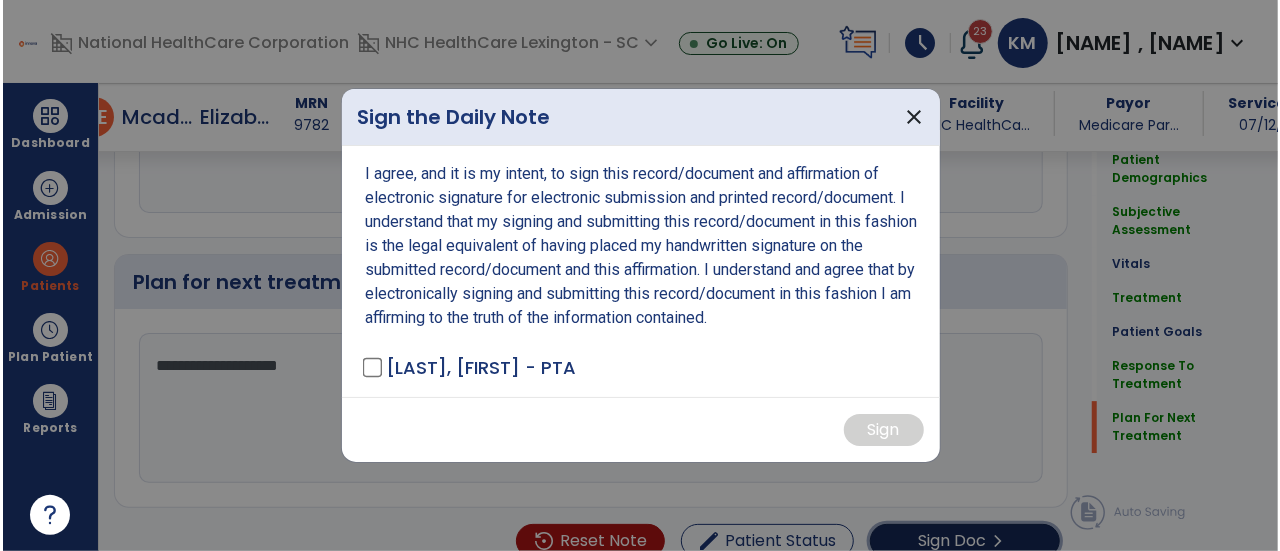 scroll, scrollTop: 3012, scrollLeft: 0, axis: vertical 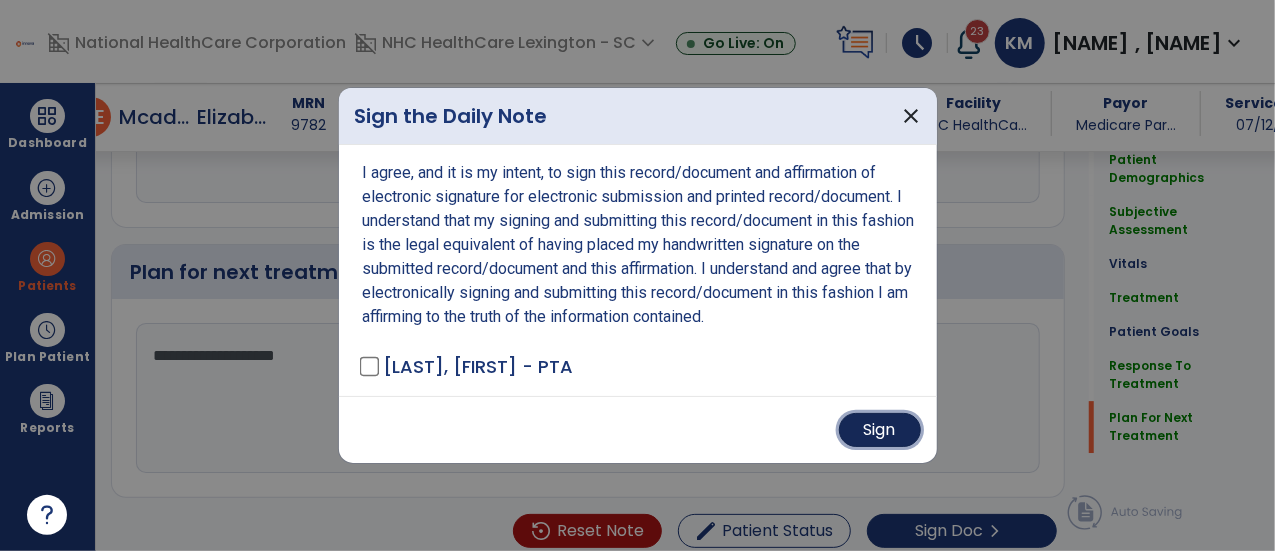 click on "Sign" at bounding box center [880, 430] 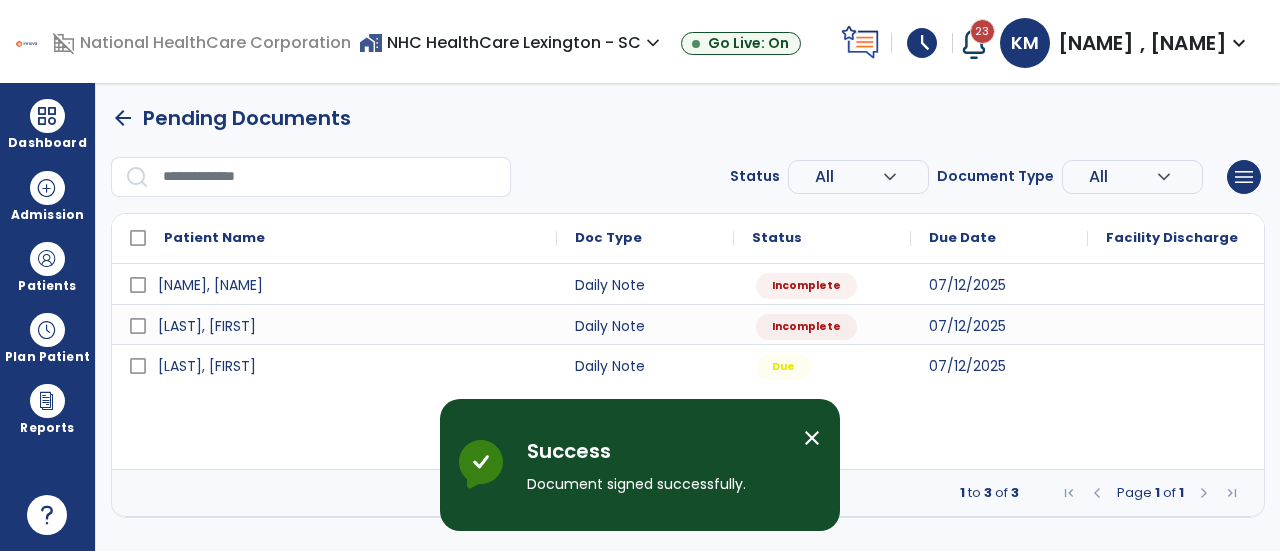 scroll, scrollTop: 0, scrollLeft: 0, axis: both 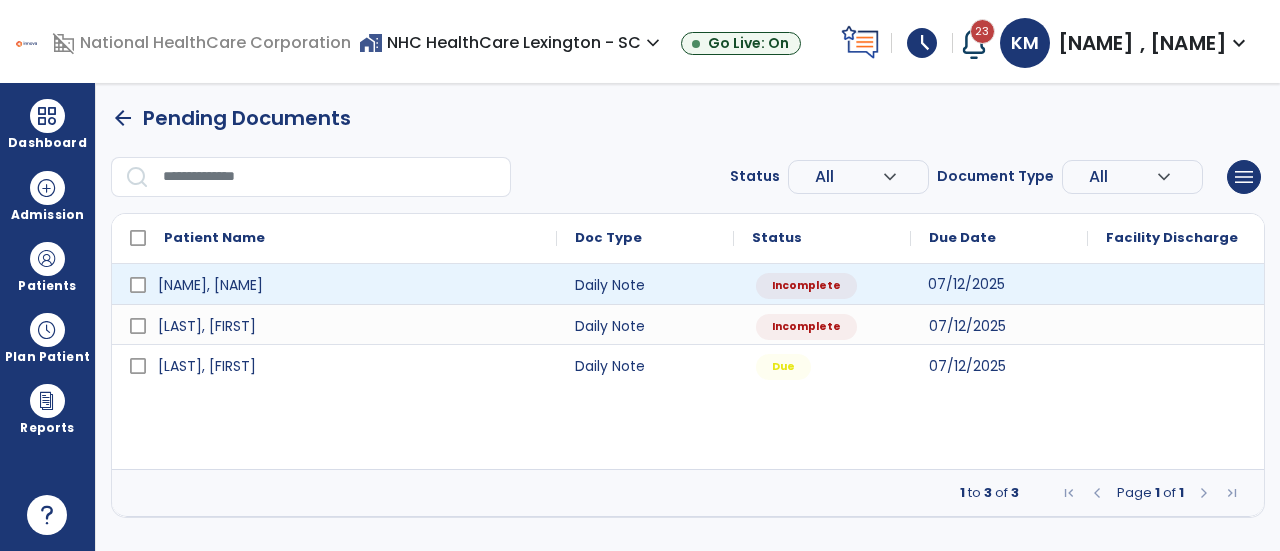 click on "07/12/2025" at bounding box center [999, 284] 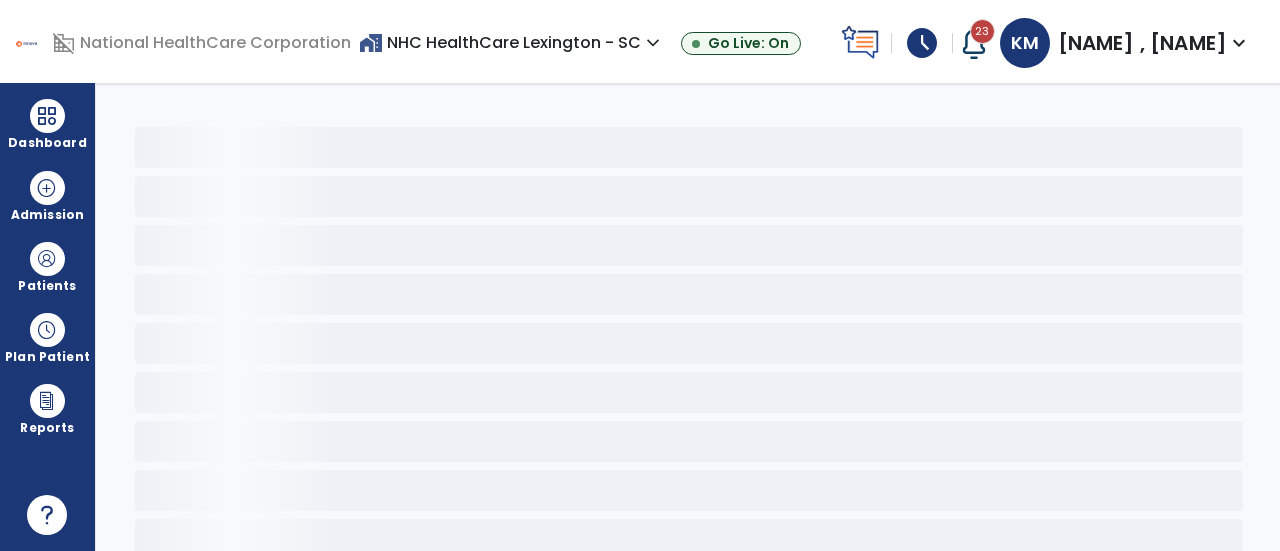 select on "*" 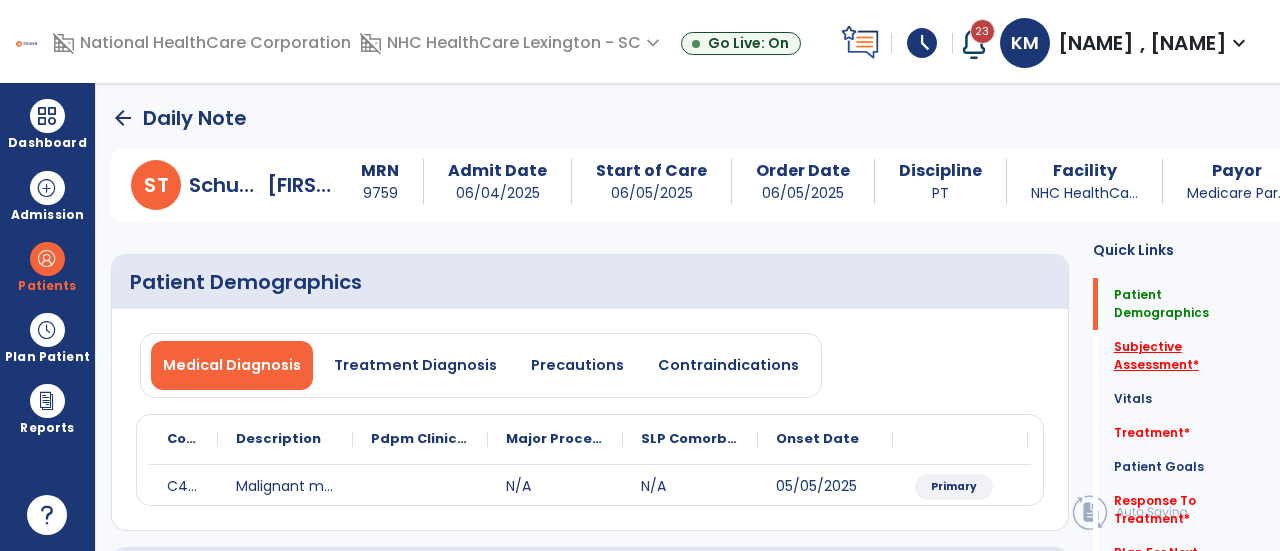 click on "Subjective Assessment   *" 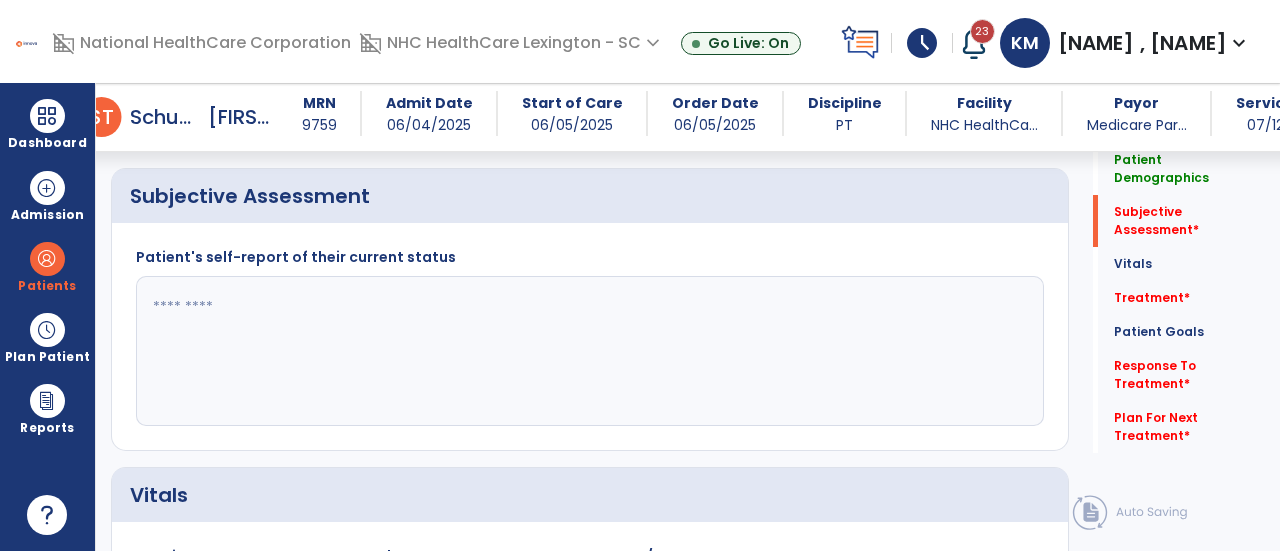 scroll, scrollTop: 369, scrollLeft: 0, axis: vertical 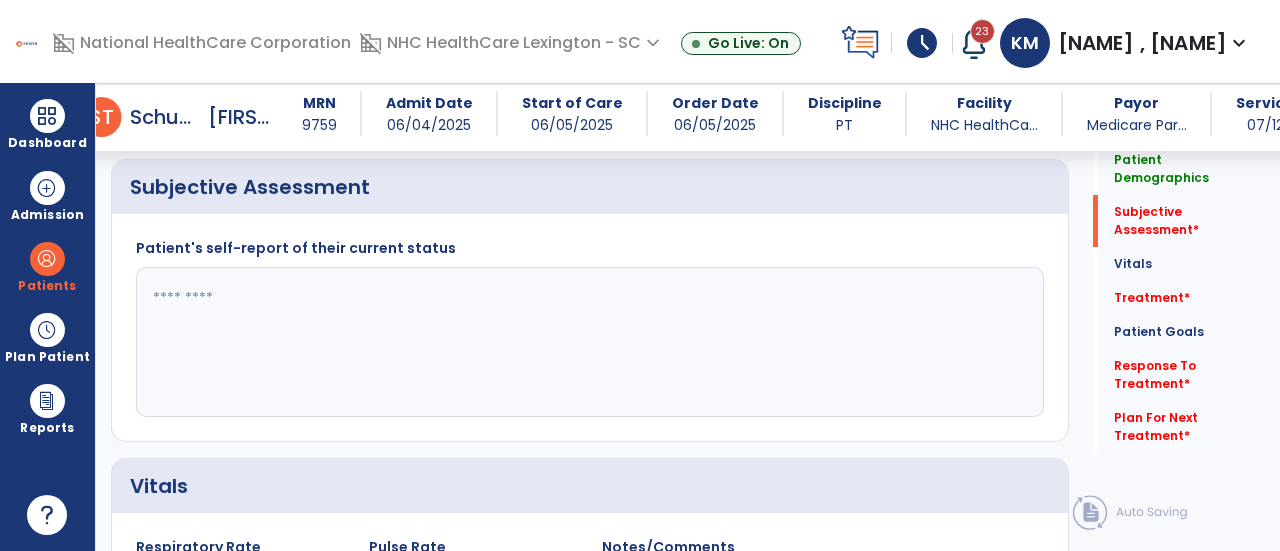 click 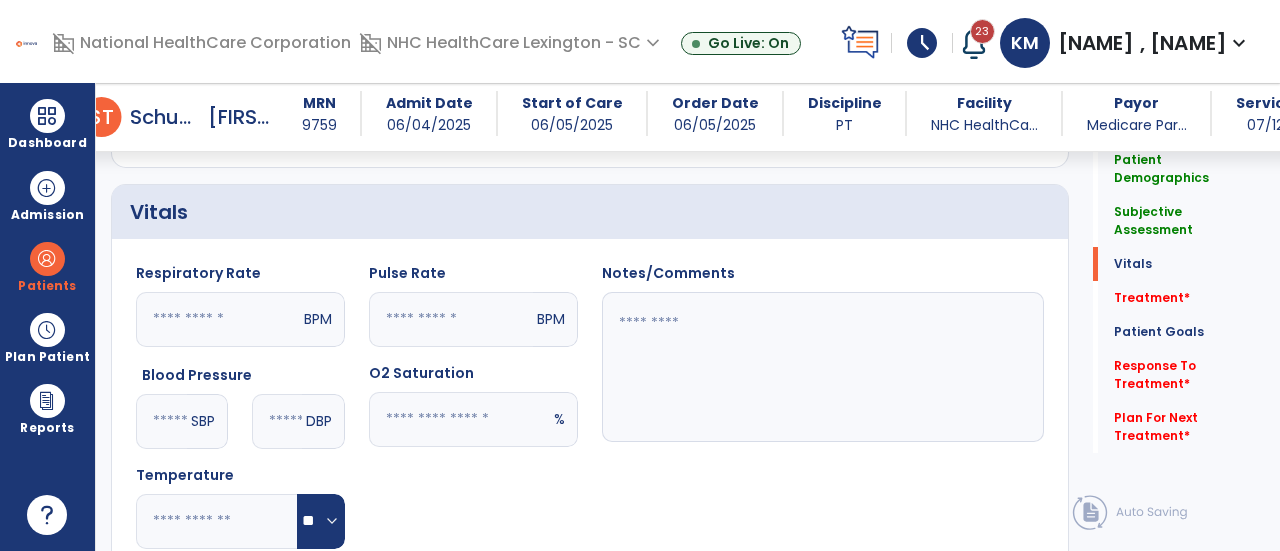 scroll, scrollTop: 640, scrollLeft: 0, axis: vertical 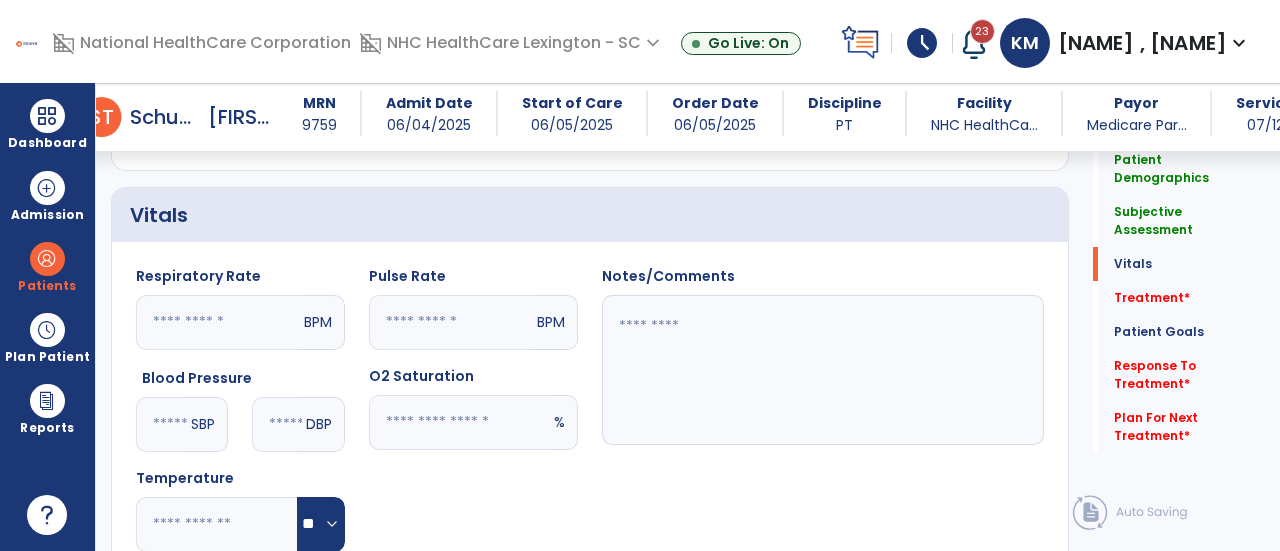 type on "**********" 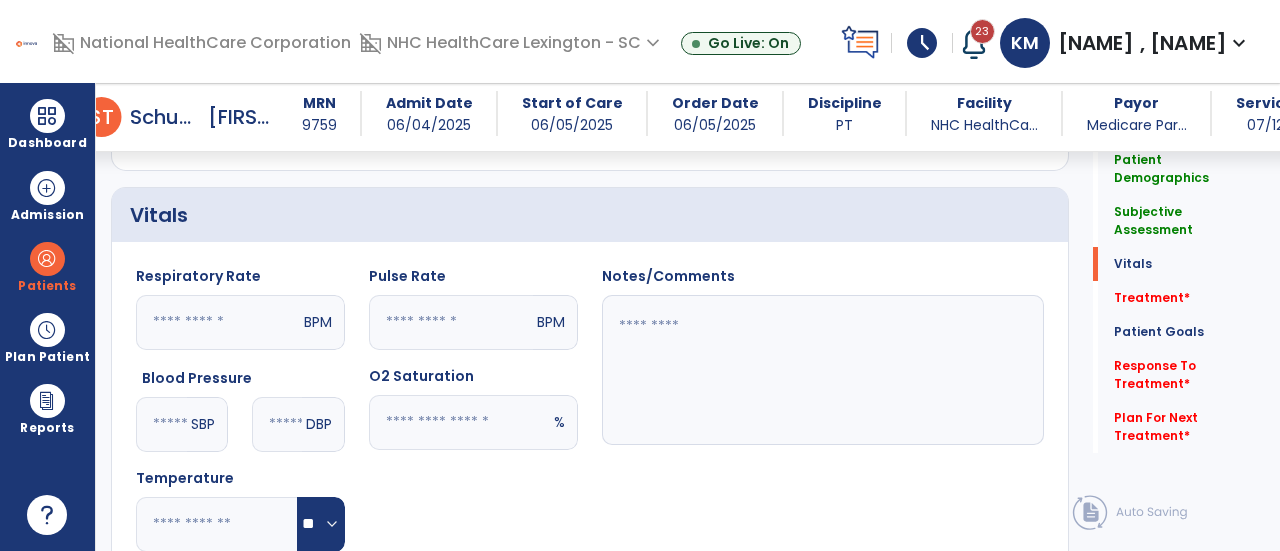 click 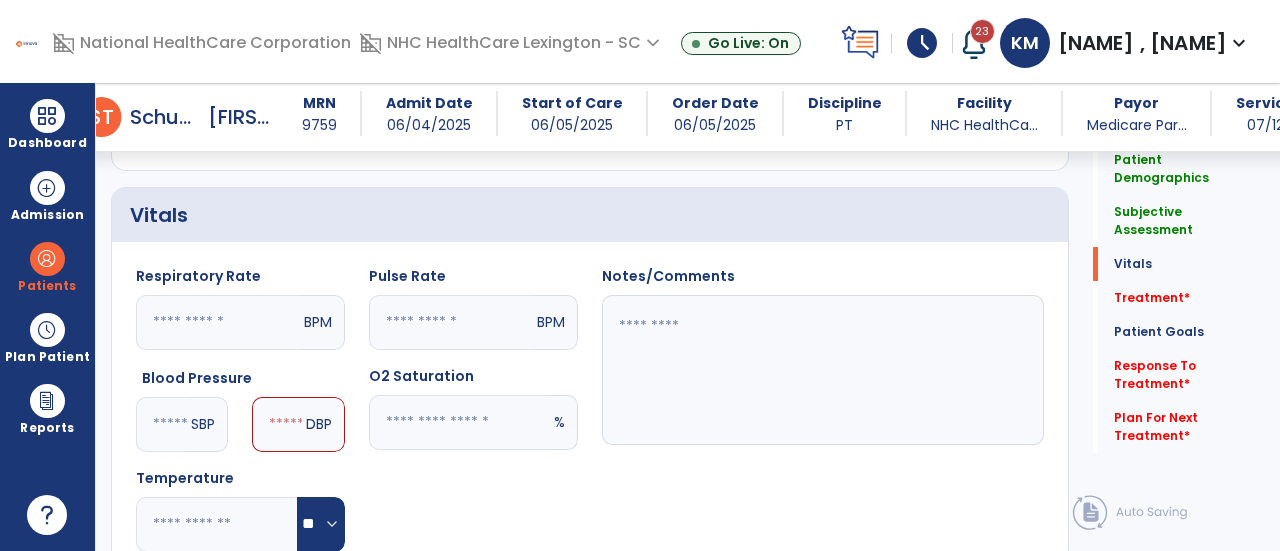 type on "***" 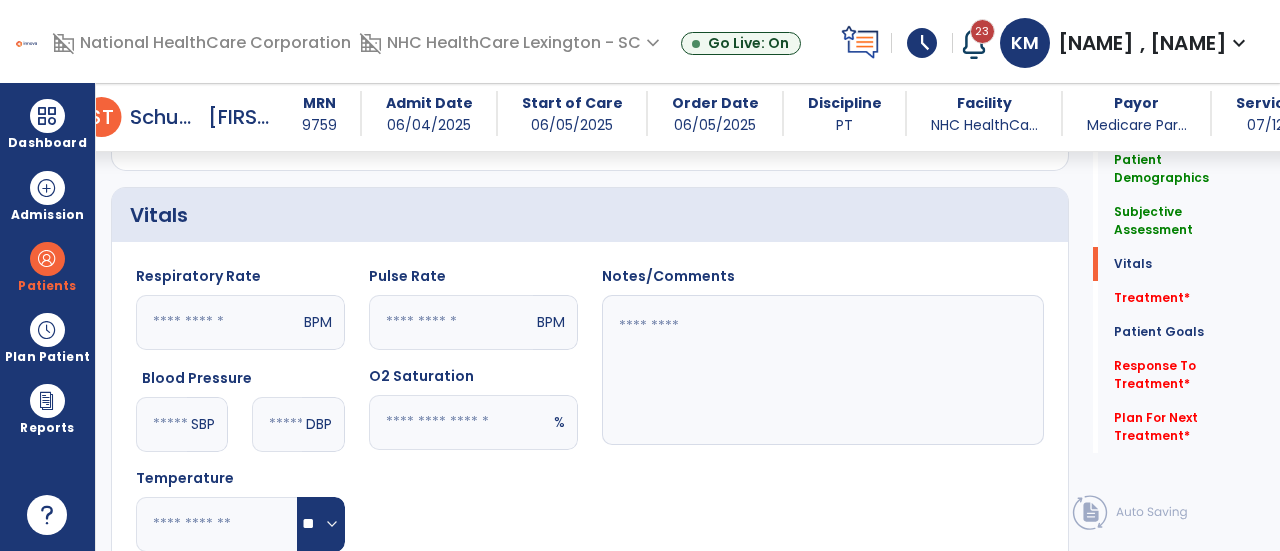type on "**" 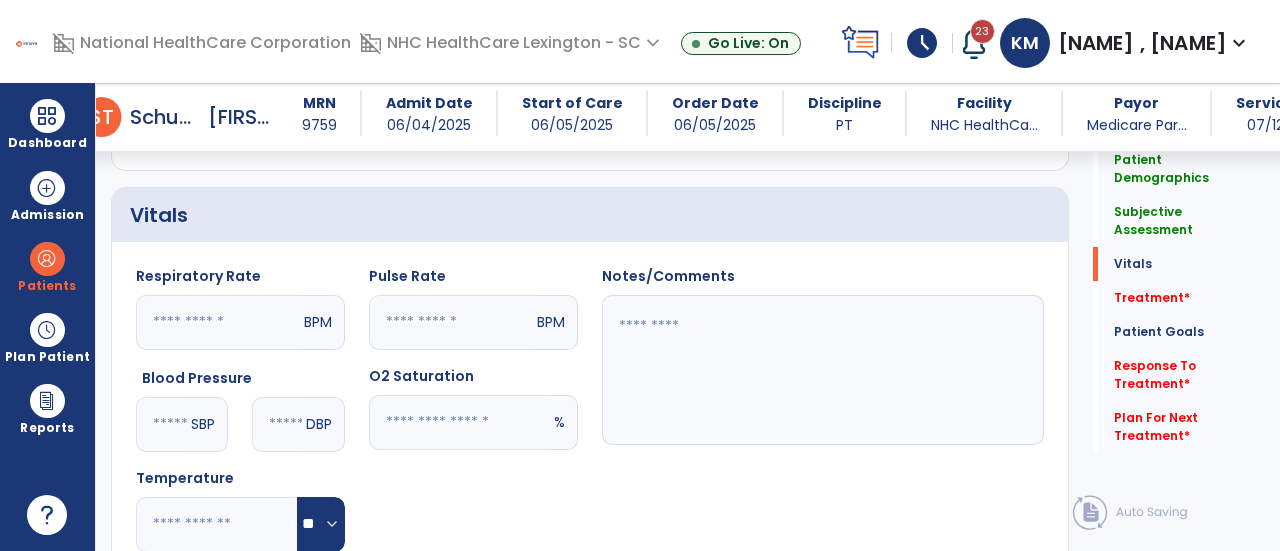click 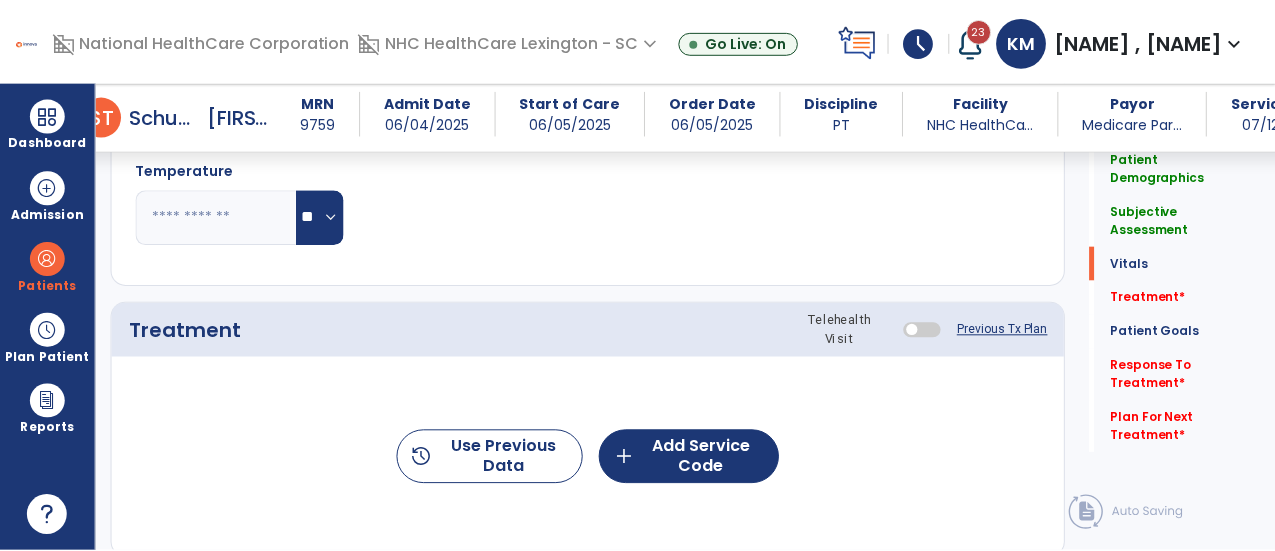 scroll, scrollTop: 948, scrollLeft: 0, axis: vertical 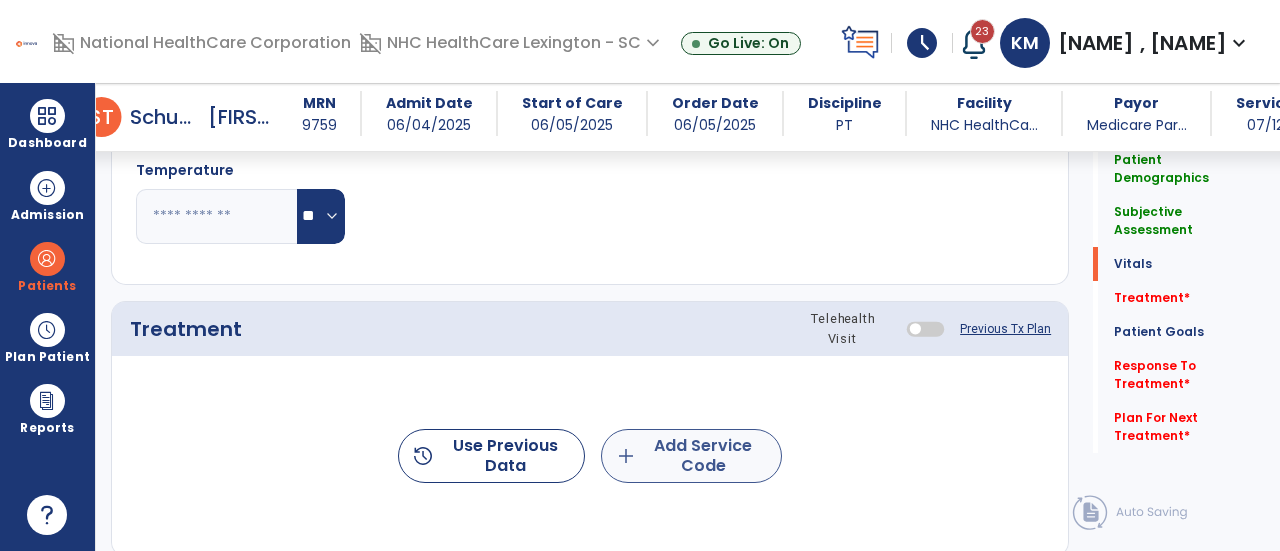 type on "**" 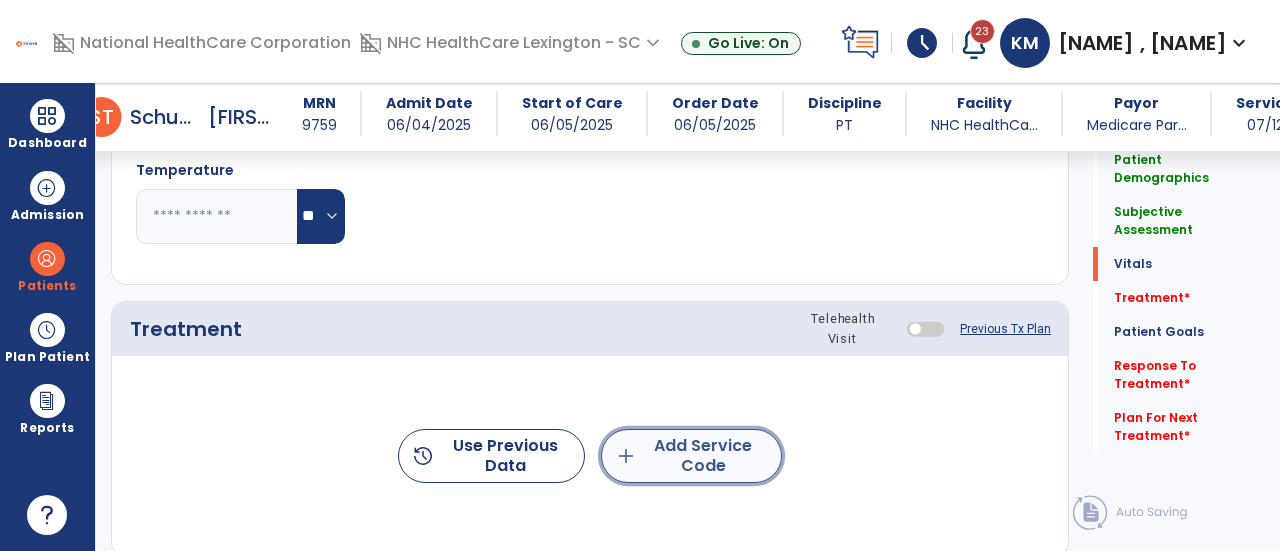 click on "add  Add Service Code" 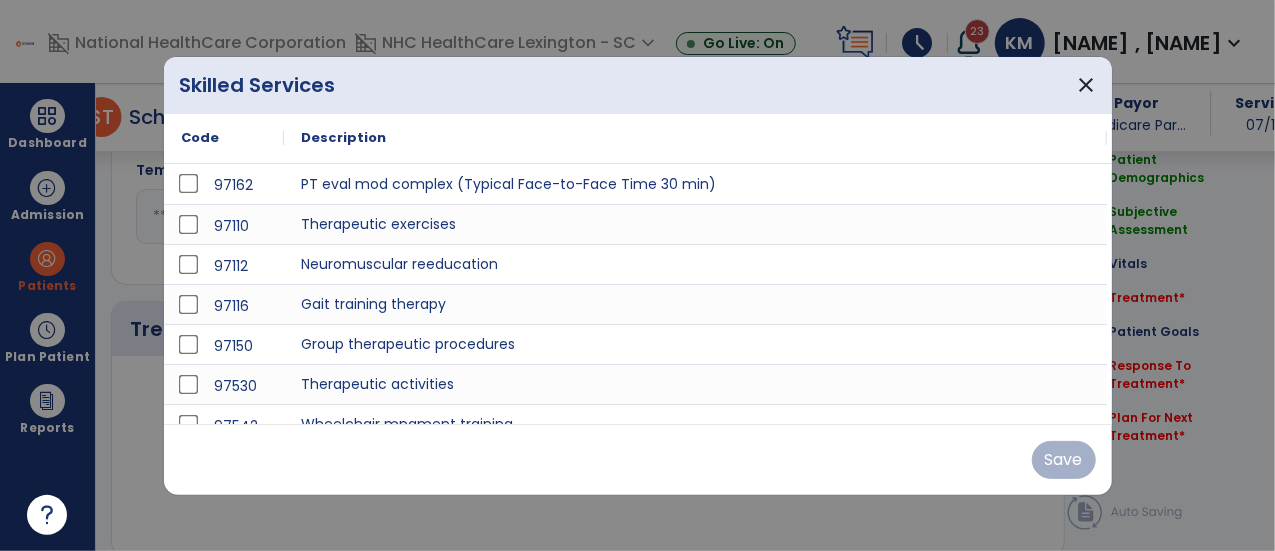 scroll, scrollTop: 948, scrollLeft: 0, axis: vertical 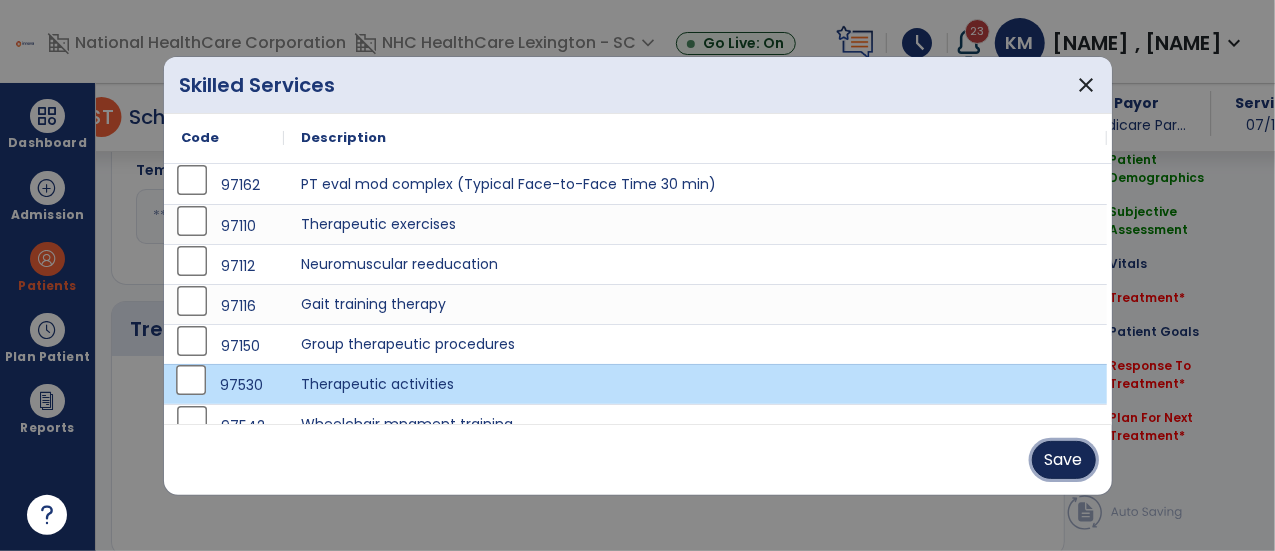 click on "Save" at bounding box center (1064, 460) 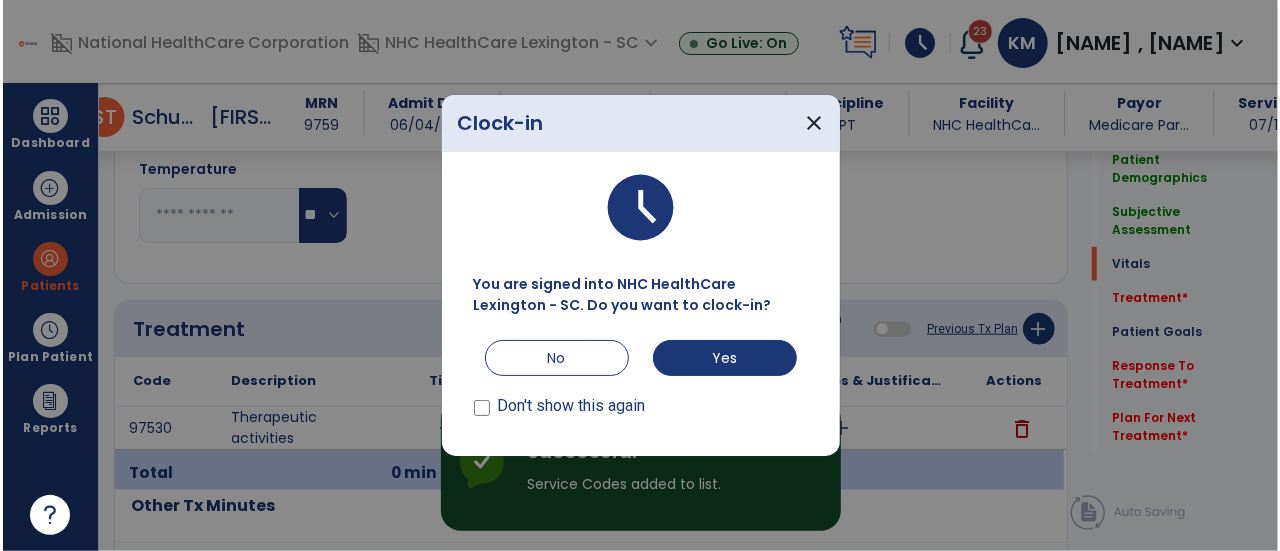 scroll, scrollTop: 948, scrollLeft: 0, axis: vertical 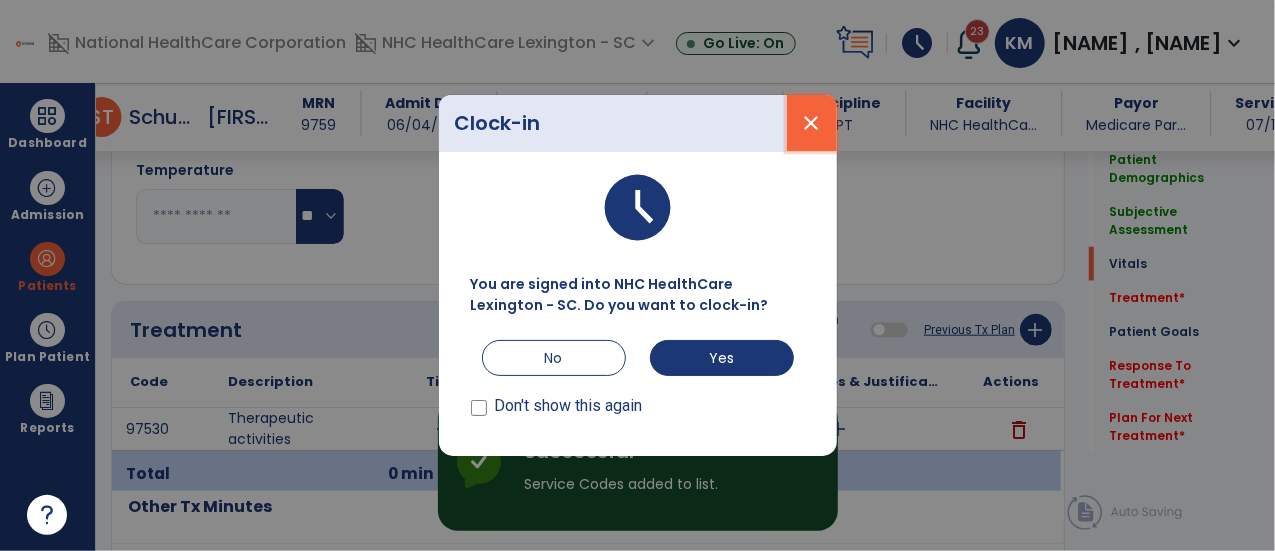 click on "close" at bounding box center (812, 123) 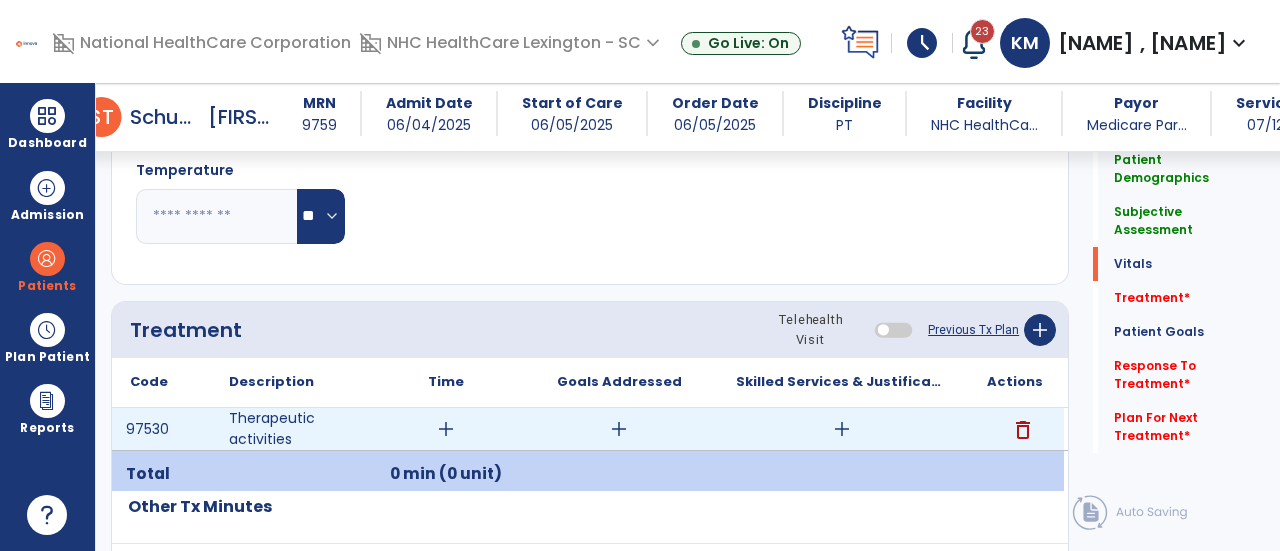click on "add" at bounding box center (446, 429) 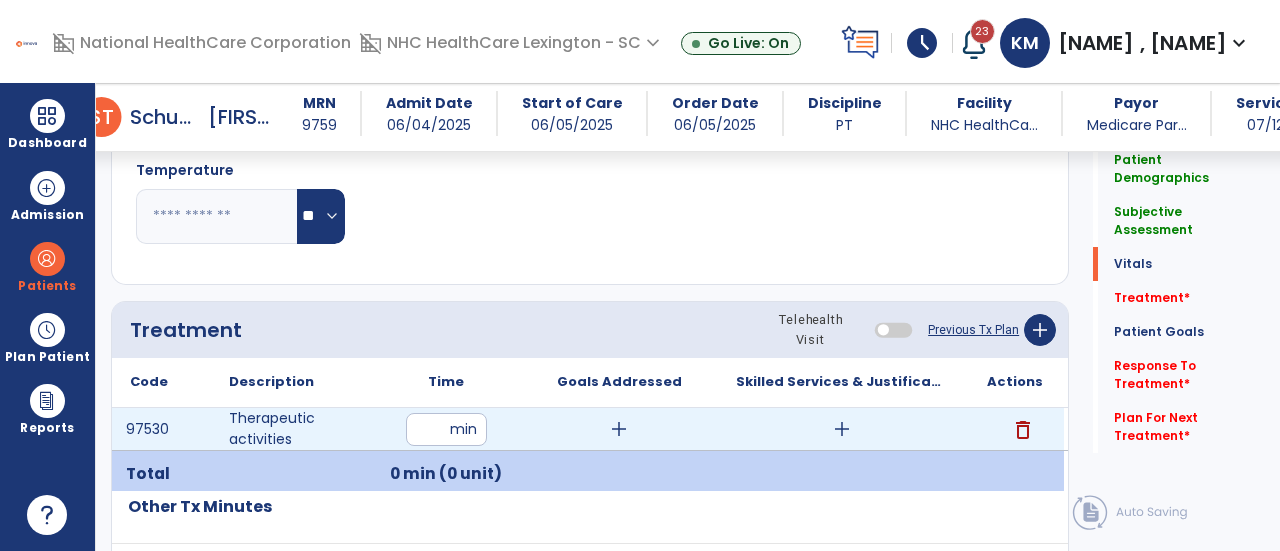 type on "**" 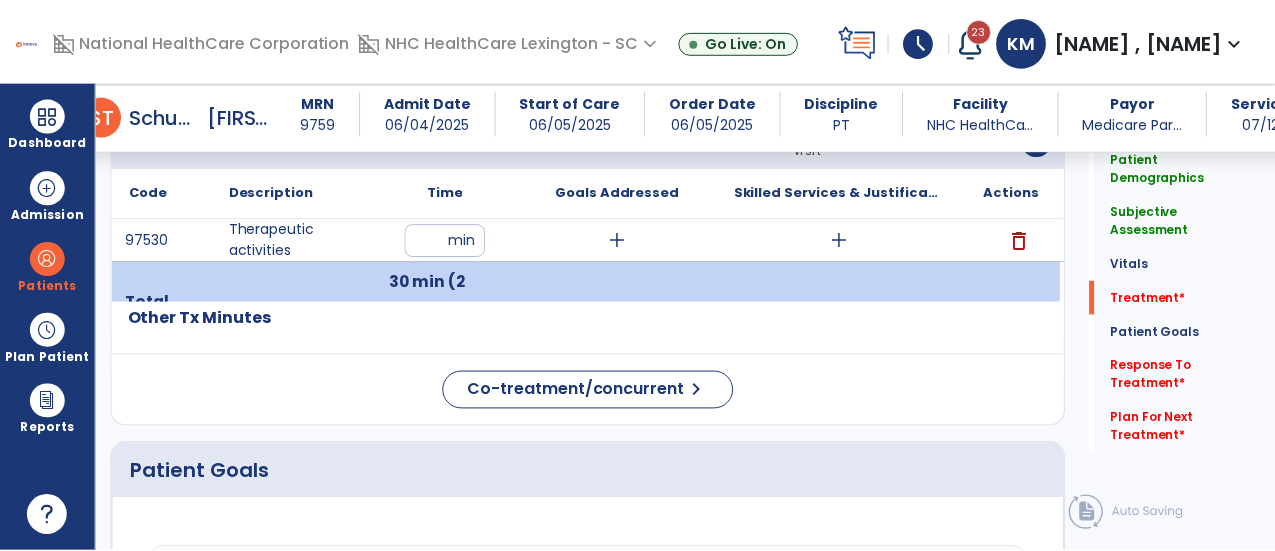 scroll, scrollTop: 1138, scrollLeft: 0, axis: vertical 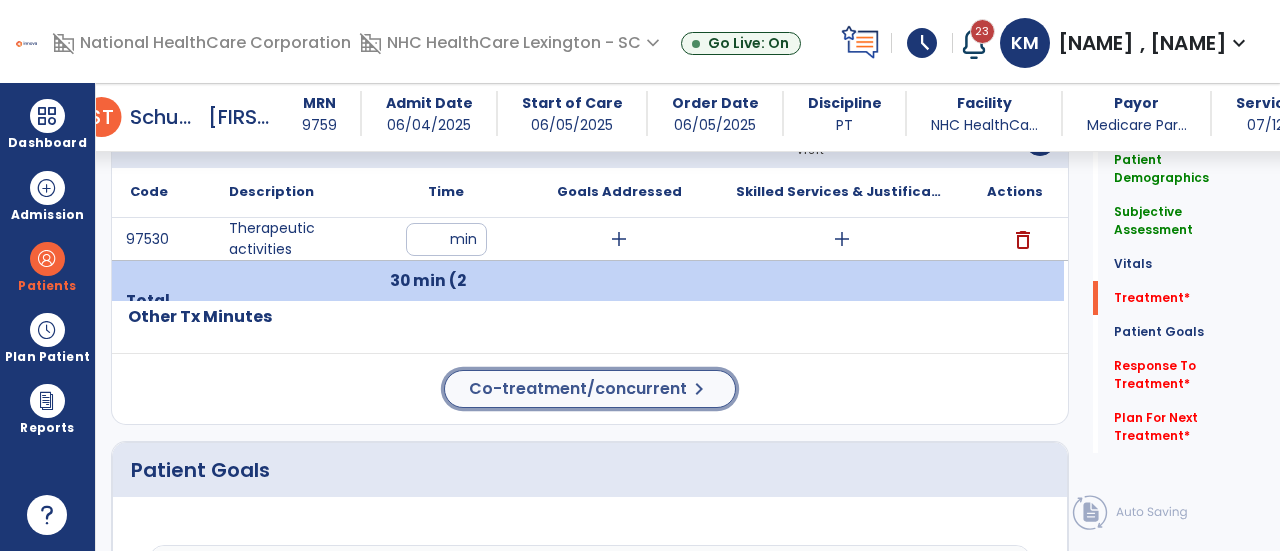 click on "Co-treatment/concurrent" 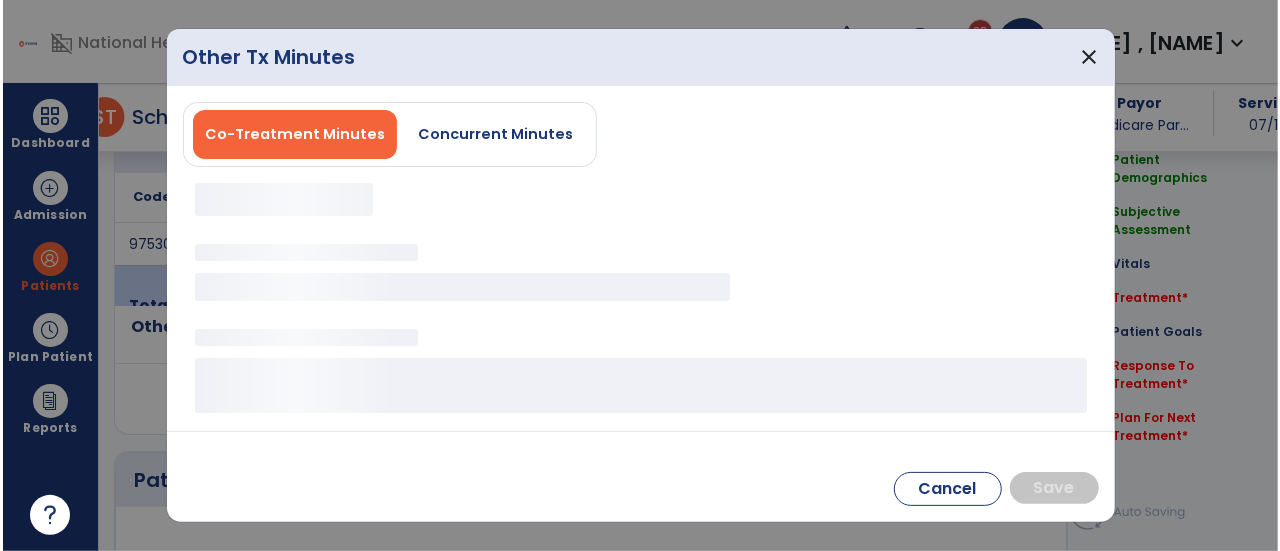 scroll, scrollTop: 1138, scrollLeft: 0, axis: vertical 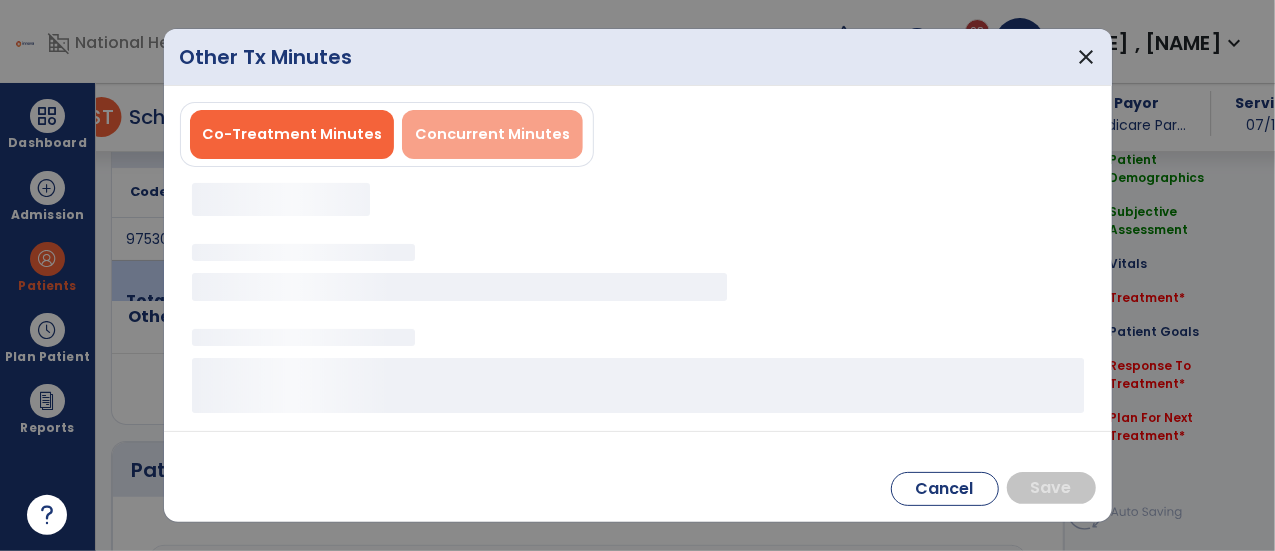 click on "Concurrent Minutes" at bounding box center [492, 134] 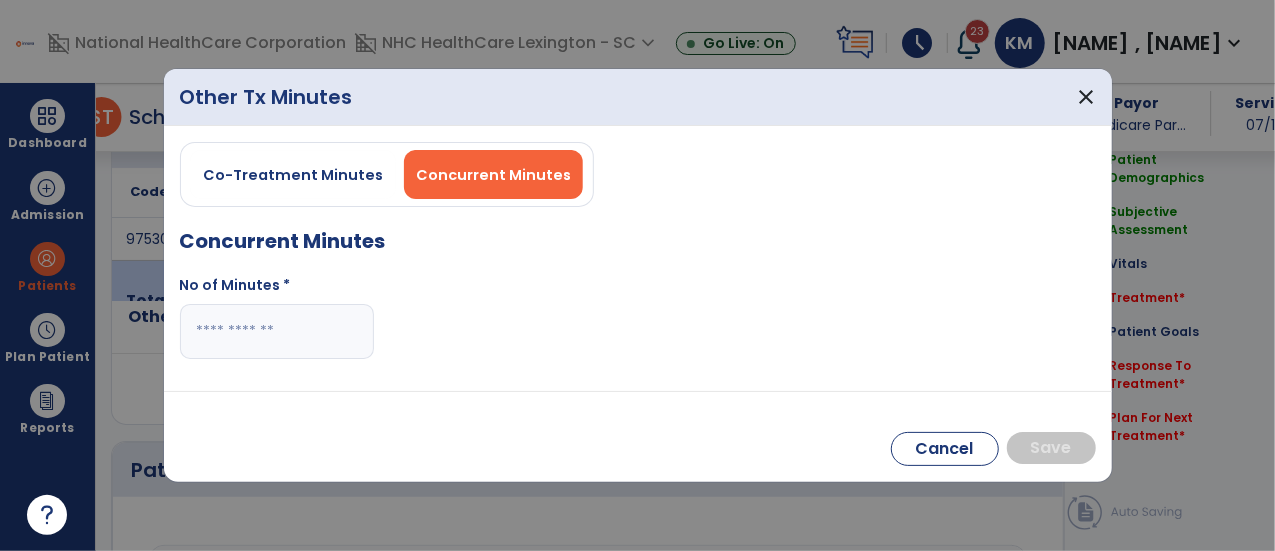 click at bounding box center [277, 331] 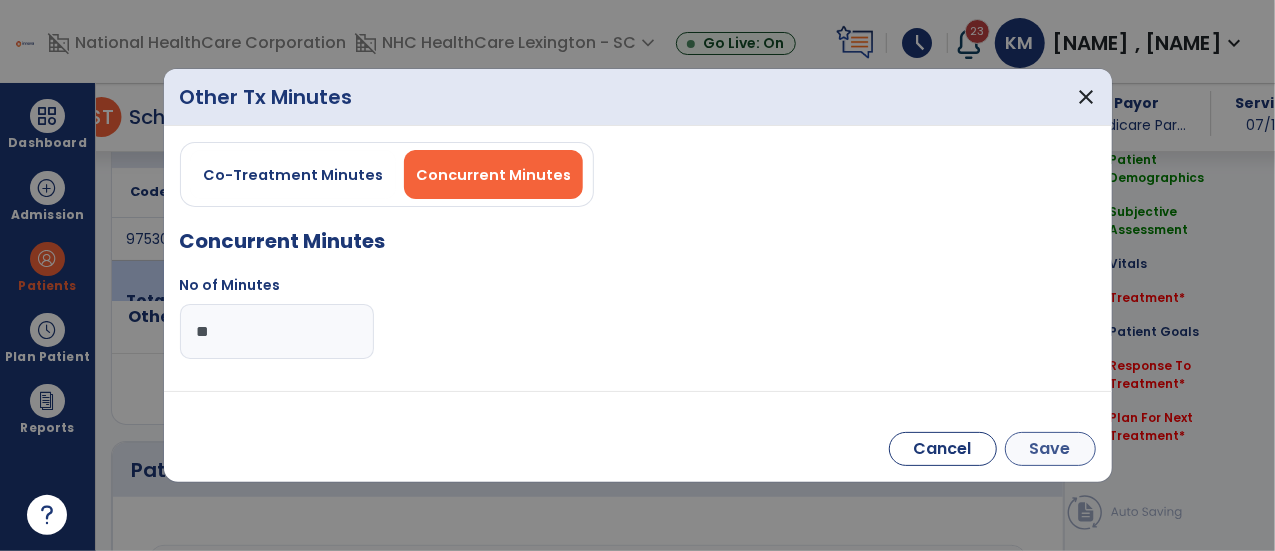 type on "**" 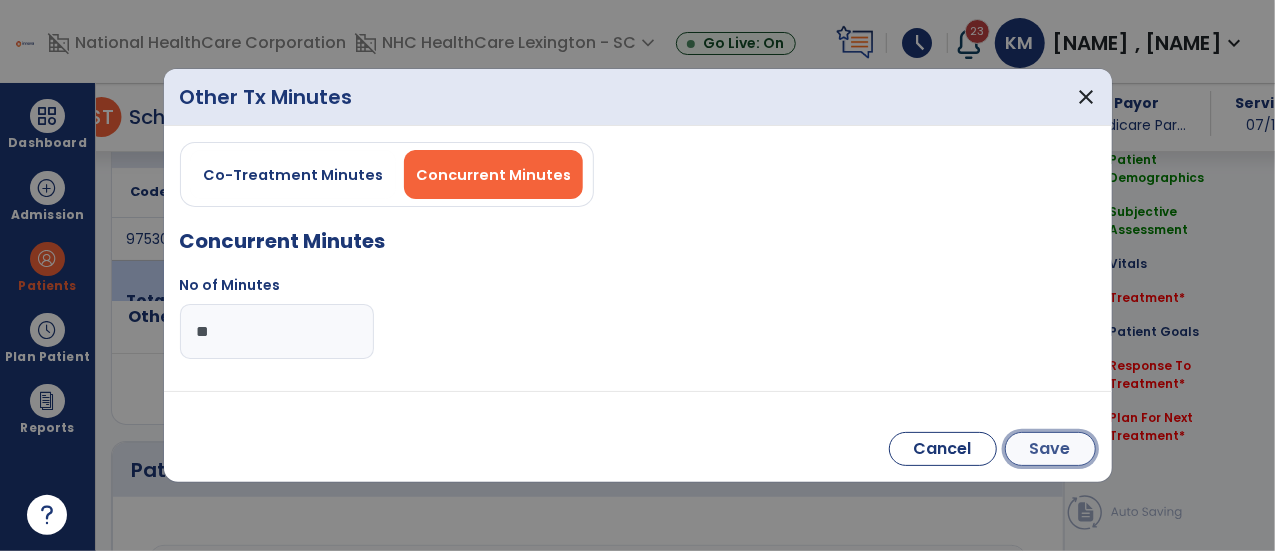 click on "Save" at bounding box center (1050, 449) 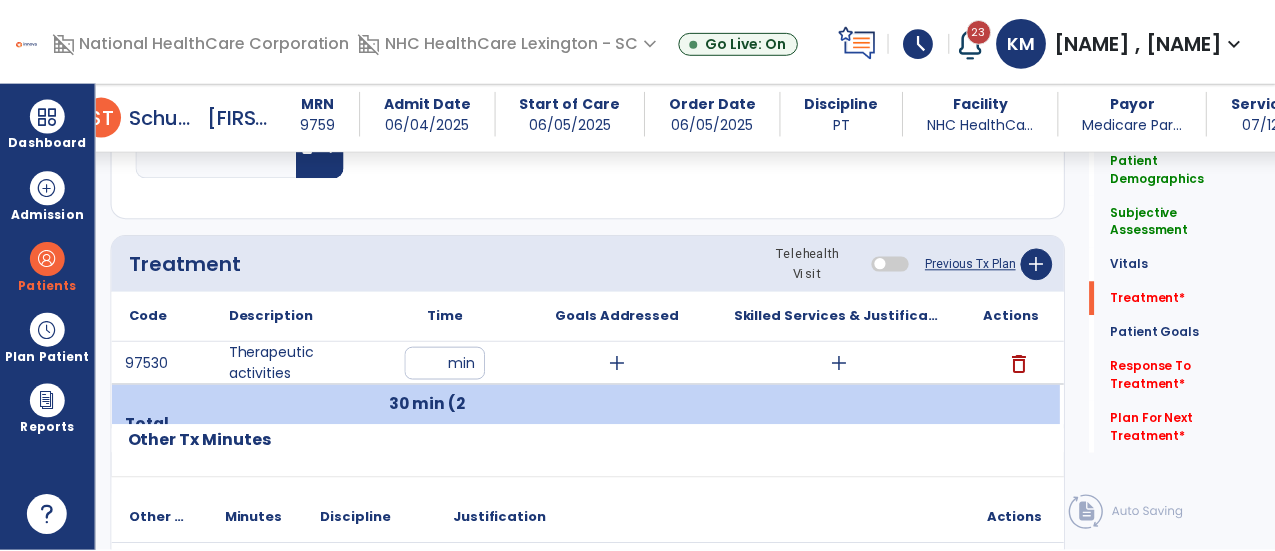 scroll, scrollTop: 1018, scrollLeft: 0, axis: vertical 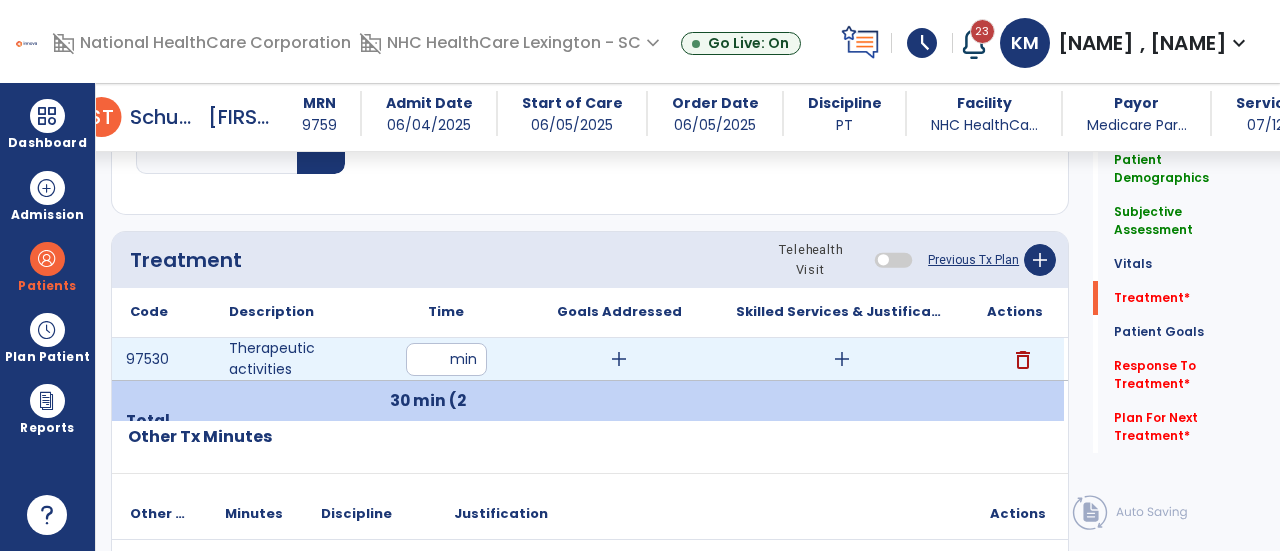 click on "add" at bounding box center (619, 359) 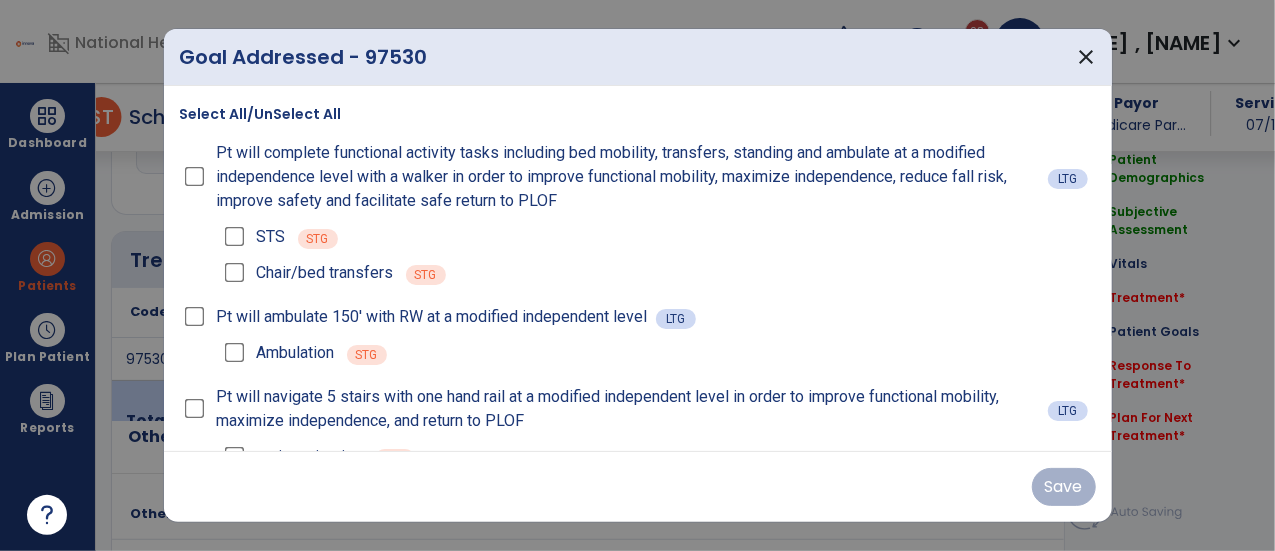 scroll, scrollTop: 1018, scrollLeft: 0, axis: vertical 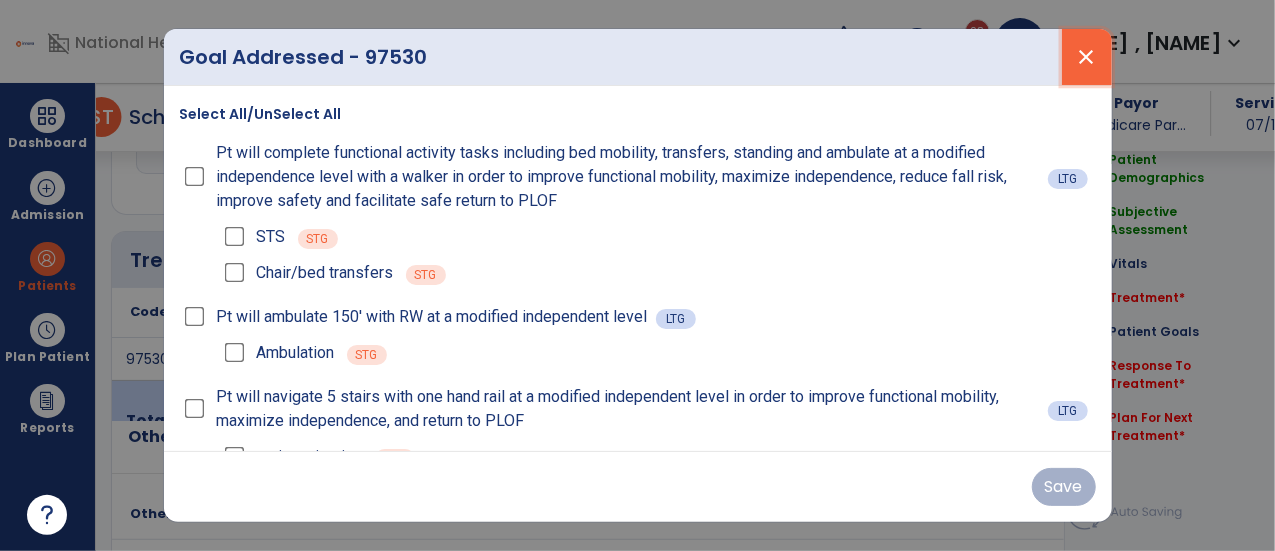 click on "close" at bounding box center [1087, 57] 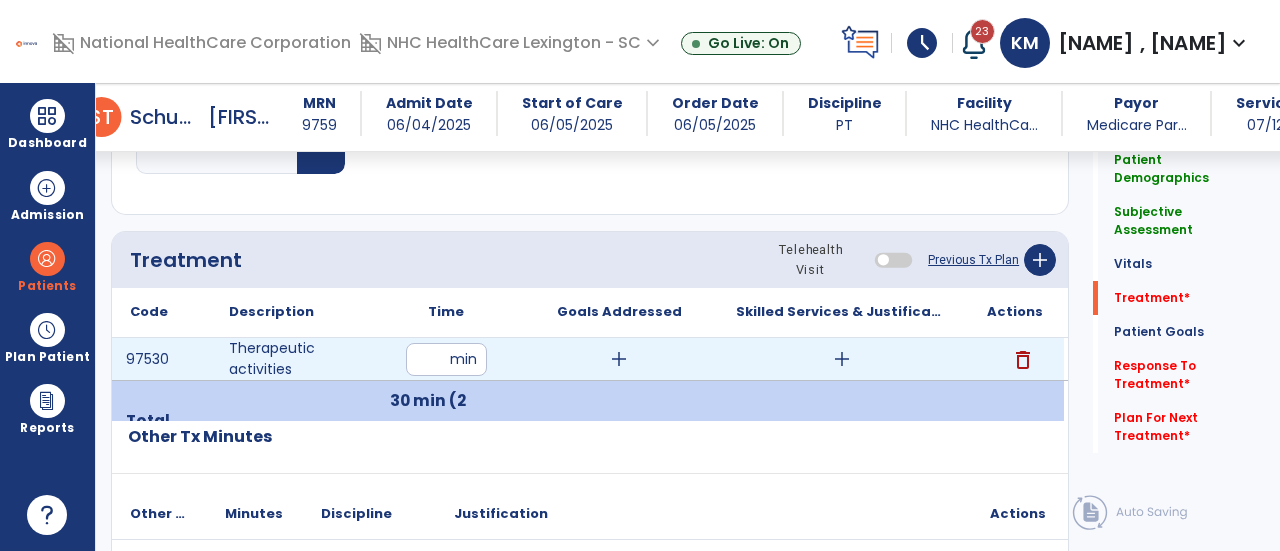click on "**" at bounding box center (446, 359) 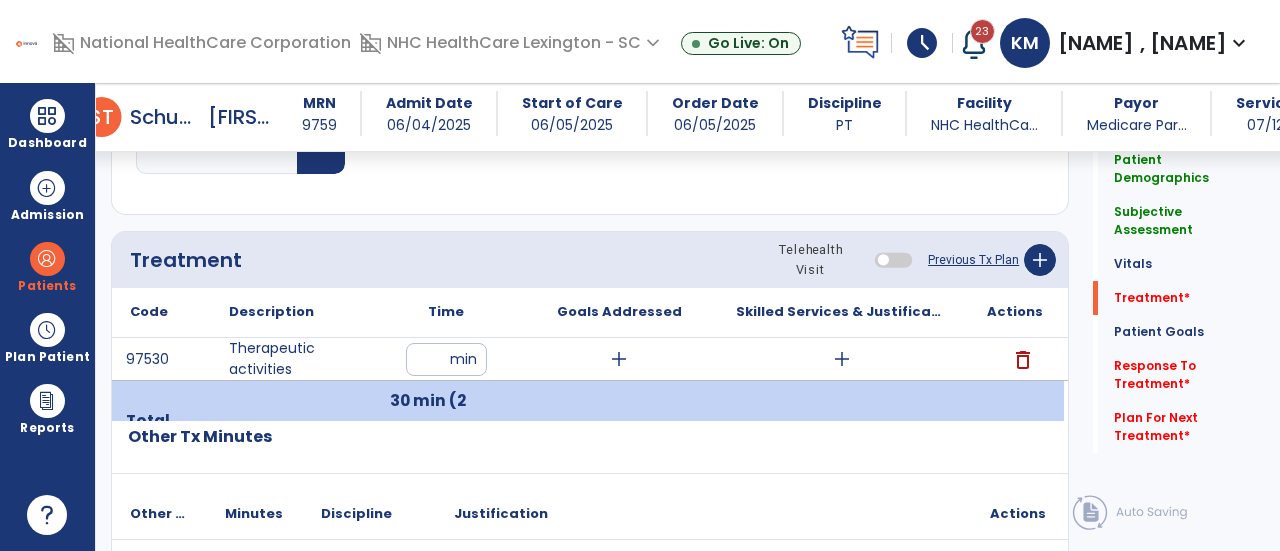 click on "Code
Description
Time" 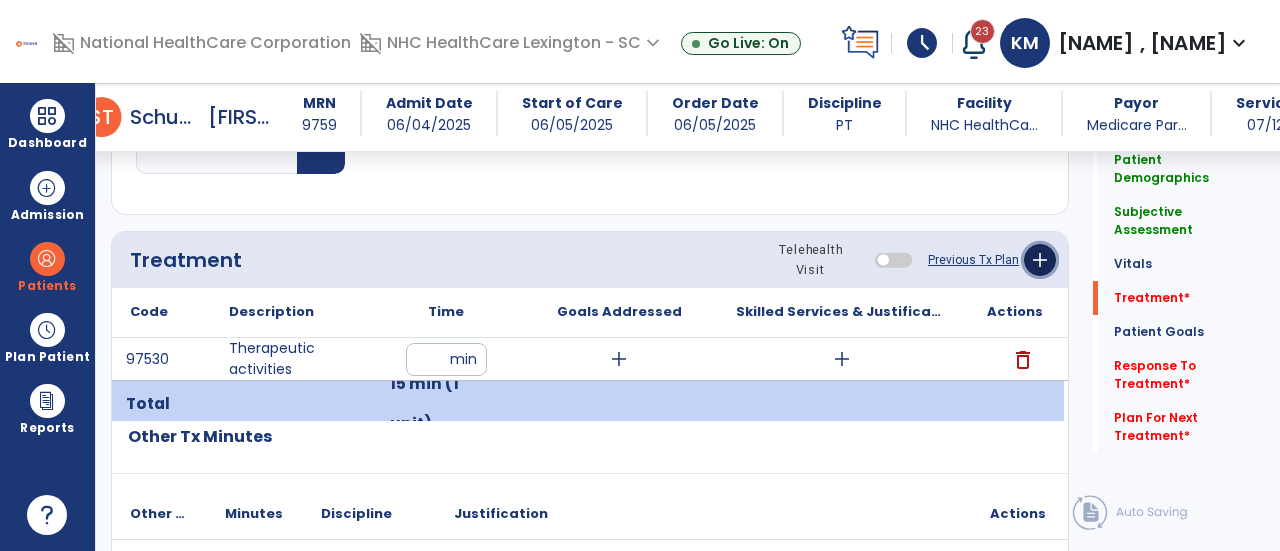 click on "add" 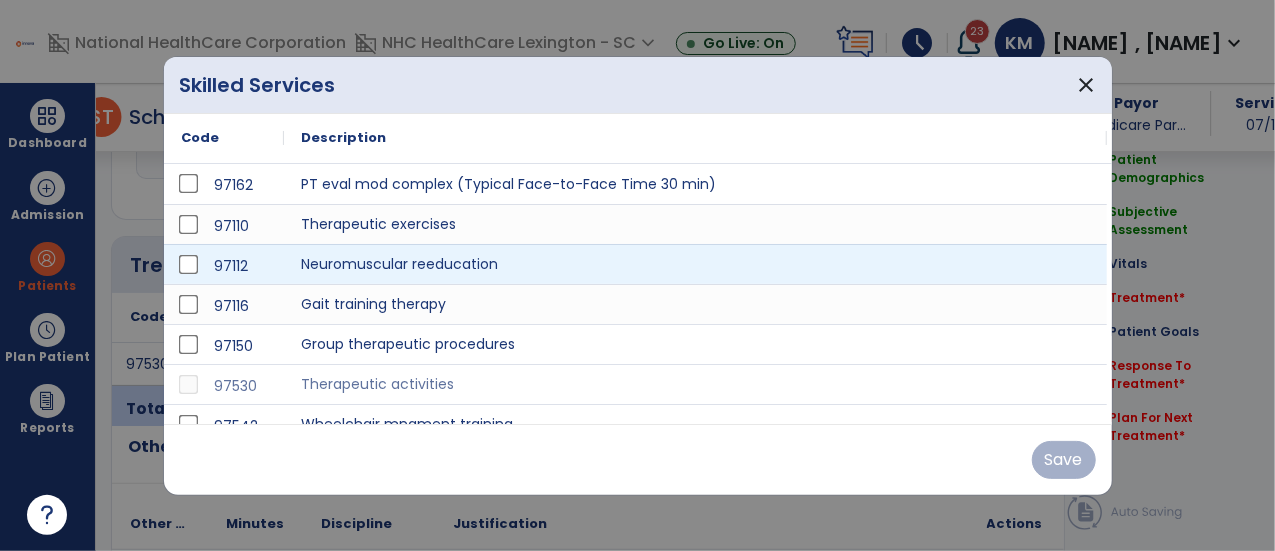 scroll, scrollTop: 1018, scrollLeft: 0, axis: vertical 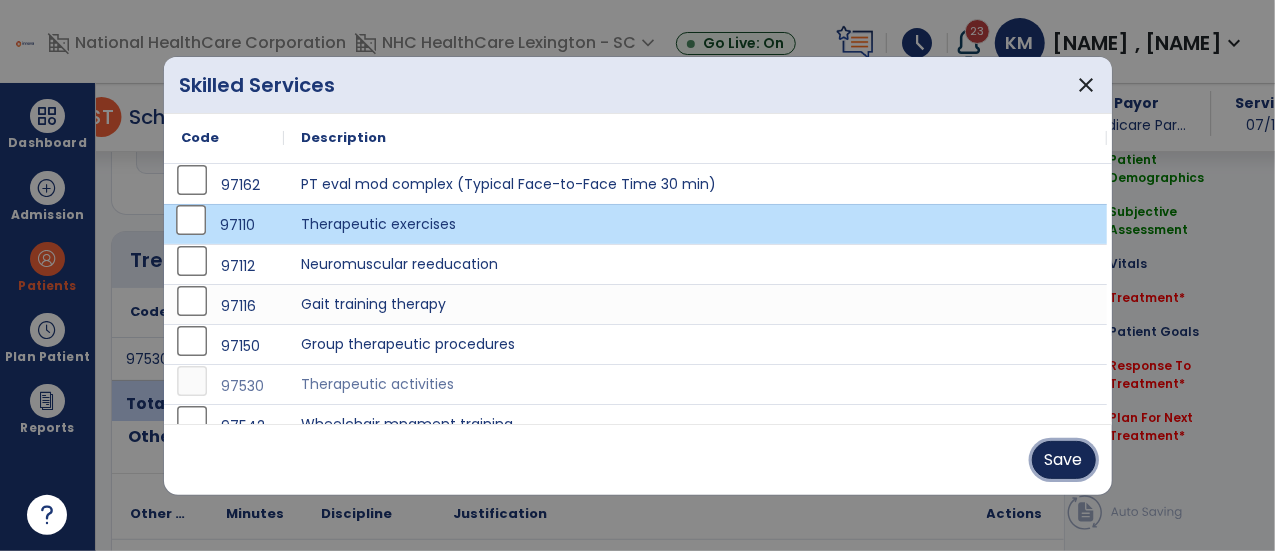 click on "Save" at bounding box center (1064, 460) 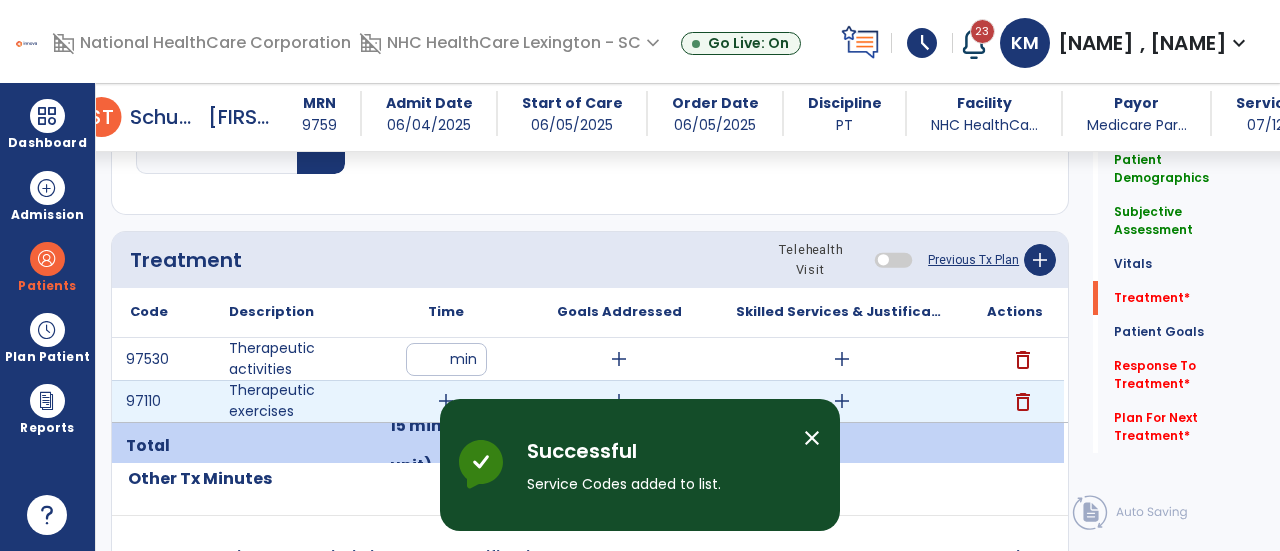 click on "add" at bounding box center (446, 401) 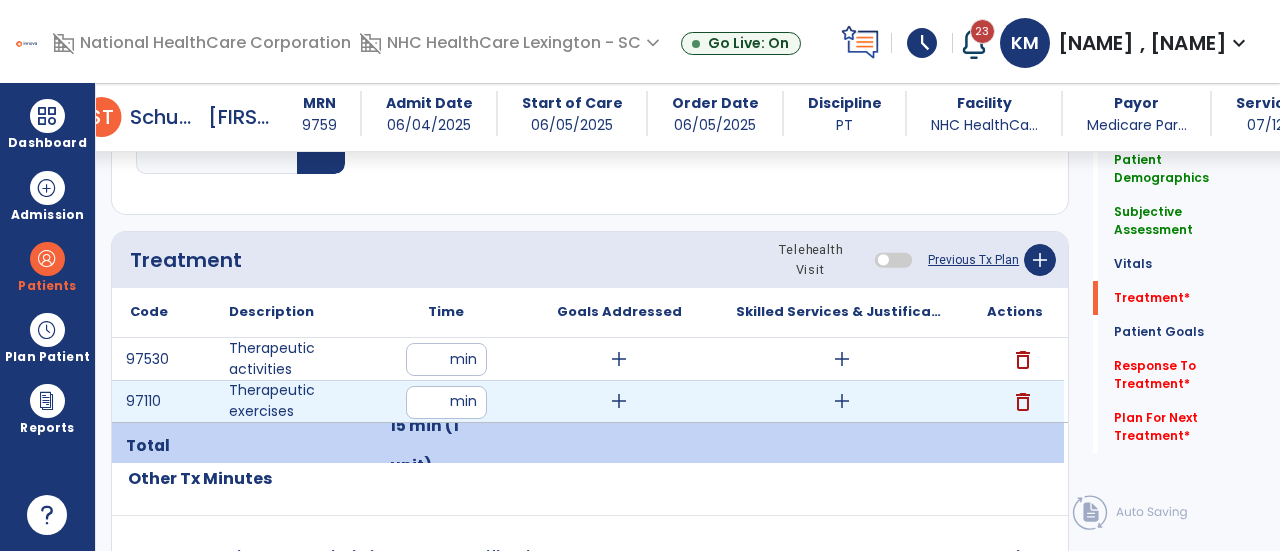 type on "*" 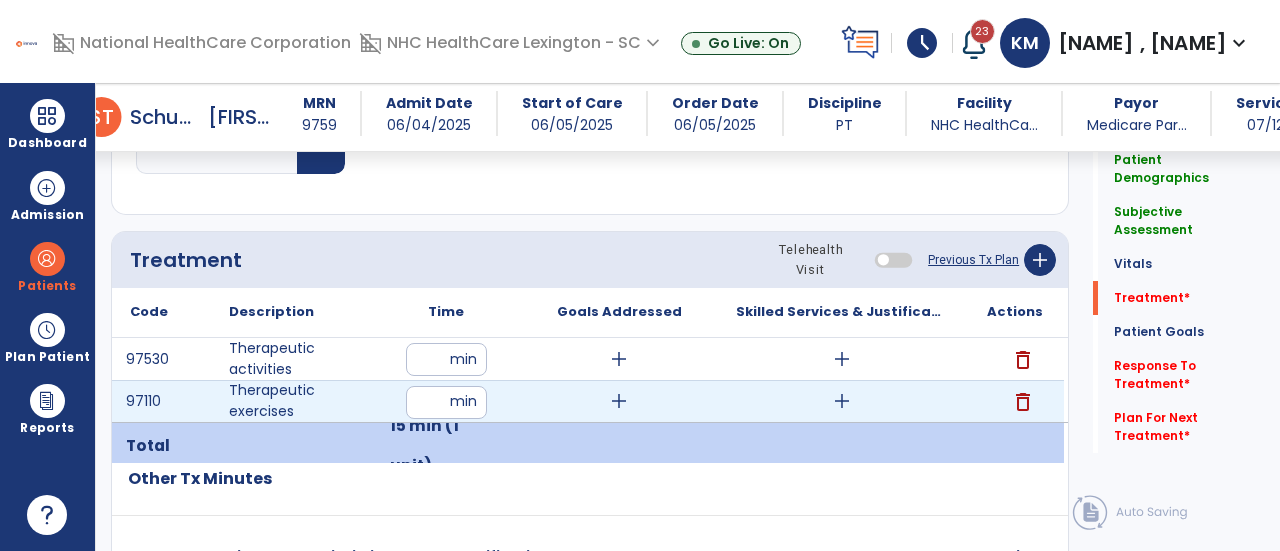 type on "**" 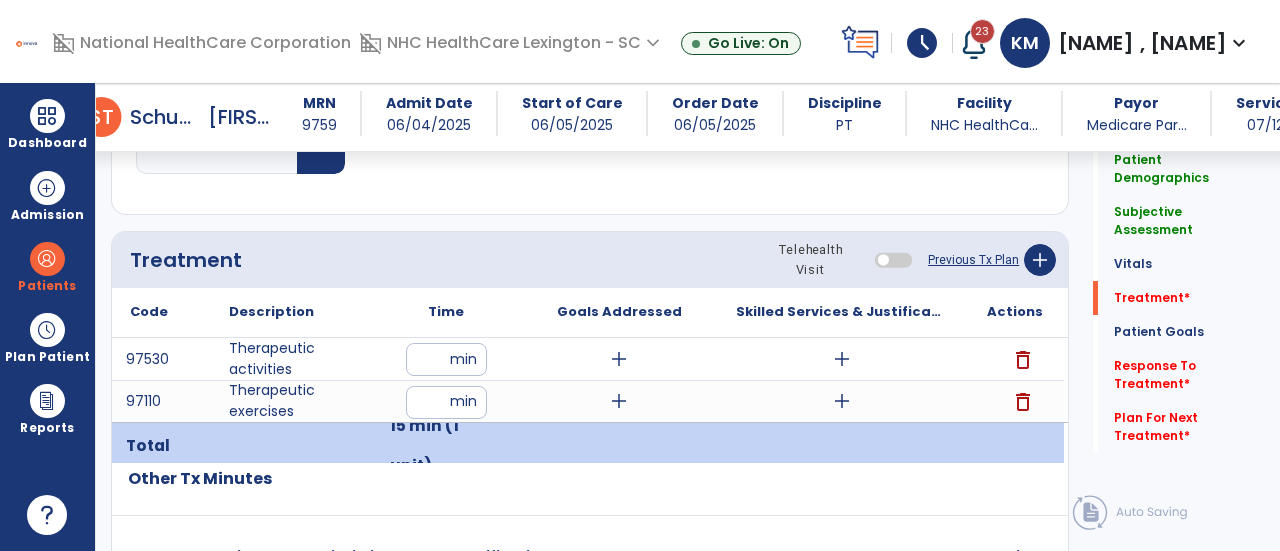 click on "Other Tx Minutes" 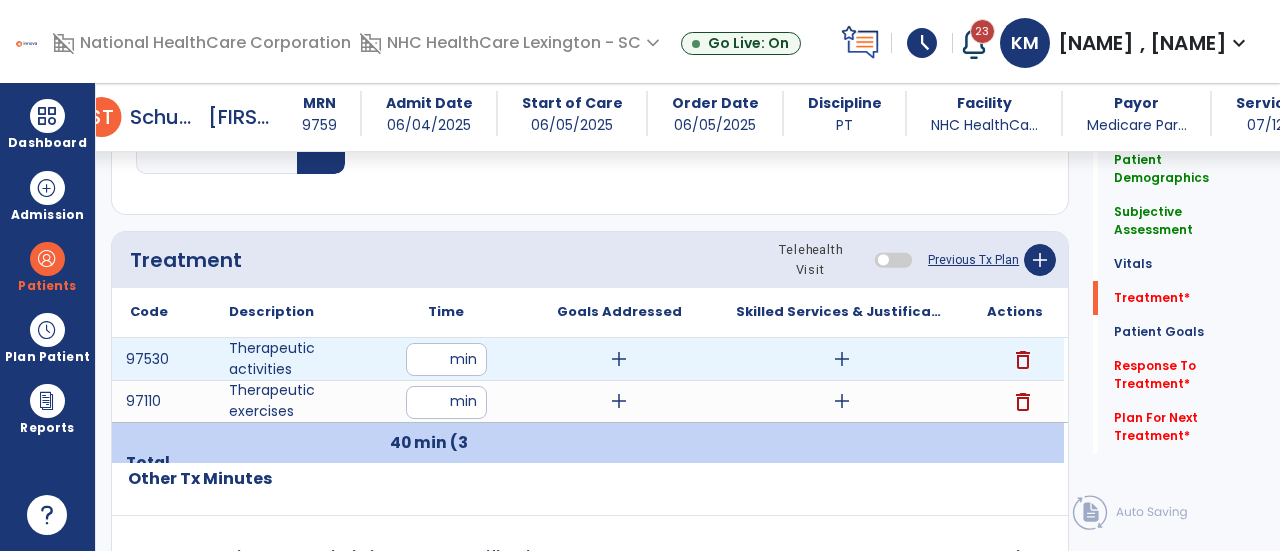 click on "add" at bounding box center [619, 359] 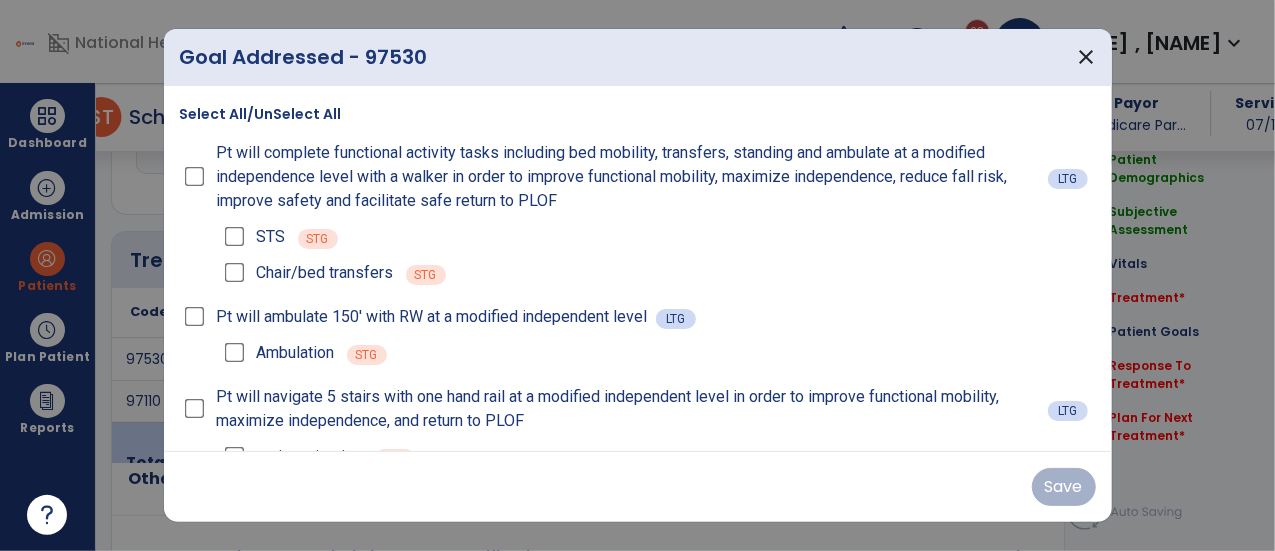 scroll, scrollTop: 1018, scrollLeft: 0, axis: vertical 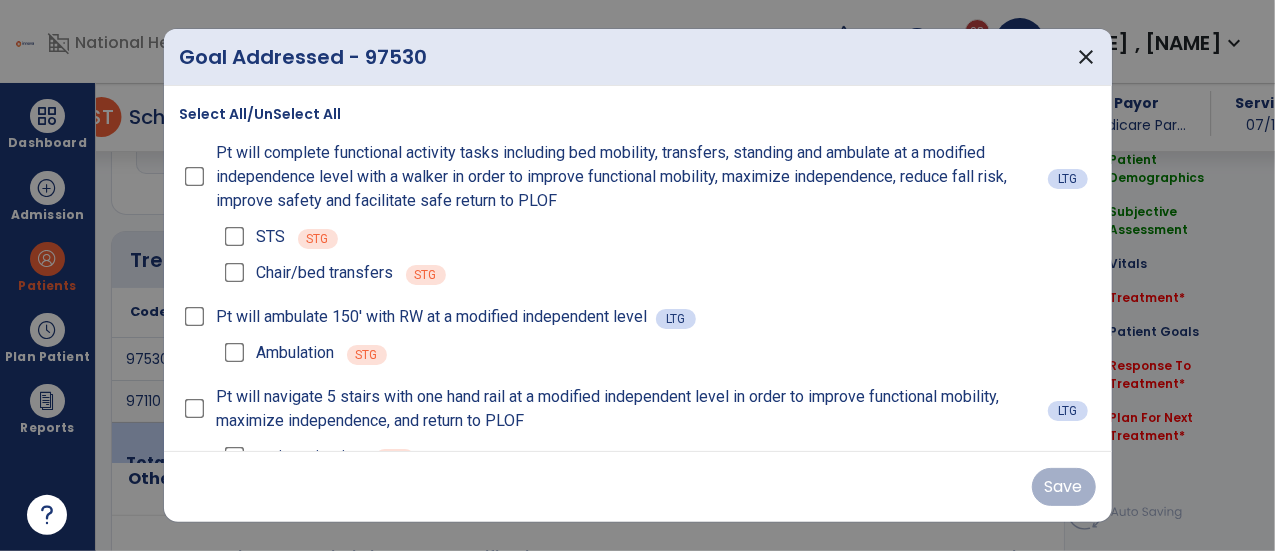 click on "Pt will complete functional activity tasks including bed mobility, transfers, standing and ambulate at a modified independence level with a walker in order to improve functional mobility, maximize independence, reduce fall risk, improve safety and facilitate safe return to PLOF" at bounding box center [614, 177] 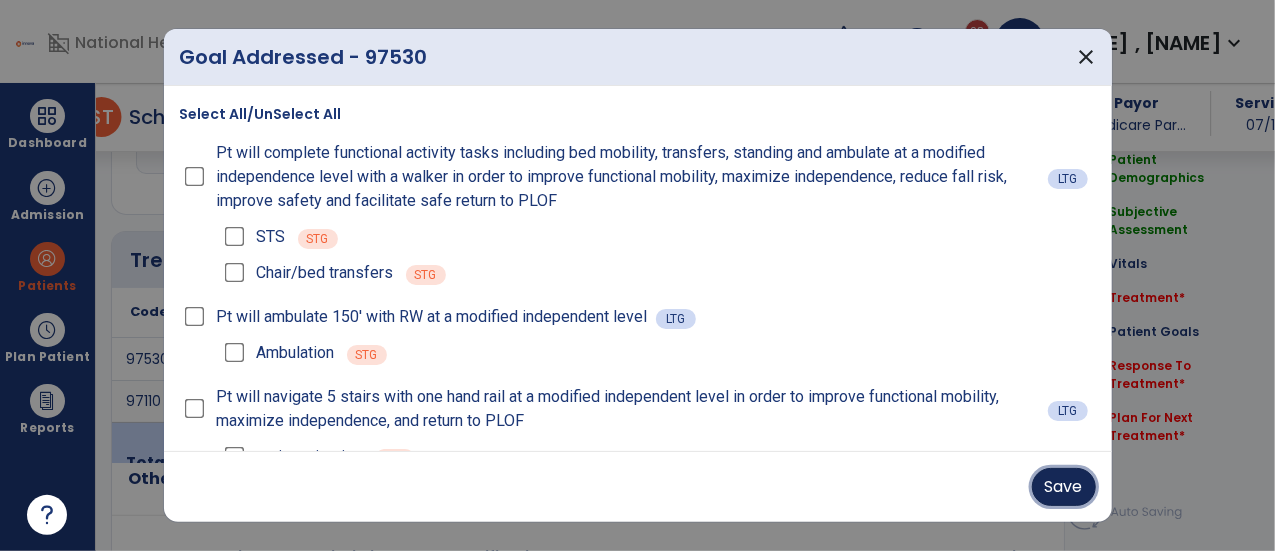 click on "Save" at bounding box center [1064, 487] 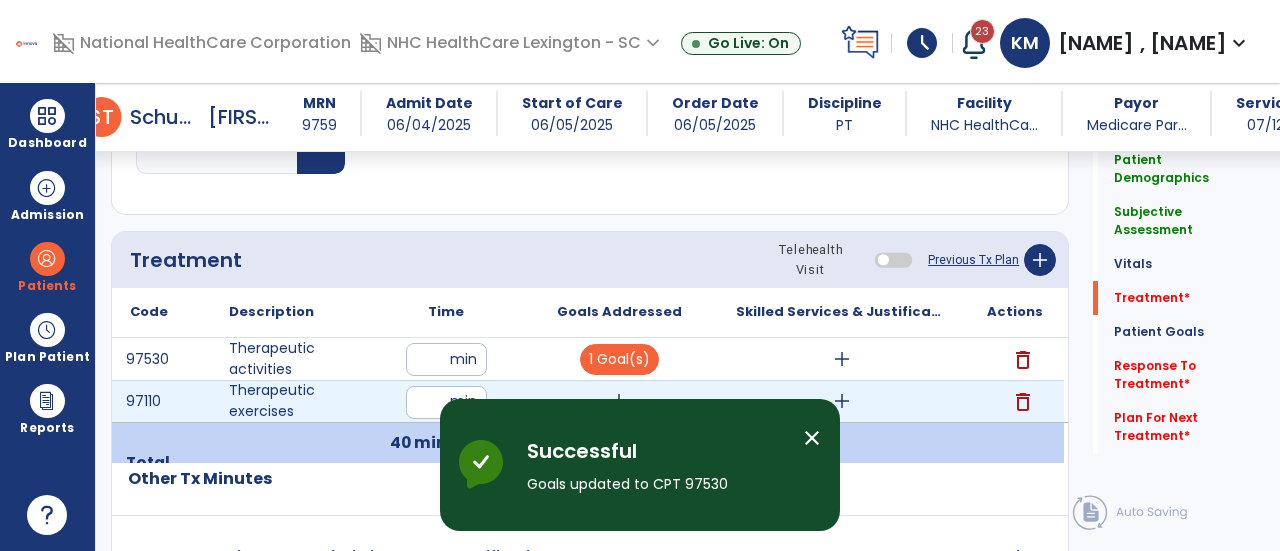 click on "add" at bounding box center (619, 401) 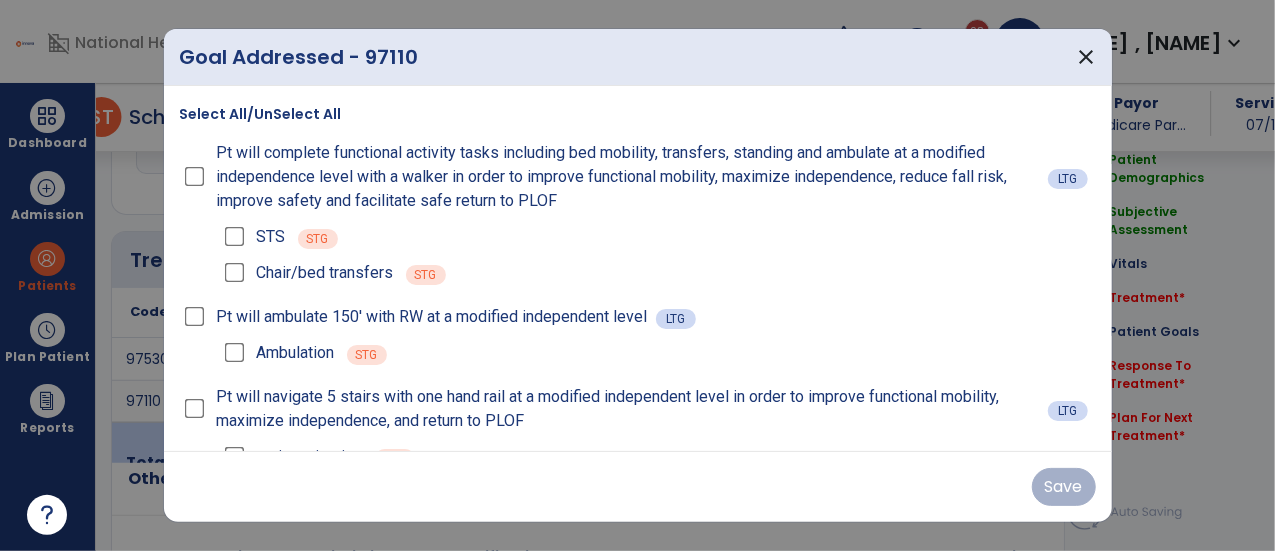 scroll, scrollTop: 1018, scrollLeft: 0, axis: vertical 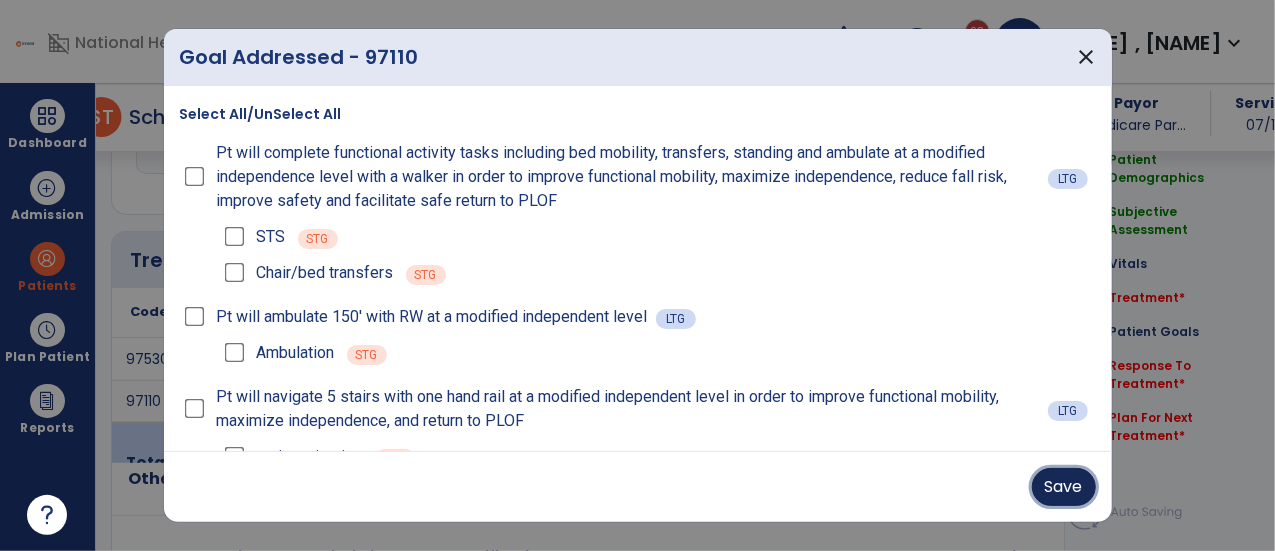 click on "Save" at bounding box center [1064, 487] 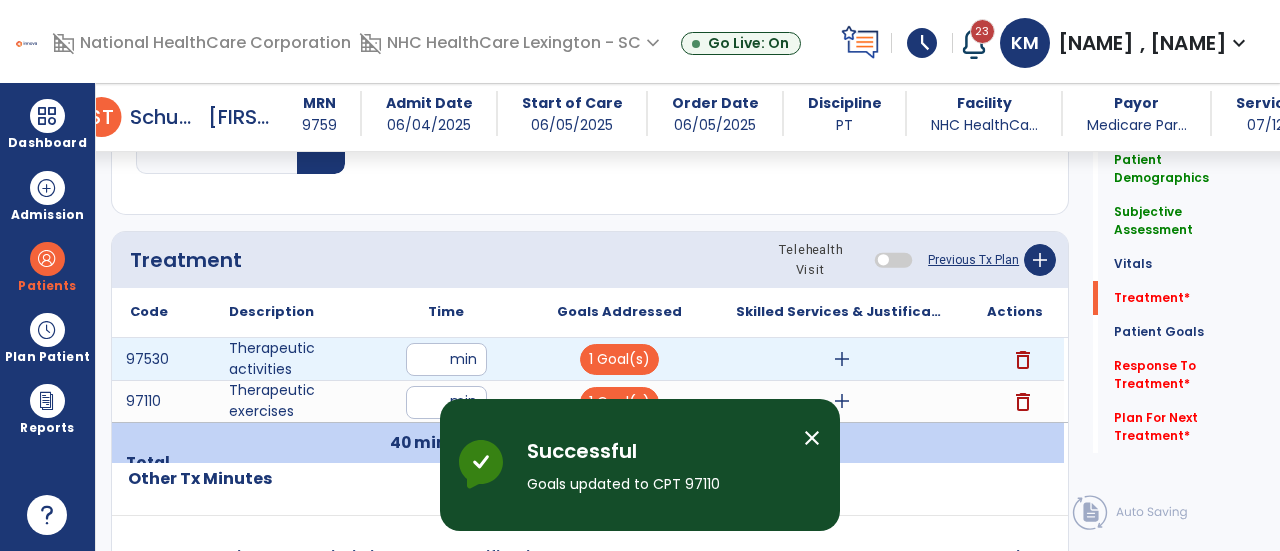 click on "add" at bounding box center (842, 359) 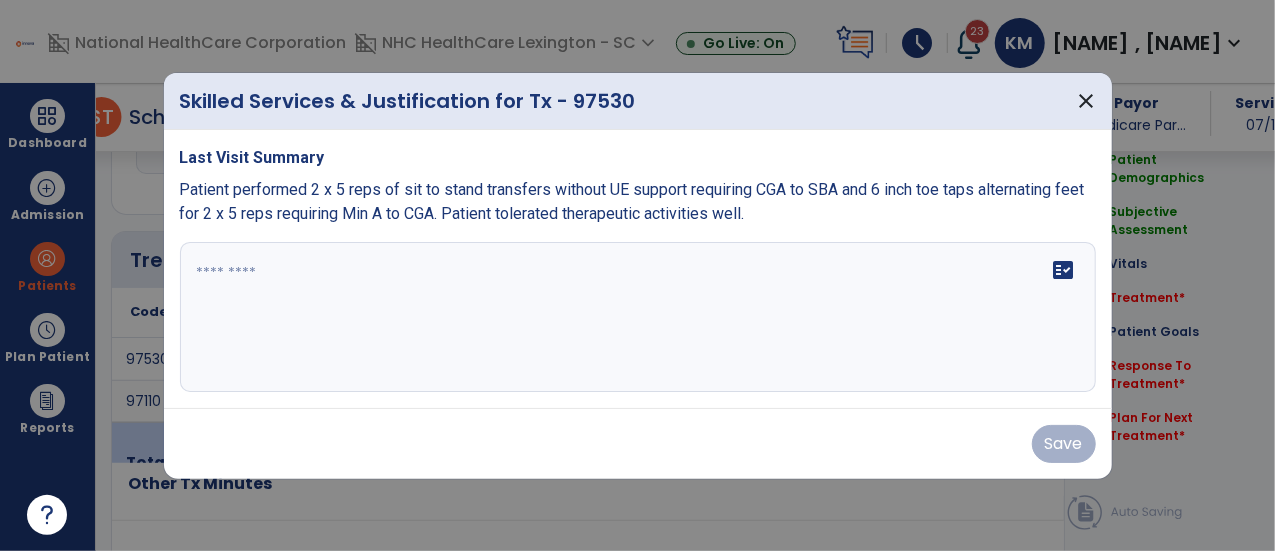 scroll, scrollTop: 1018, scrollLeft: 0, axis: vertical 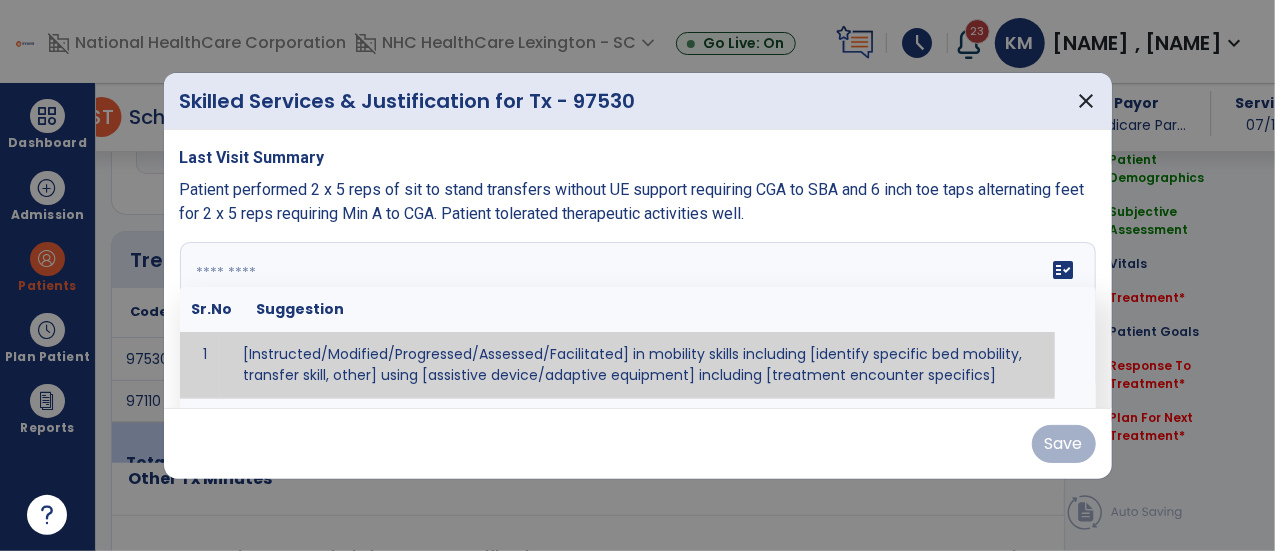 click on "fact_check  Sr.No Suggestion 1 [Instructed/Modified/Progressed/Assessed/Facilitated] in mobility skills including [identify specific bed mobility, transfer skill, other] using [assistive device/adaptive equipment] including [treatment encounter specifics]" at bounding box center [638, 317] 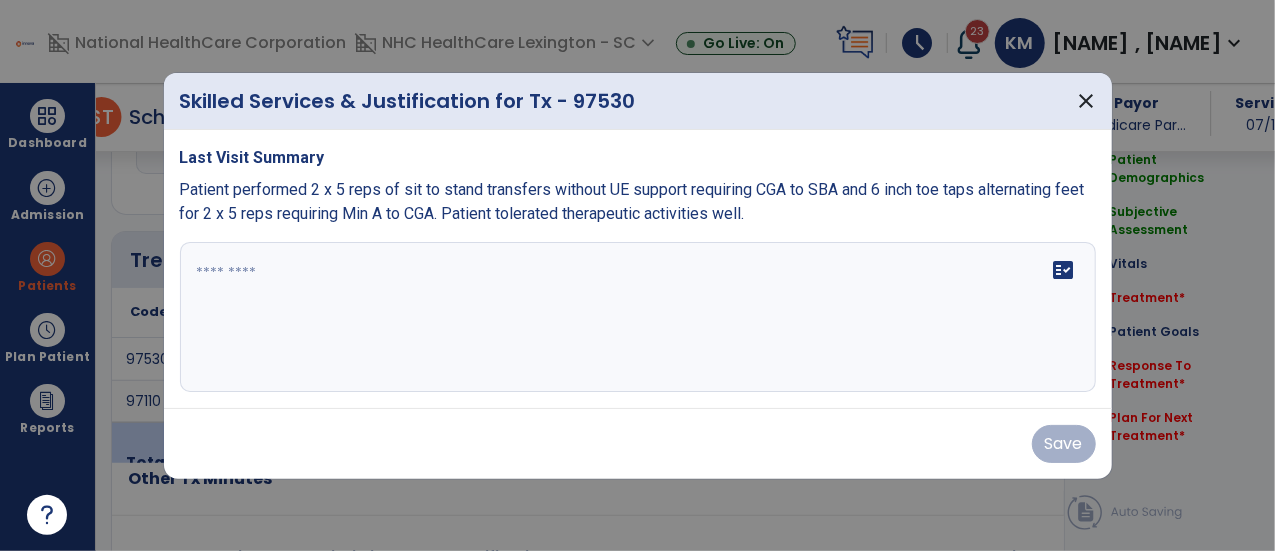 click on "fact_check" at bounding box center [638, 317] 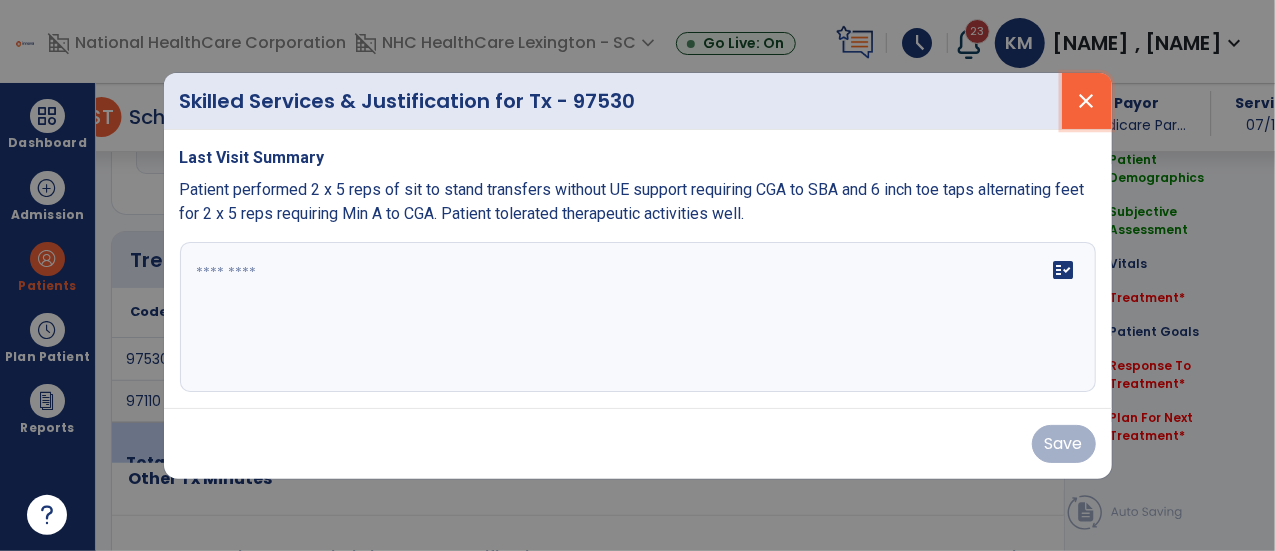 click on "close" at bounding box center [1087, 101] 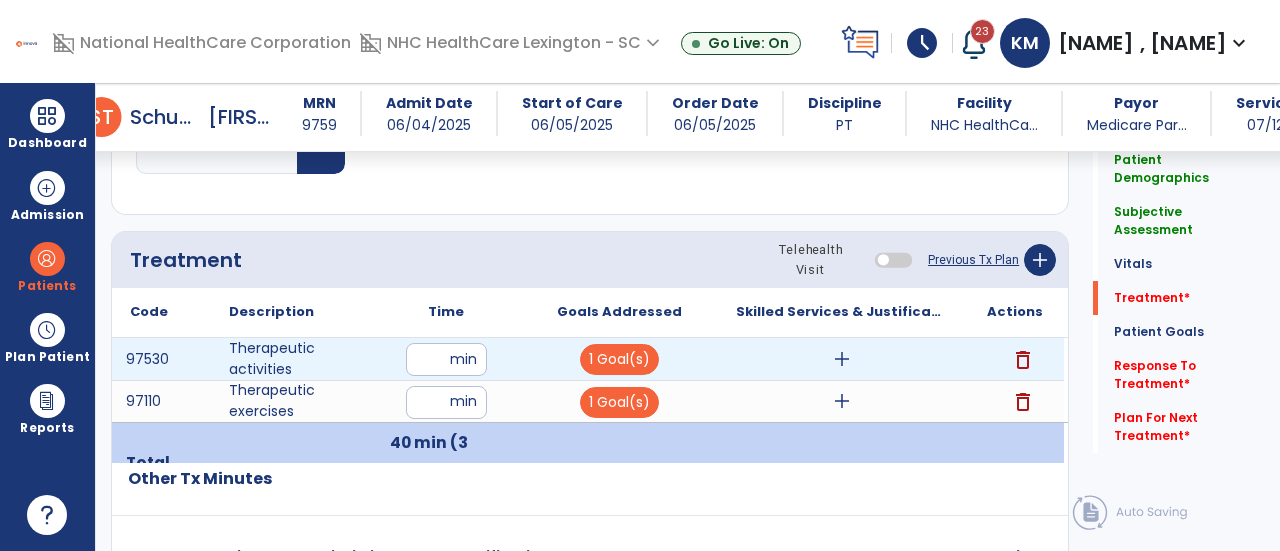 click on "add" at bounding box center [841, 359] 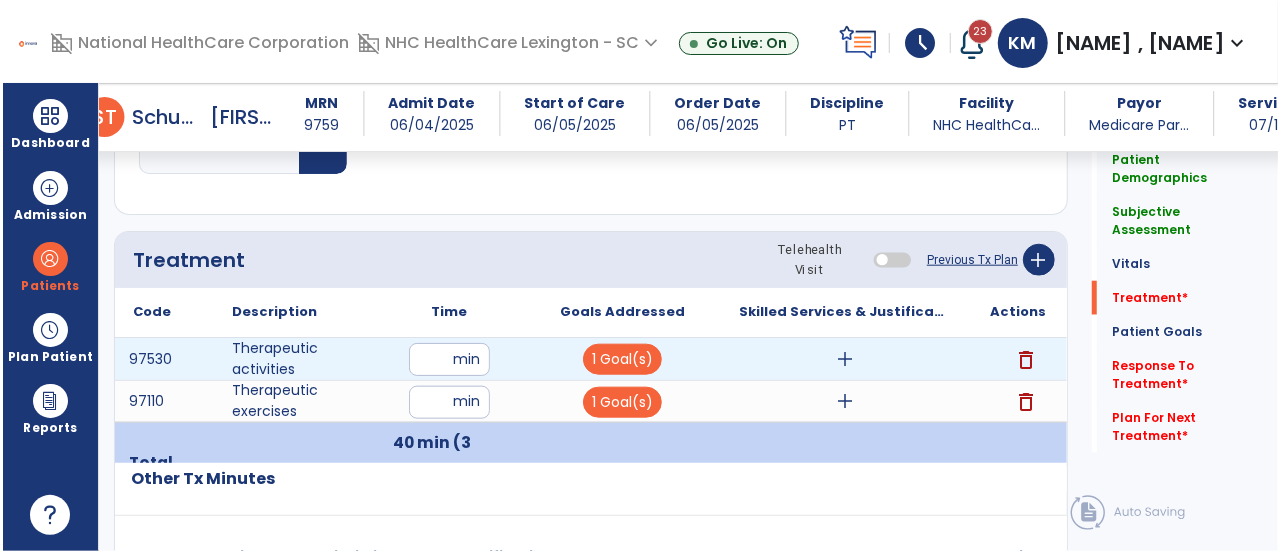 scroll, scrollTop: 1018, scrollLeft: 0, axis: vertical 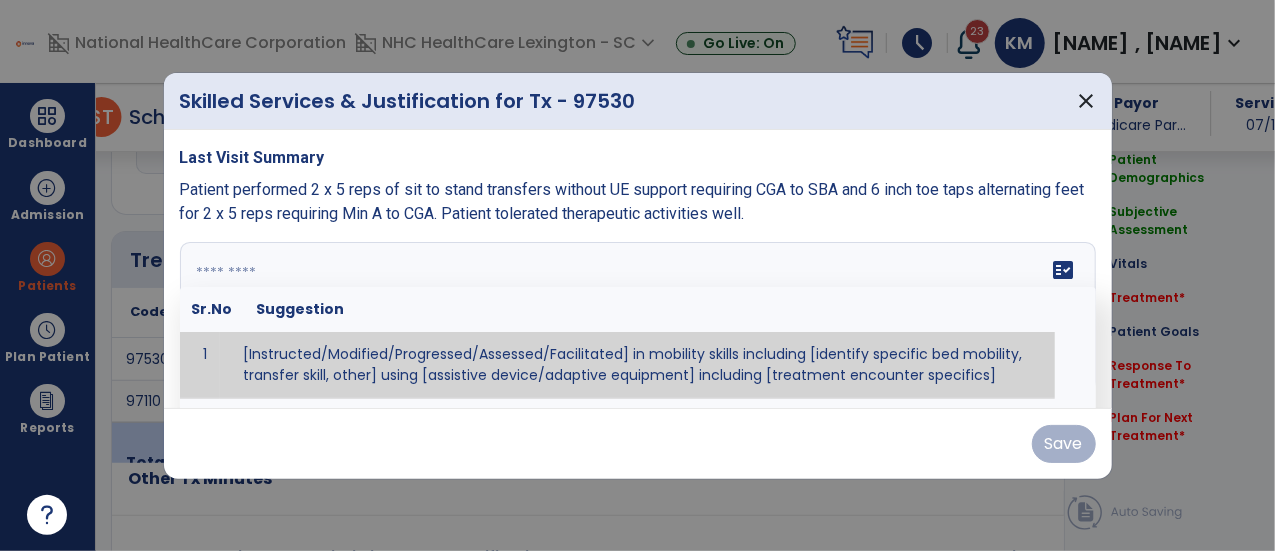 click on "fact_check  Sr.No Suggestion 1 [Instructed/Modified/Progressed/Assessed/Facilitated] in mobility skills including [identify specific bed mobility, transfer skill, other] using [assistive device/adaptive equipment] including [treatment encounter specifics]" at bounding box center (638, 317) 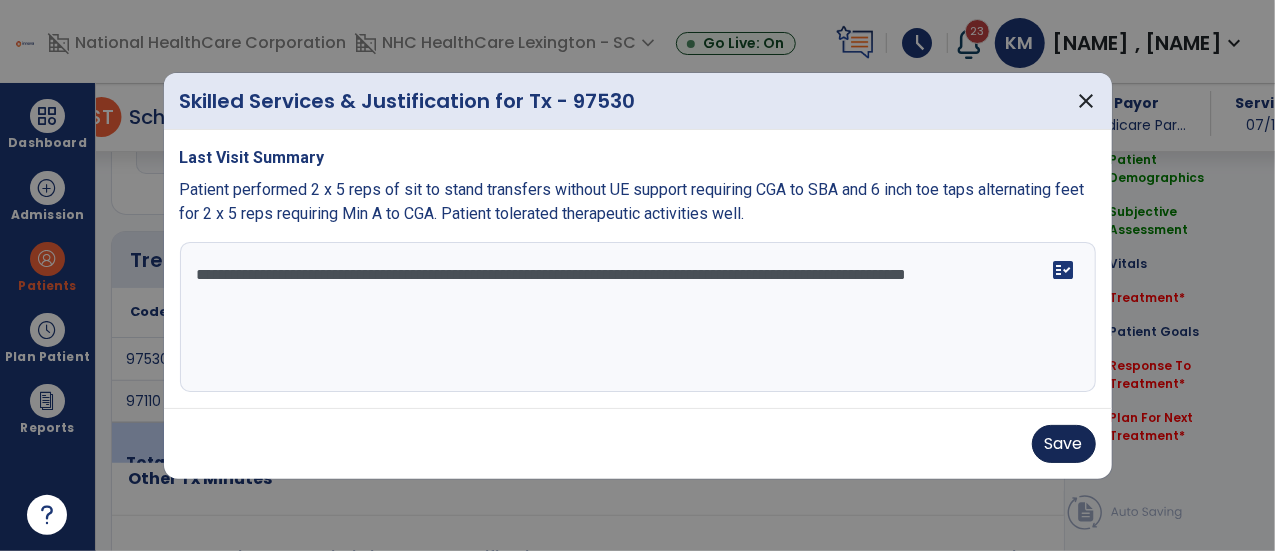 type on "**********" 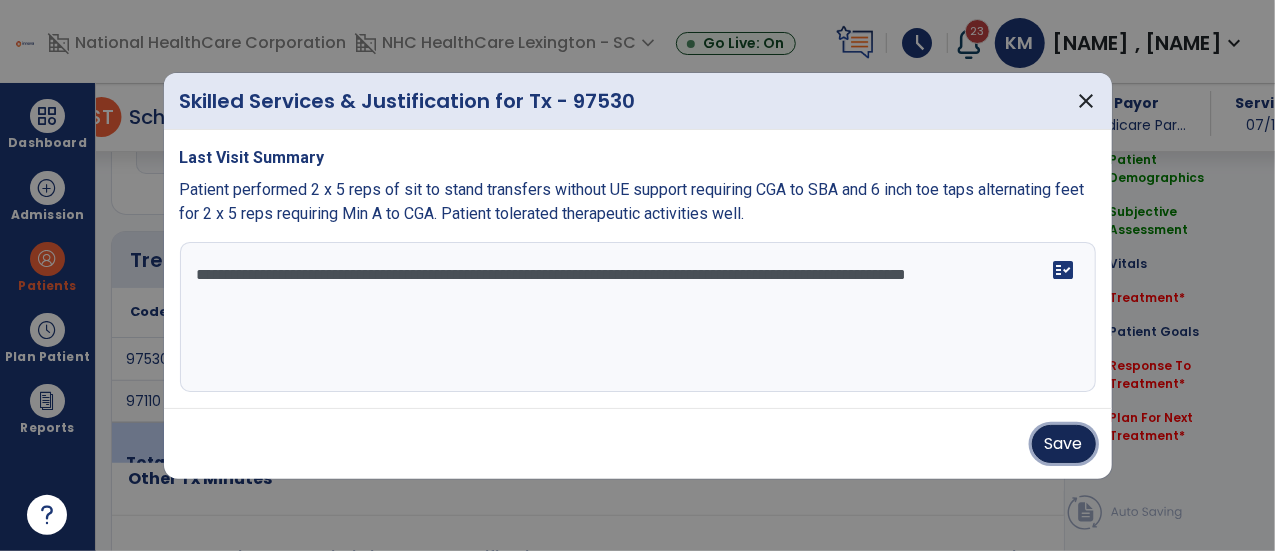 click on "Save" at bounding box center [1064, 444] 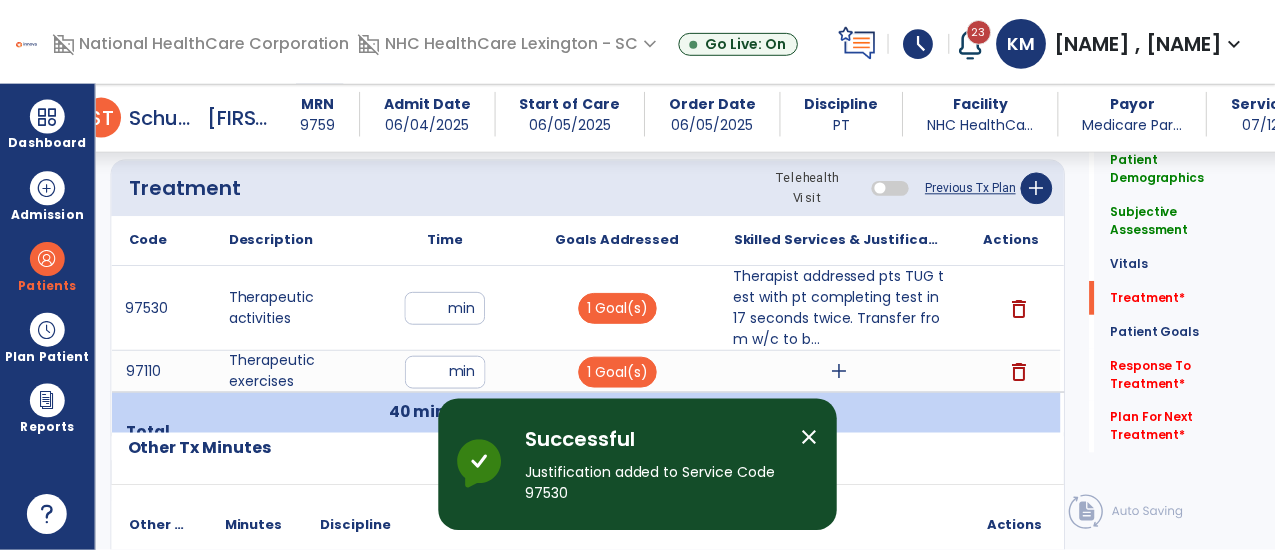 scroll, scrollTop: 1100, scrollLeft: 0, axis: vertical 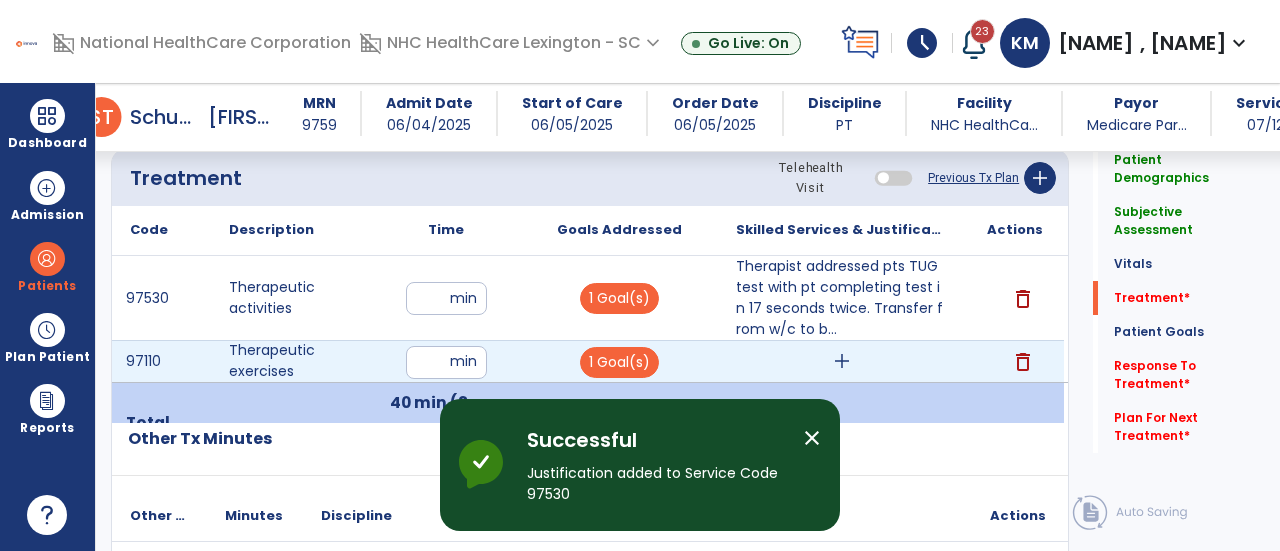 click on "add" at bounding box center [841, 361] 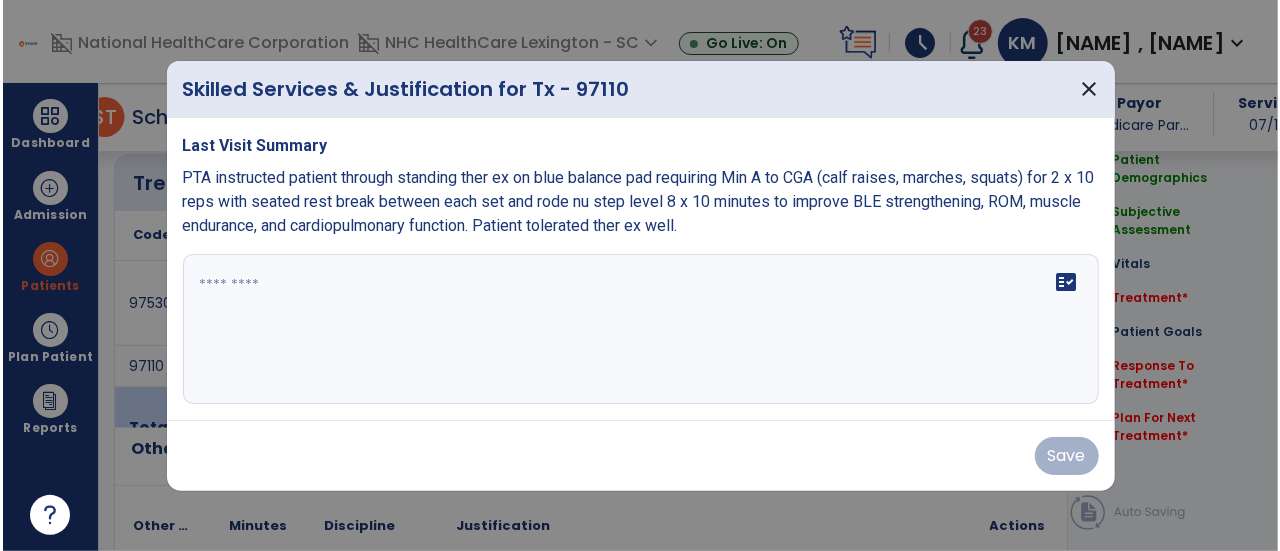scroll, scrollTop: 1100, scrollLeft: 0, axis: vertical 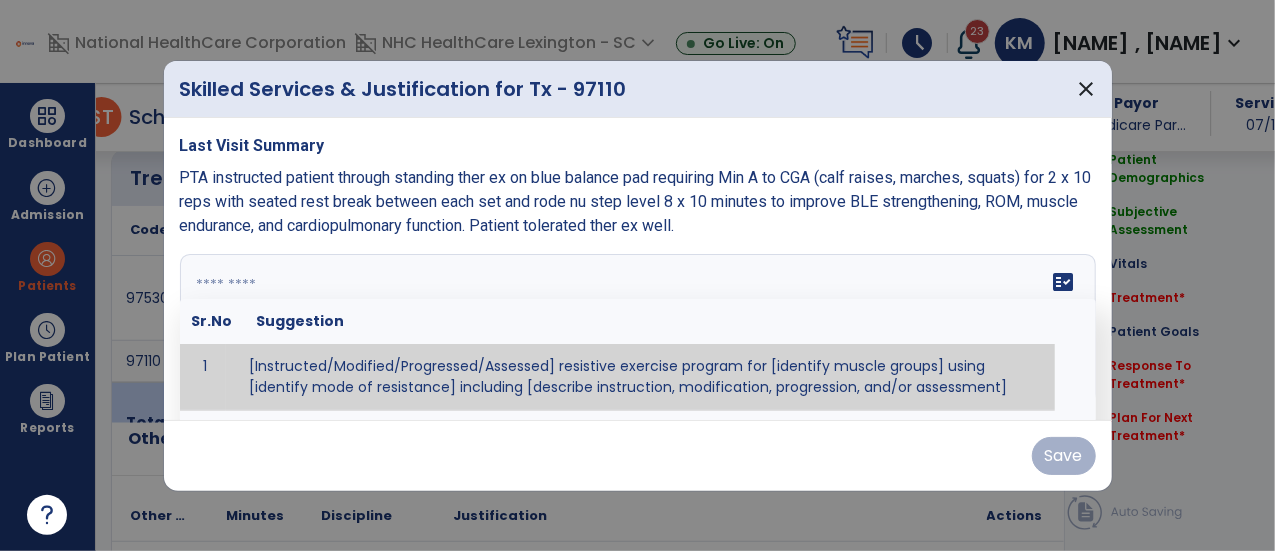 click on "fact_check  Sr.No Suggestion 1 [Instructed/Modified/Progressed/Assessed] resistive exercise program for [identify muscle groups] using [identify mode of resistance] including [describe instruction, modification, progression, and/or assessment] 2 [Instructed/Modified/Progressed/Assessed] aerobic exercise program using [identify equipment/mode] including [describe instruction, modification,progression, and/or assessment] 3 [Instructed/Modified/Progressed/Assessed] [PROM/A/AROM/AROM] program for [identify joint movements] using [contract-relax, over-pressure, inhibitory techniques, other] 4 [Assessed/Tested] aerobic capacity with administration of [aerobic capacity test]" at bounding box center [638, 329] 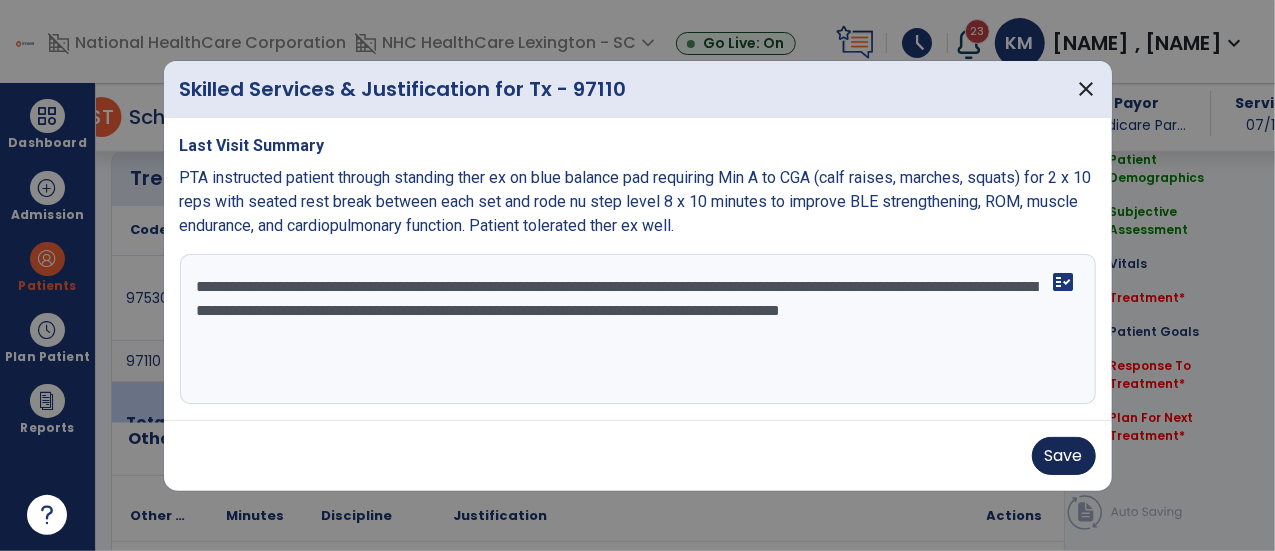 type on "**********" 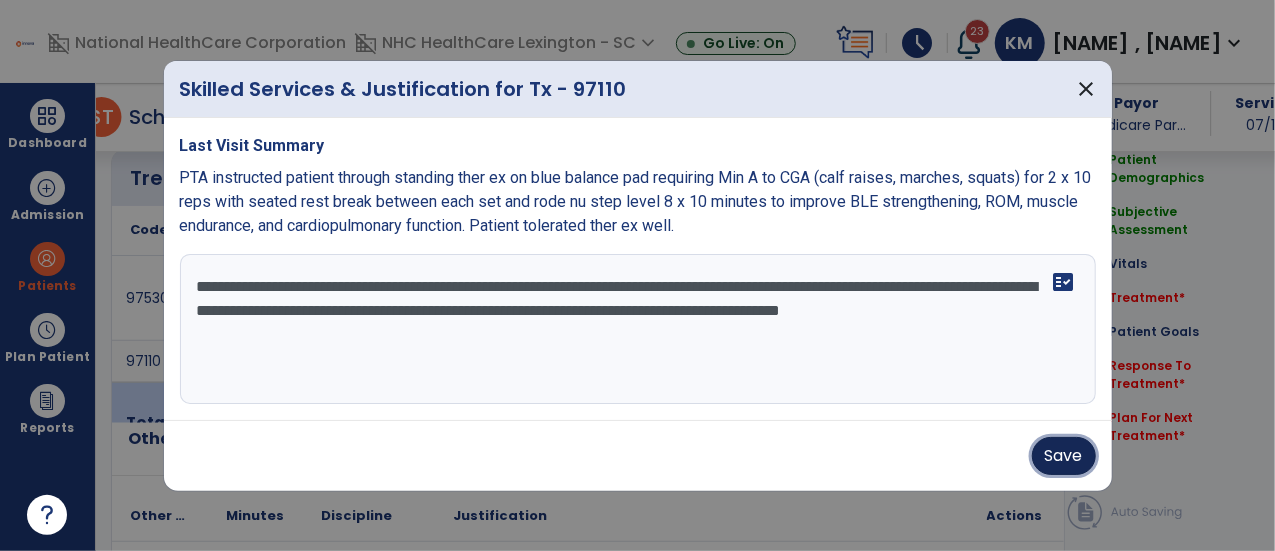 click on "Save" at bounding box center [1064, 456] 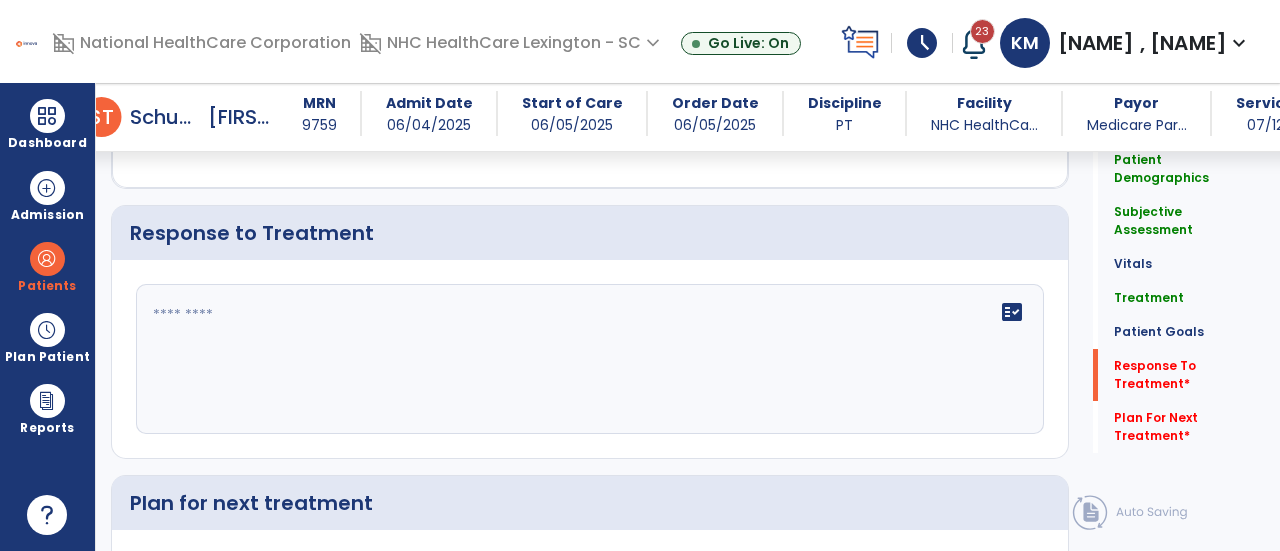 scroll, scrollTop: 3739, scrollLeft: 0, axis: vertical 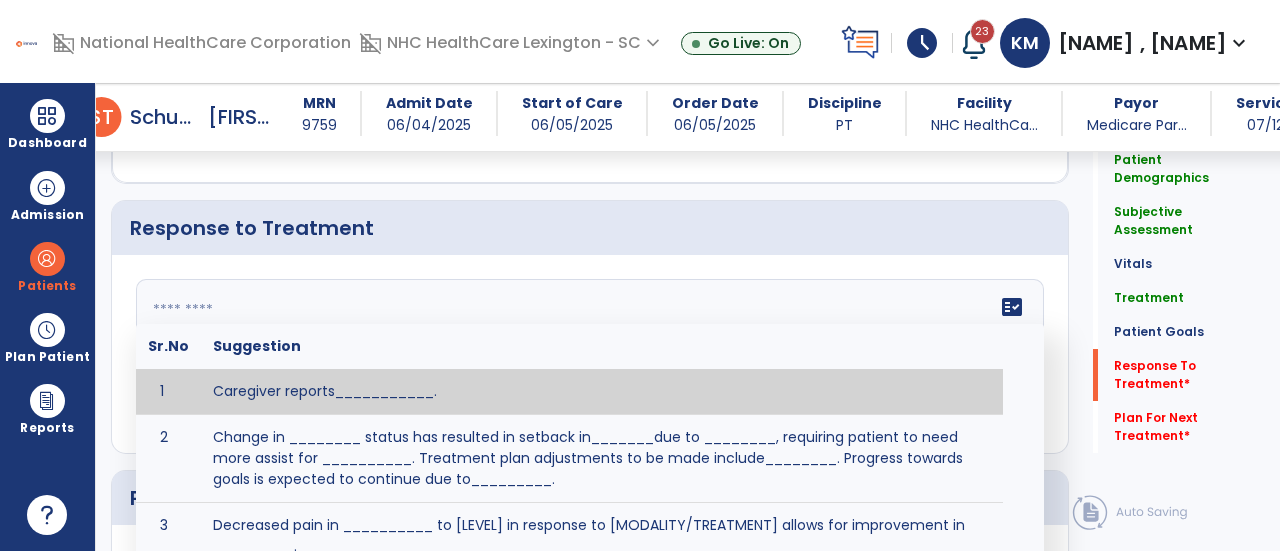 click on "fact_check  Sr.No Suggestion 1 Caregiver reports___________. 2 Change in ________ status has resulted in setback in_______due to ________, requiring patient to need more assist for __________.   Treatment plan adjustments to be made include________.  Progress towards goals is expected to continue due to_________. 3 Decreased pain in __________ to [LEVEL] in response to [MODALITY/TREATMENT] allows for improvement in _________. 4 Functional gains in _______ have impacted the patient's ability to perform_________ with a reduction in assist levels to_________. 5 Functional progress this week has been significant due to__________. 6 Gains in ________ have improved the patient's ability to perform ______with decreased levels of assist to___________. 7 Improvement in ________allows patient to tolerate higher levels of challenges in_________. 8 Pain in [AREA] has decreased to [LEVEL] in response to [TREATMENT/MODALITY], allowing fore ease in completing__________. 9 10 11 12 13 14 15 16 17 18 19 20 21" 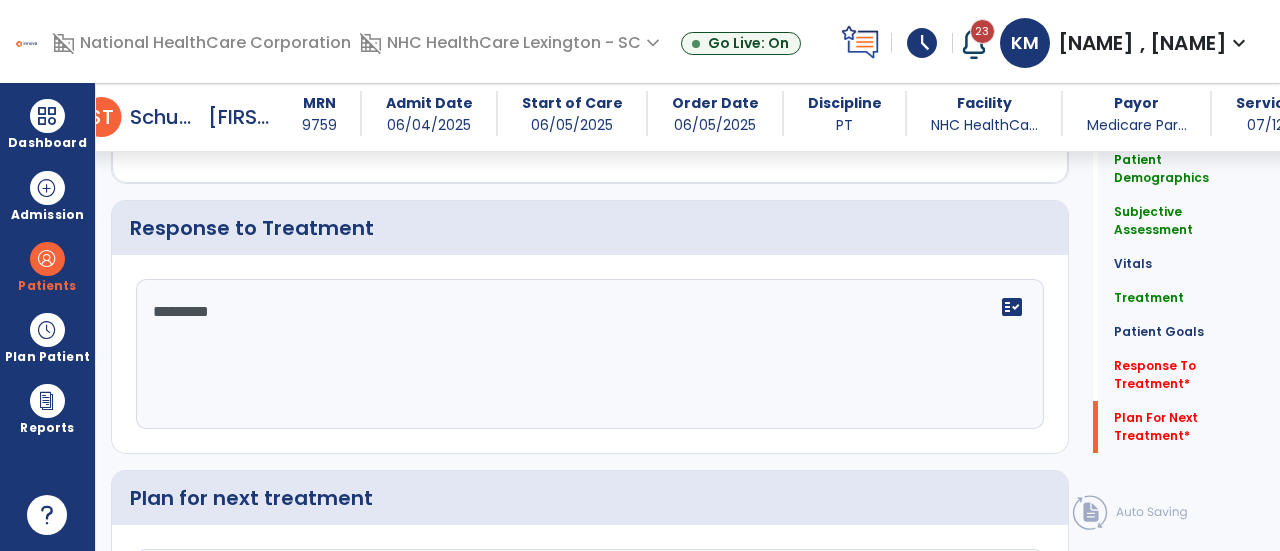 scroll, scrollTop: 3944, scrollLeft: 0, axis: vertical 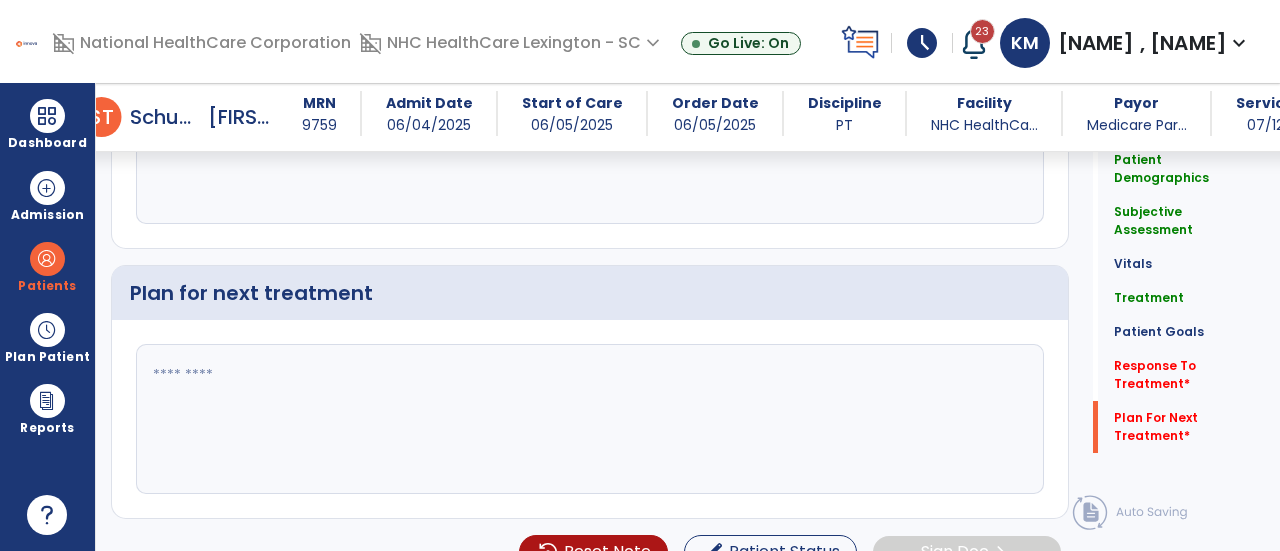 type on "*********" 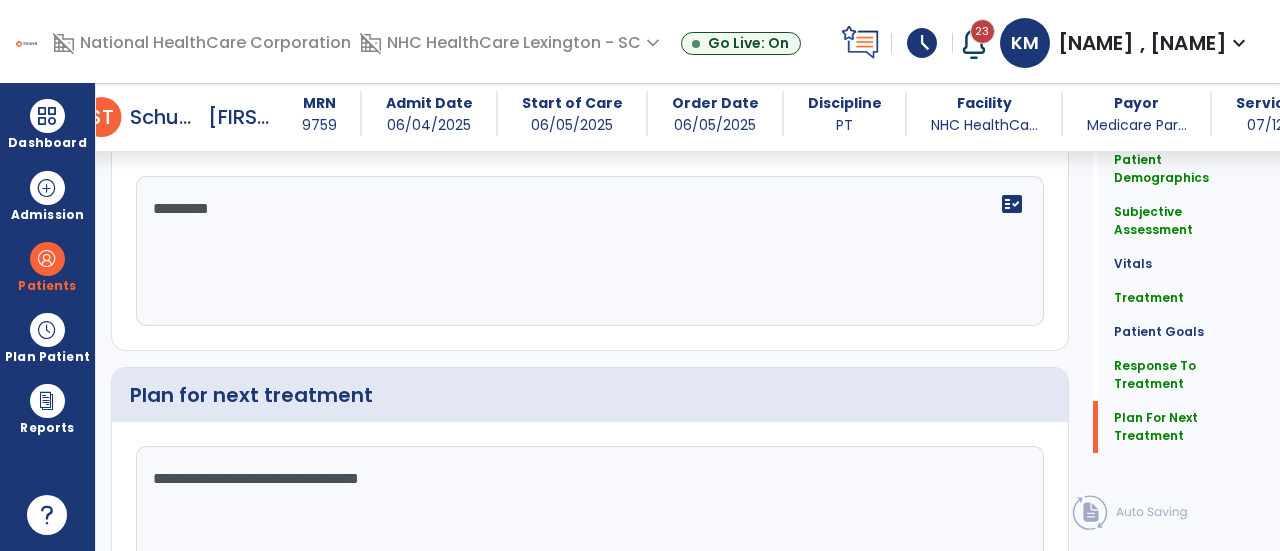 scroll, scrollTop: 3944, scrollLeft: 0, axis: vertical 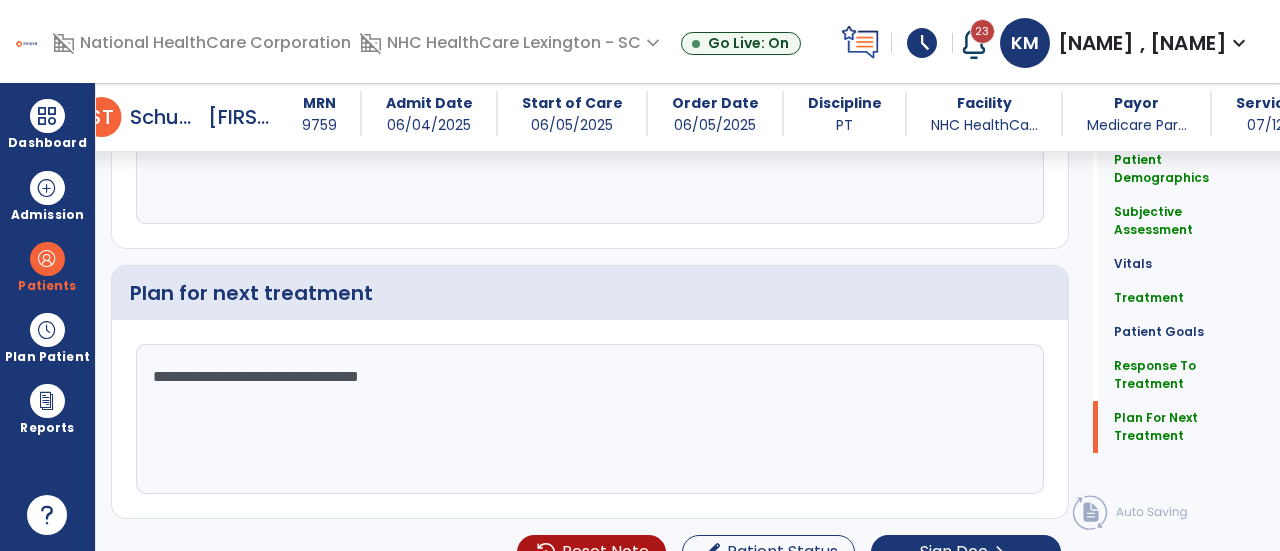 click on "**********" 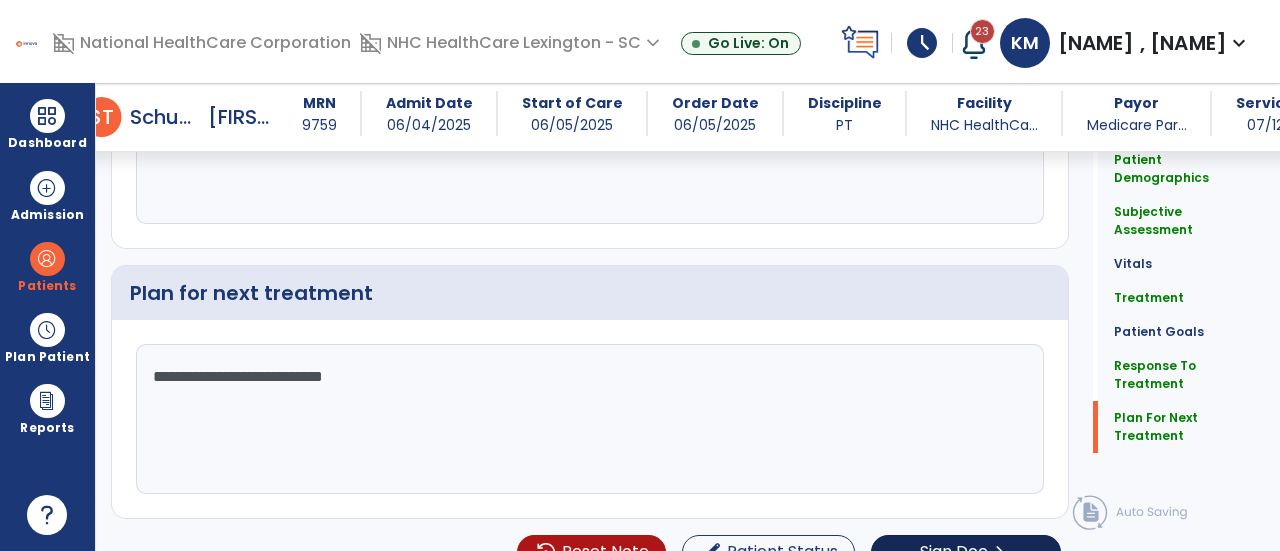 type on "**********" 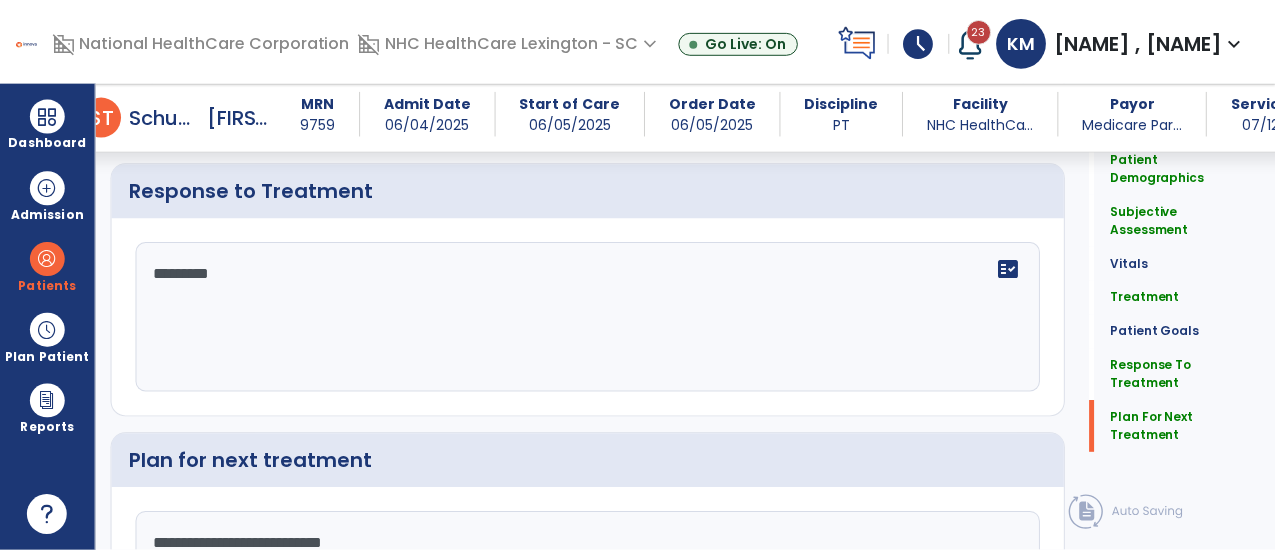 scroll, scrollTop: 3944, scrollLeft: 0, axis: vertical 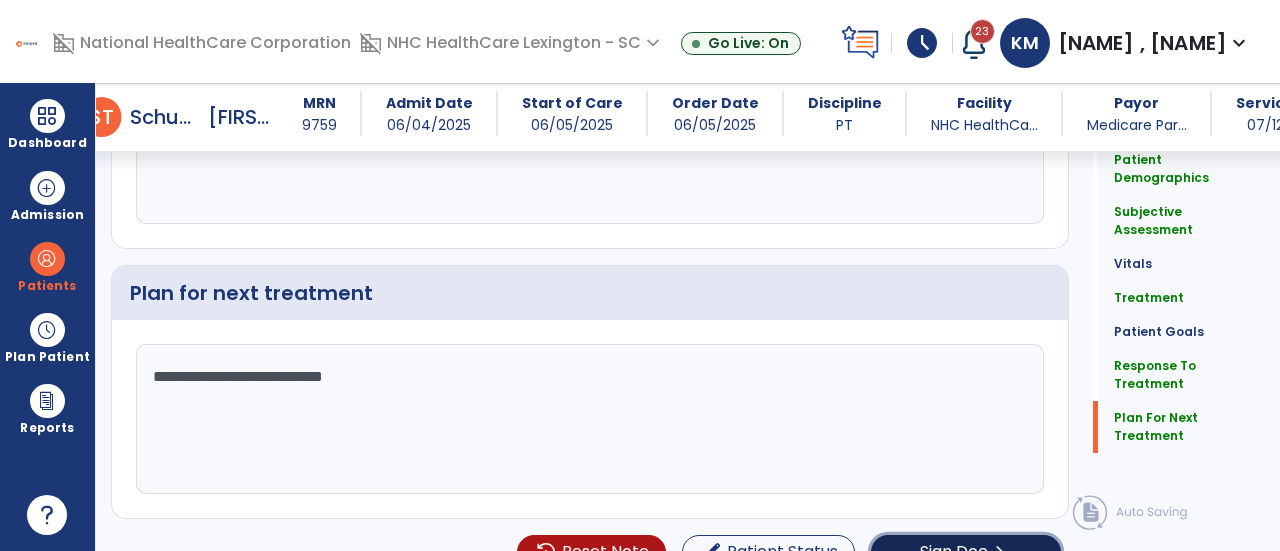 click on "Sign Doc" 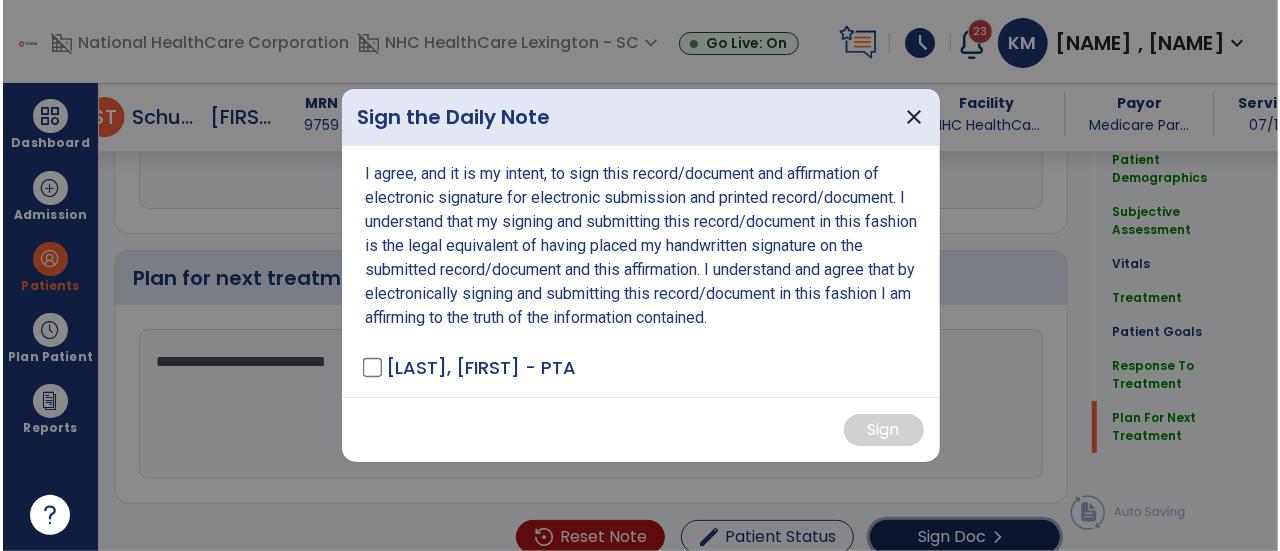 scroll, scrollTop: 3944, scrollLeft: 0, axis: vertical 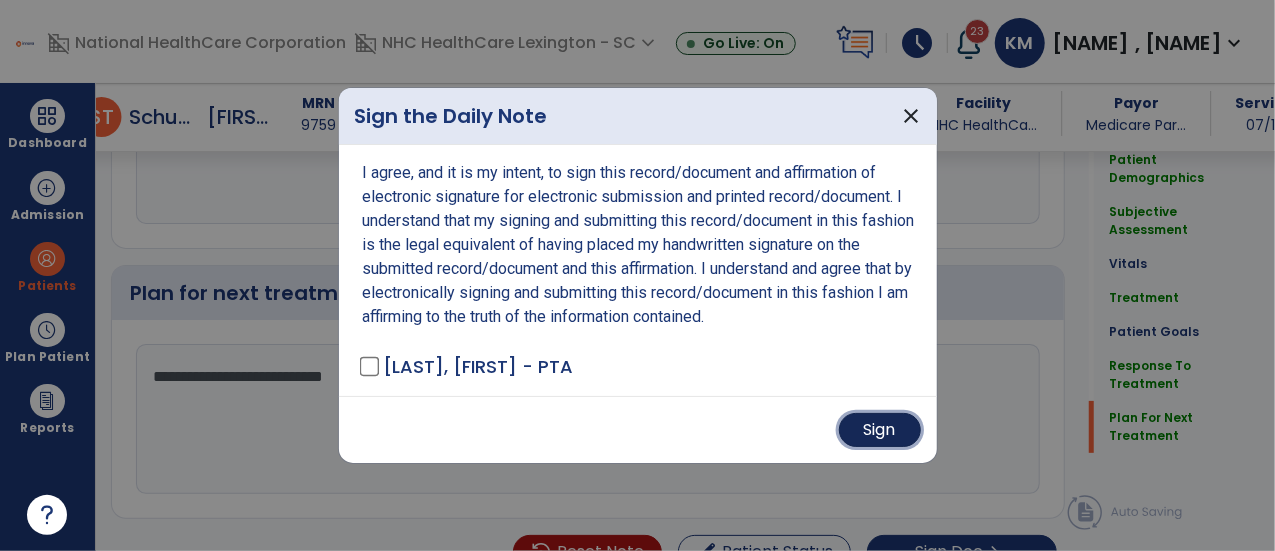 click on "Sign" at bounding box center (880, 430) 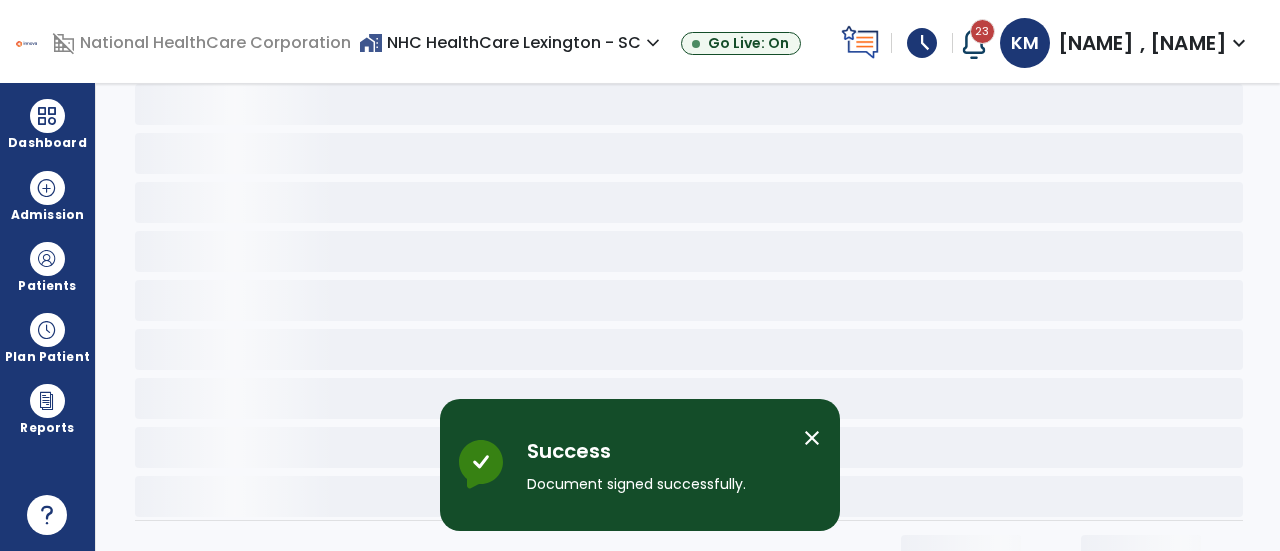 scroll, scrollTop: 0, scrollLeft: 0, axis: both 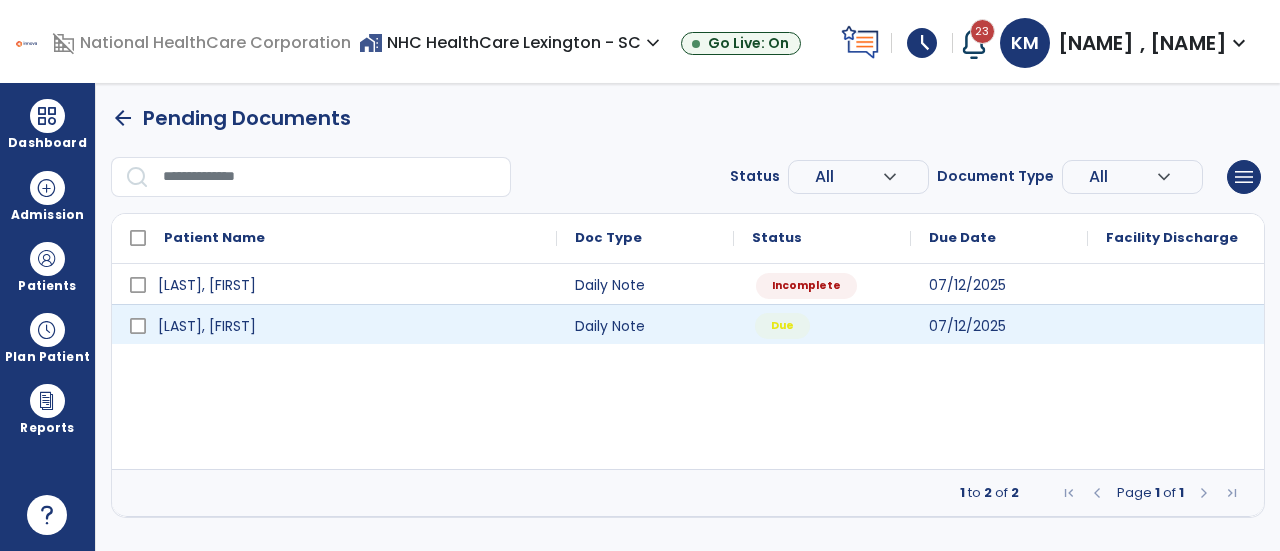 click on "Due" at bounding box center [822, 324] 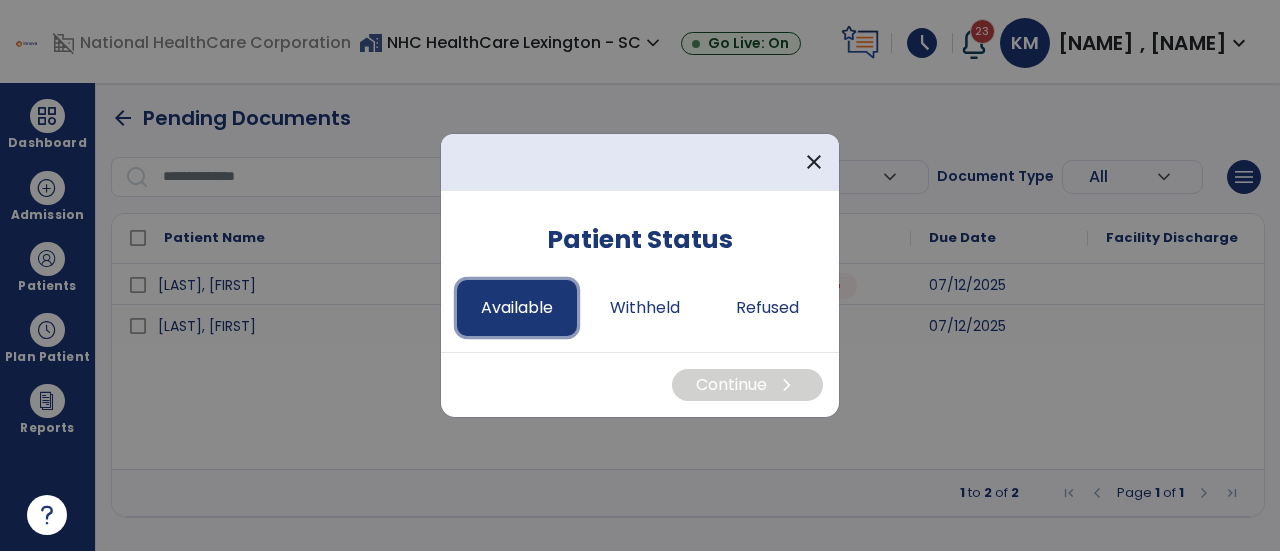 click on "Available" at bounding box center (517, 308) 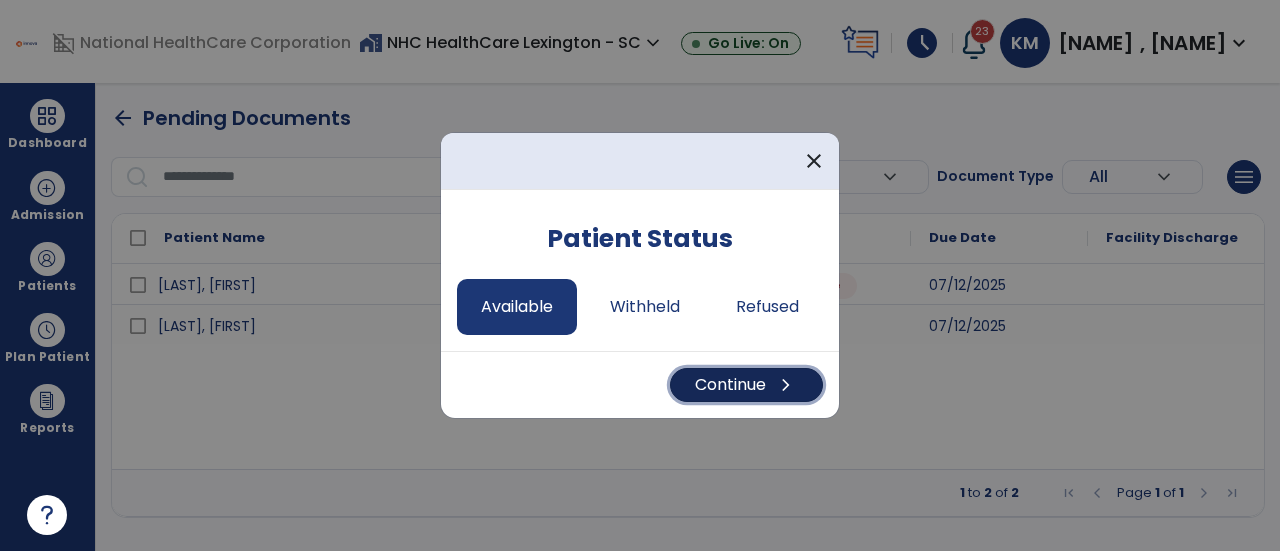 click on "Continue   chevron_right" at bounding box center (746, 385) 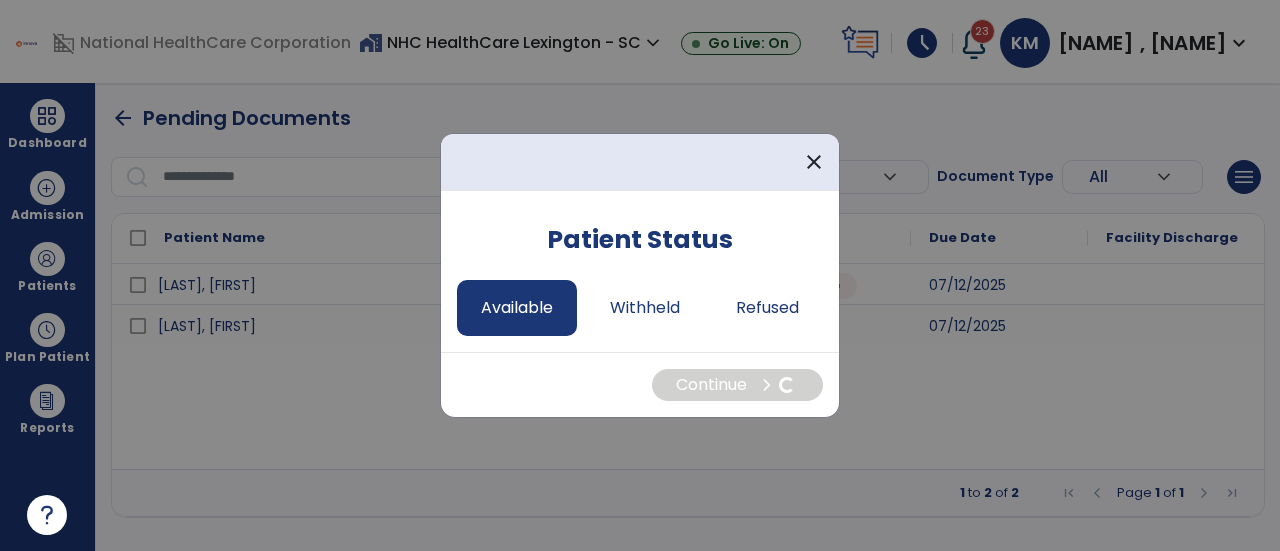 select on "*" 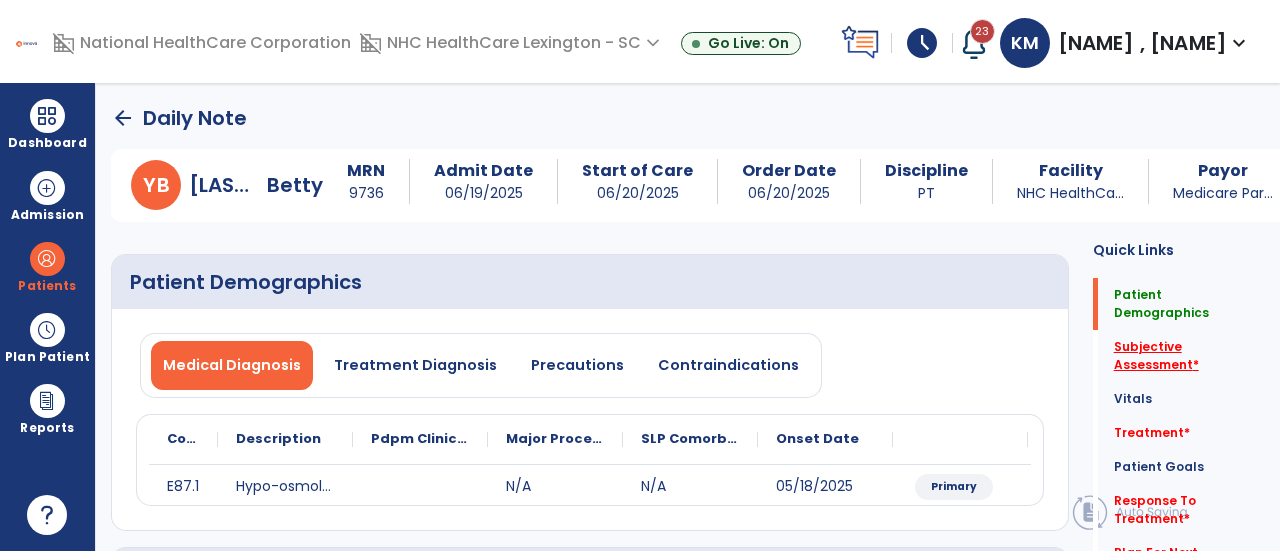 click on "Subjective Assessment   *" 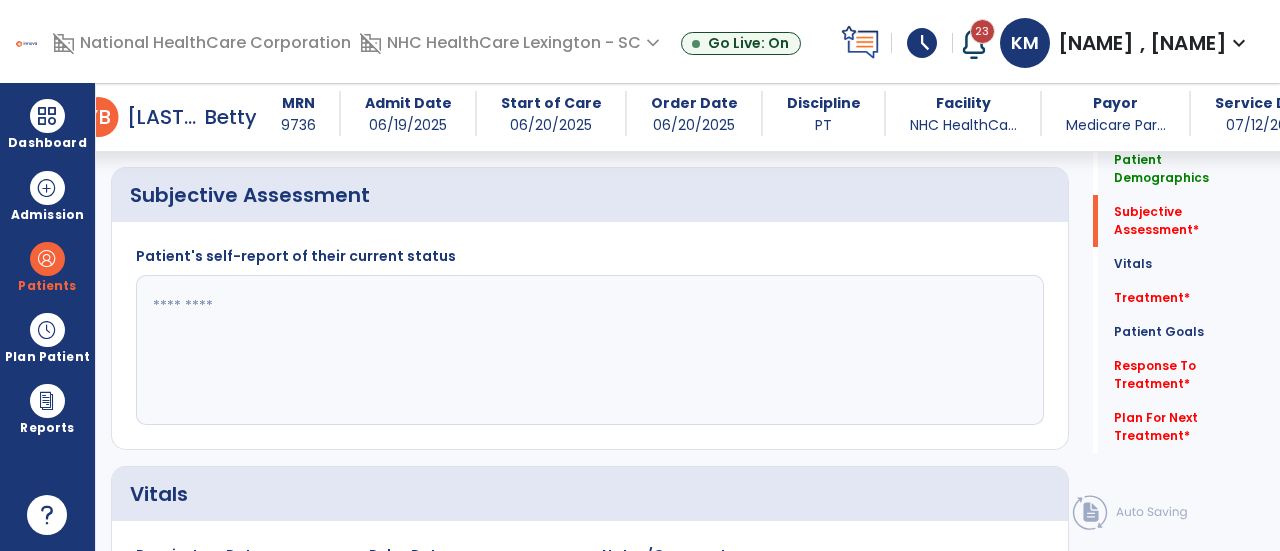 scroll, scrollTop: 369, scrollLeft: 0, axis: vertical 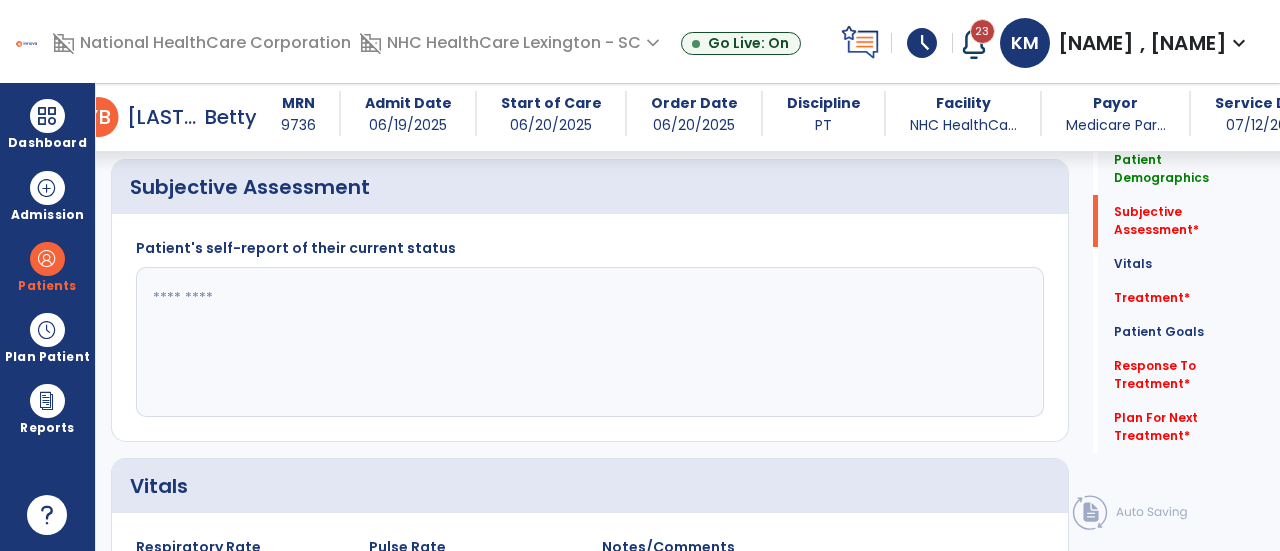 click 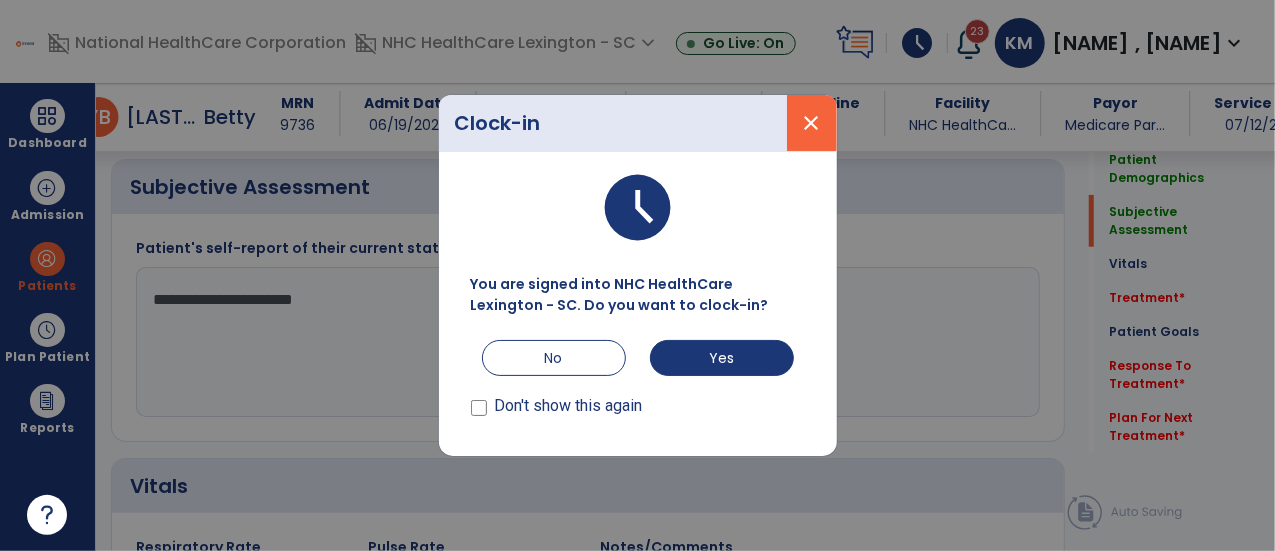 type on "**********" 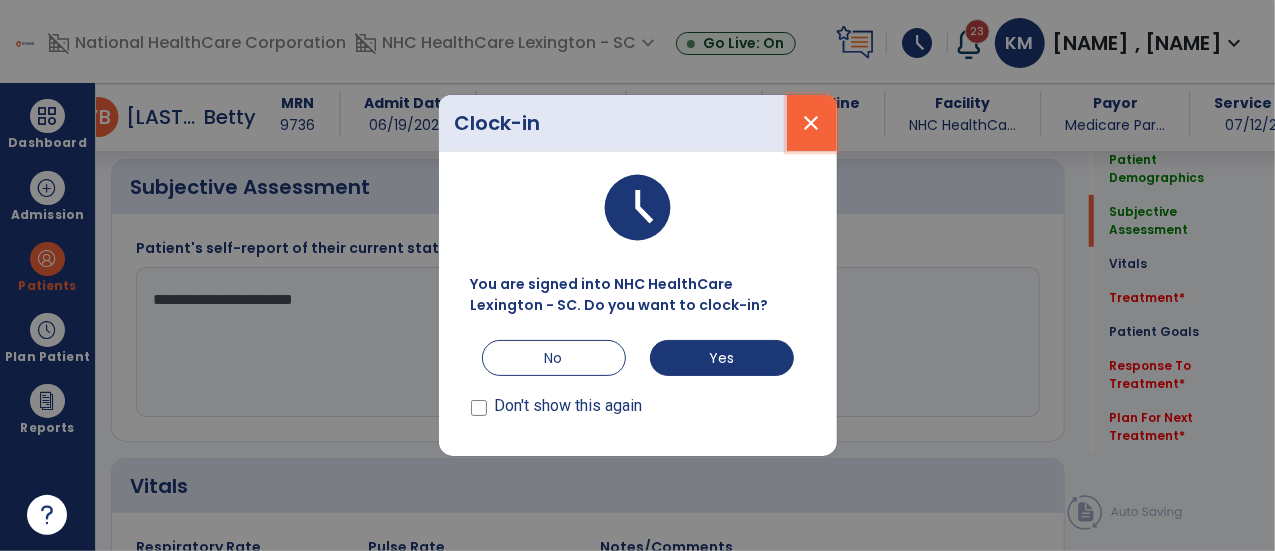 click on "close" at bounding box center (812, 123) 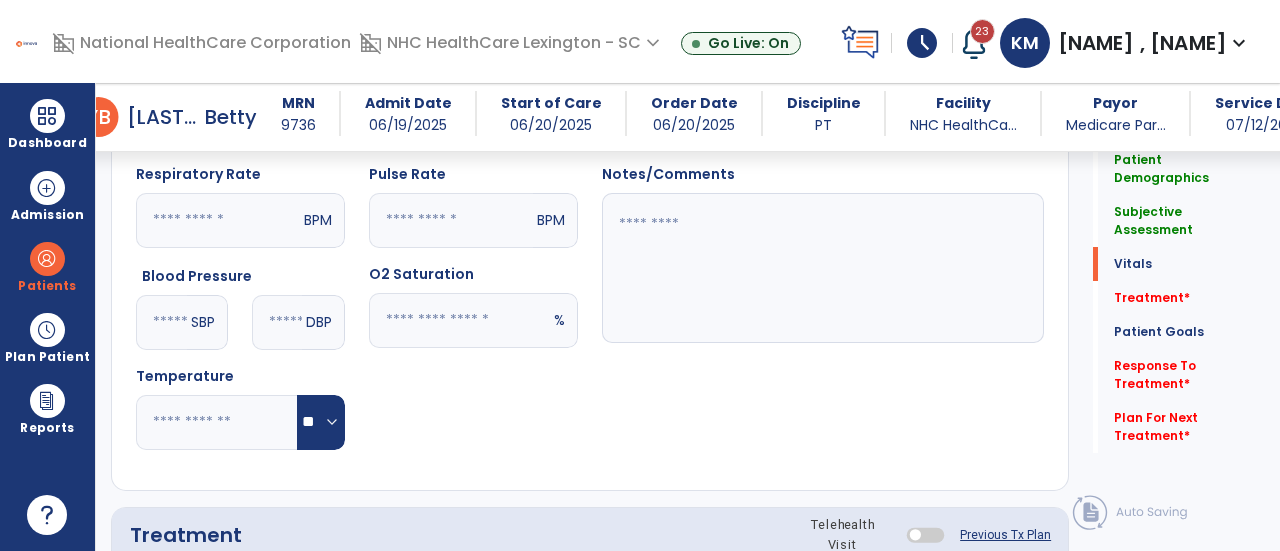scroll, scrollTop: 793, scrollLeft: 0, axis: vertical 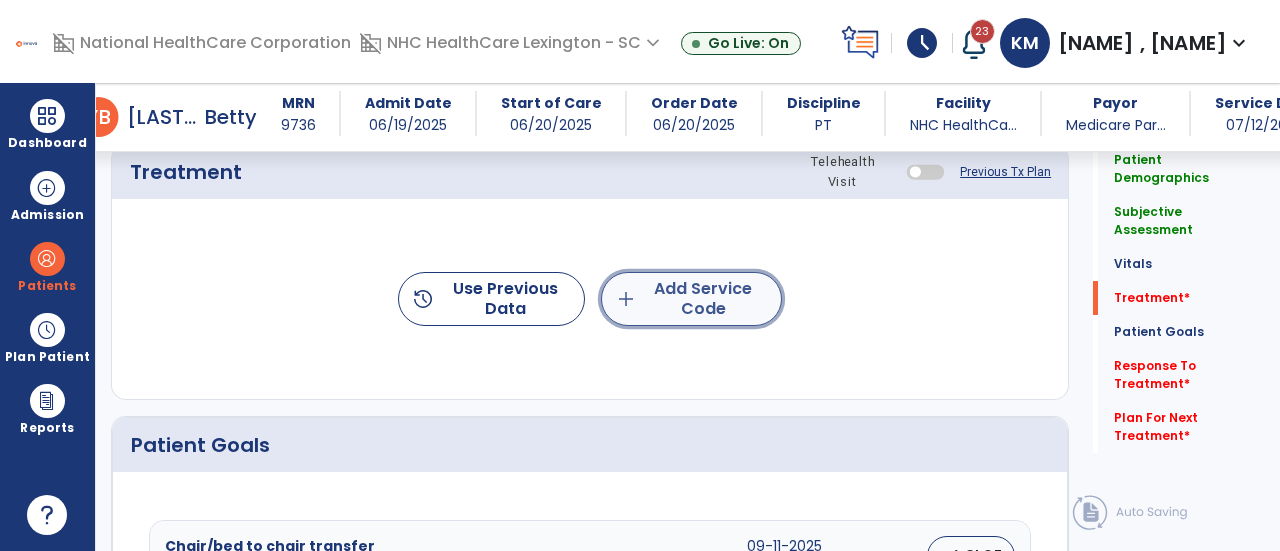 click on "add  Add Service Code" 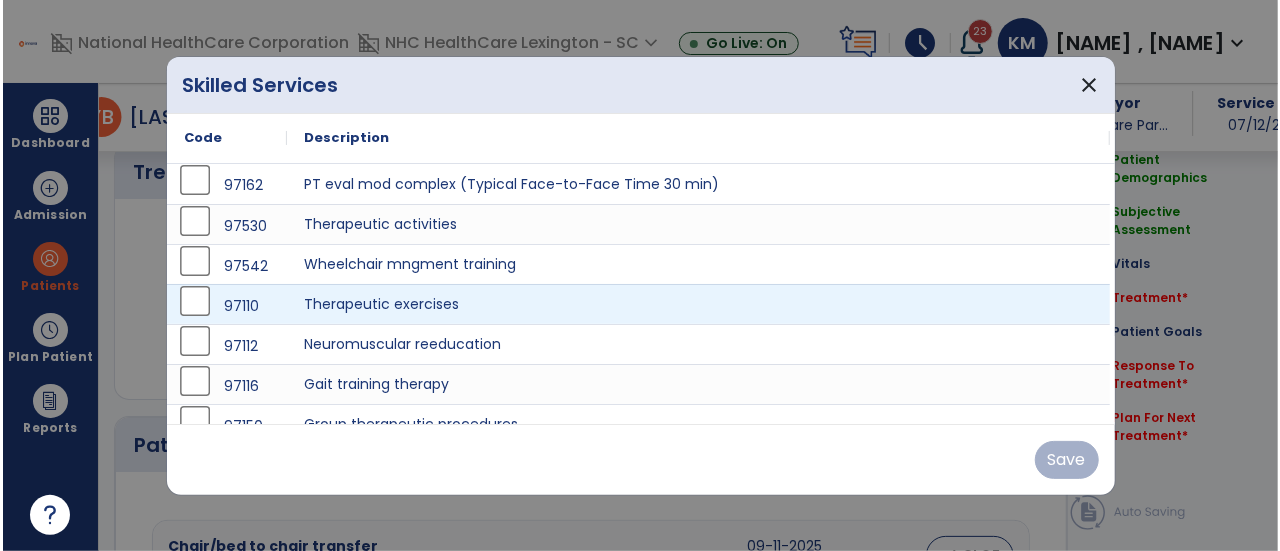 scroll, scrollTop: 1105, scrollLeft: 0, axis: vertical 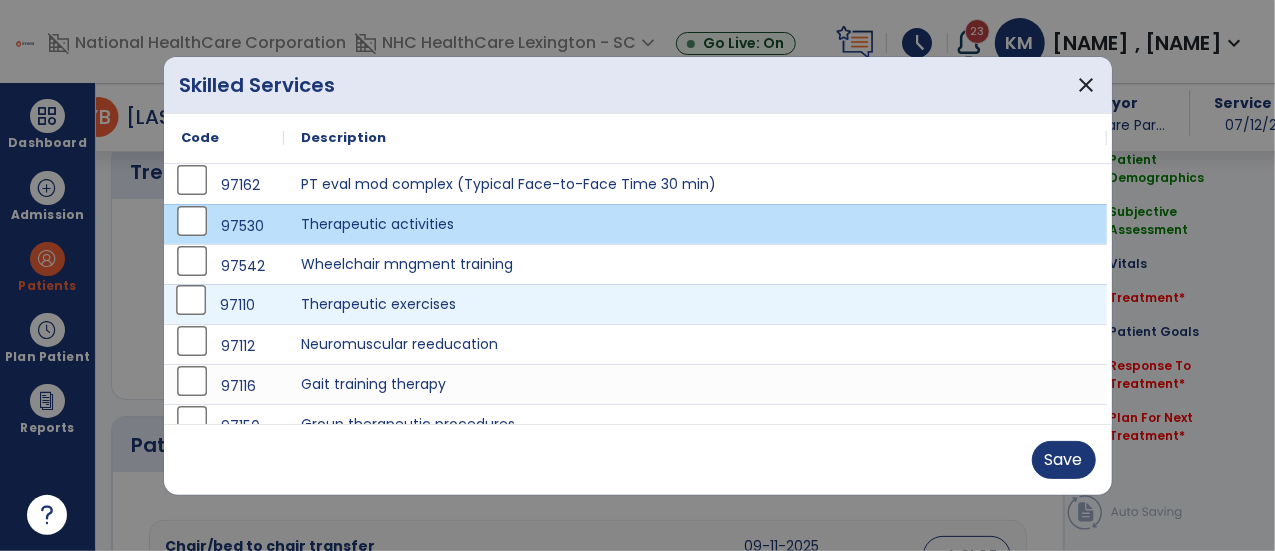 click on "97110" at bounding box center (224, 305) 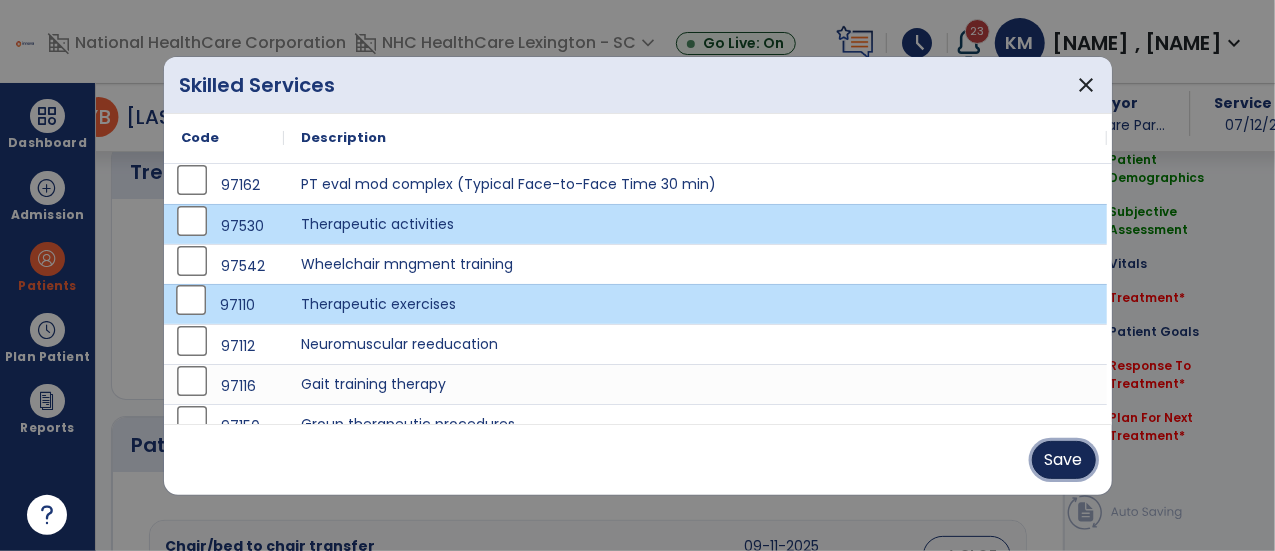 click on "Save" at bounding box center [1064, 460] 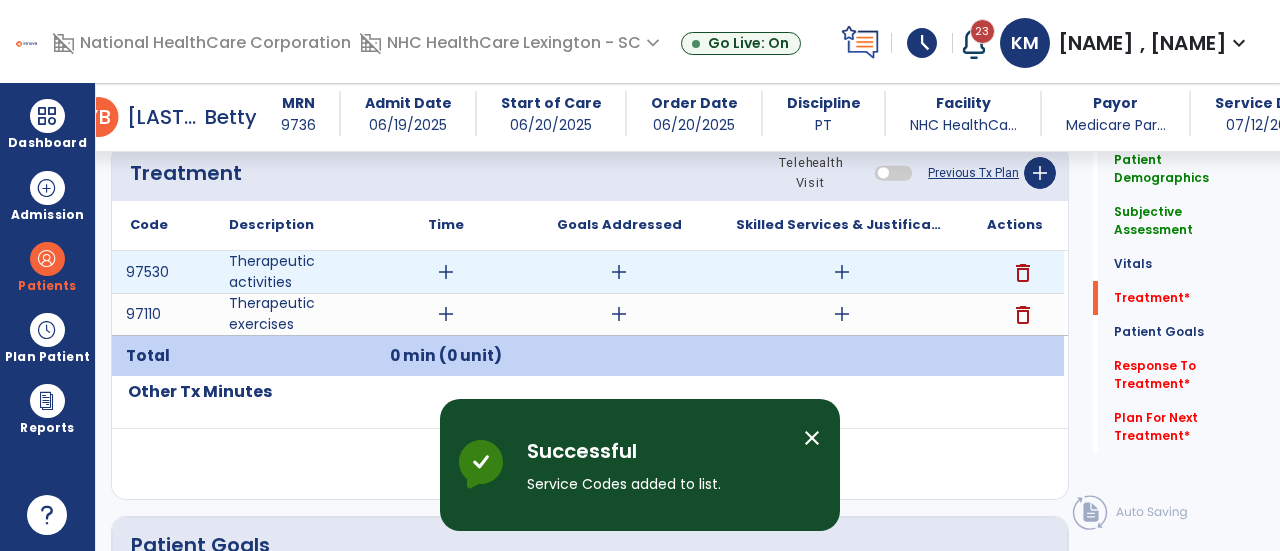 click on "add" at bounding box center (446, 272) 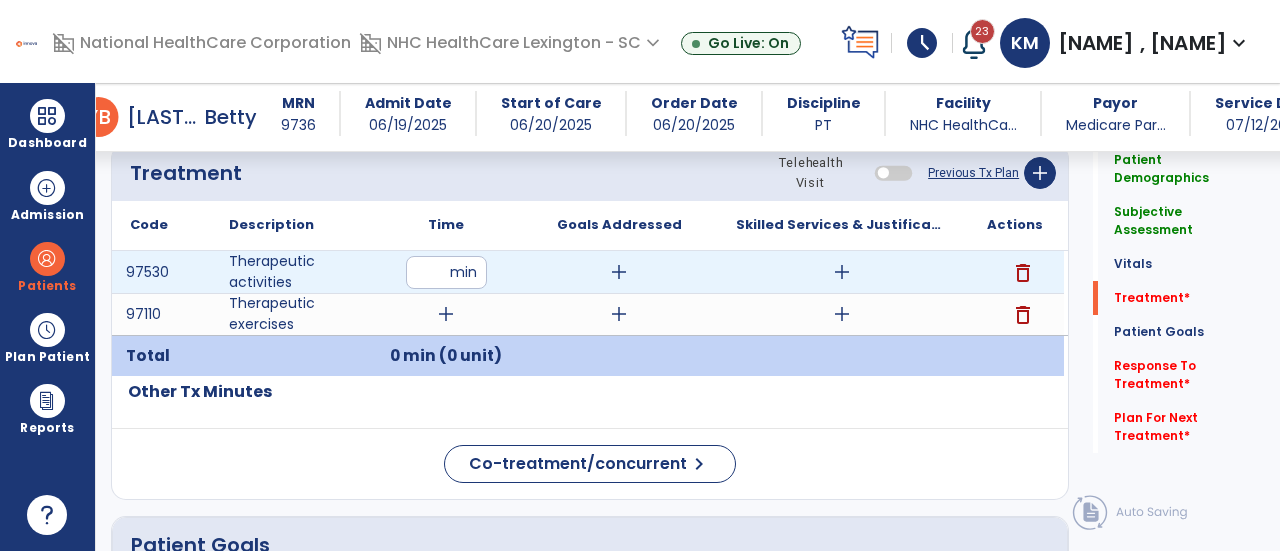 type on "**" 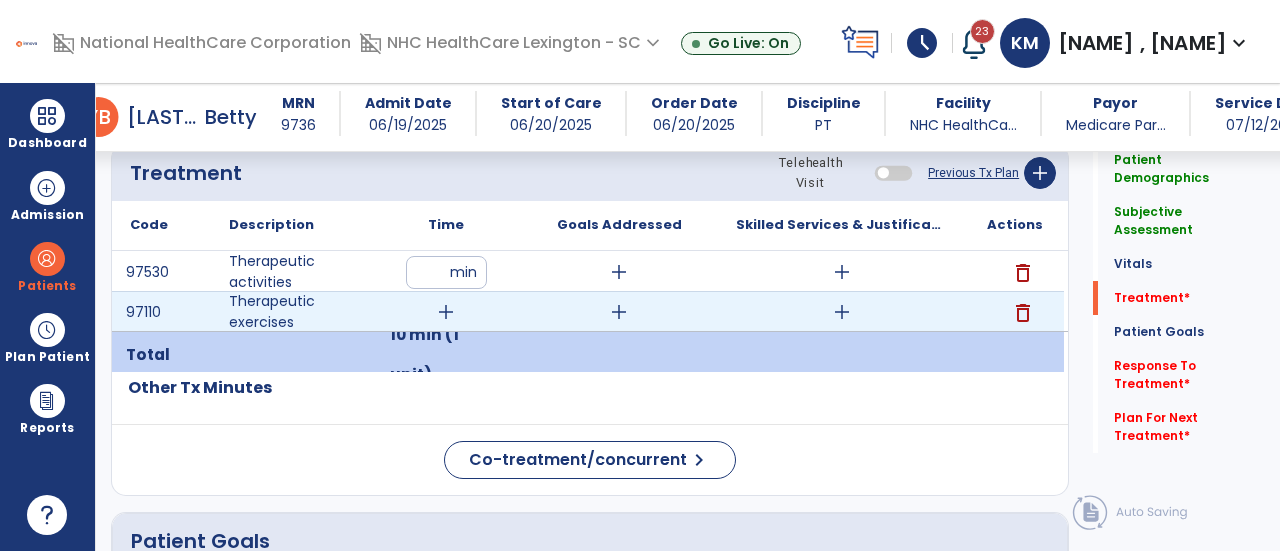 click on "add" at bounding box center [446, 312] 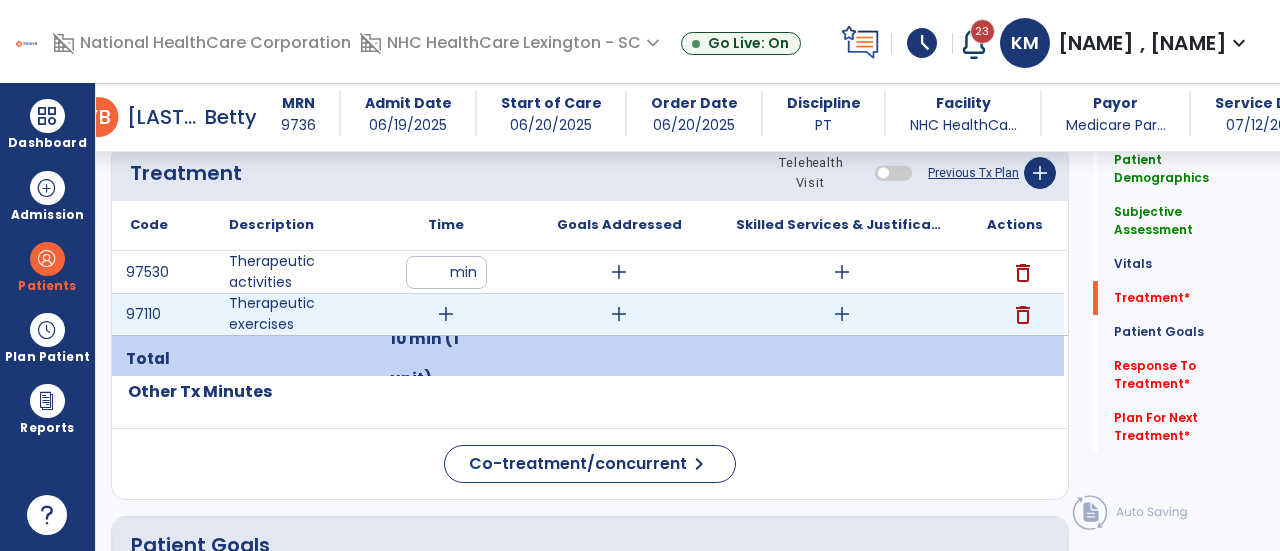 click on "add" at bounding box center [446, 314] 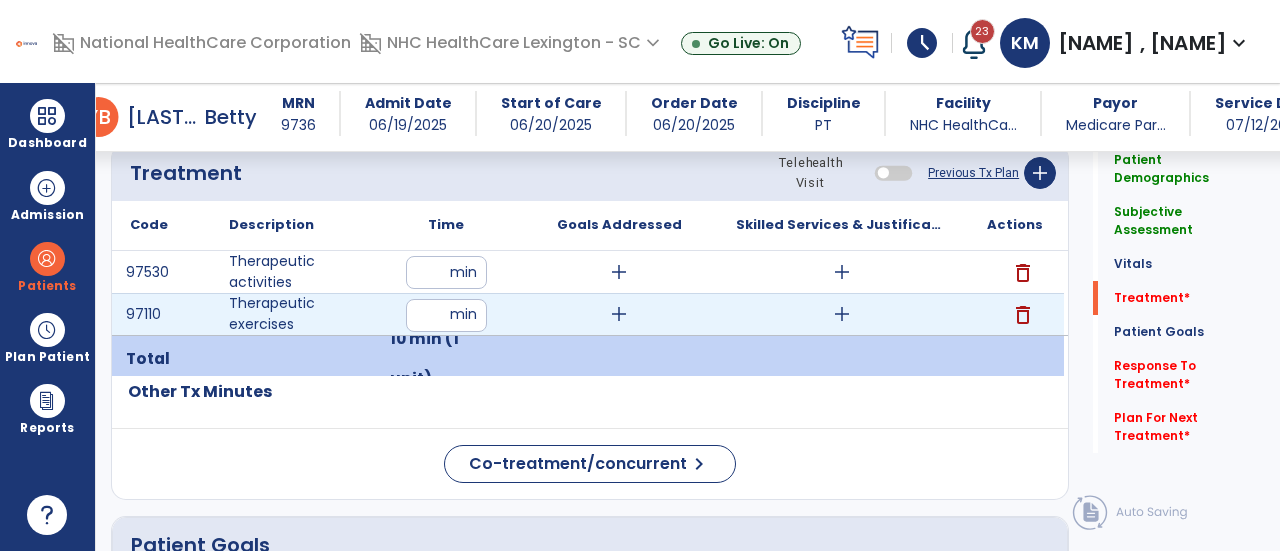 type on "**" 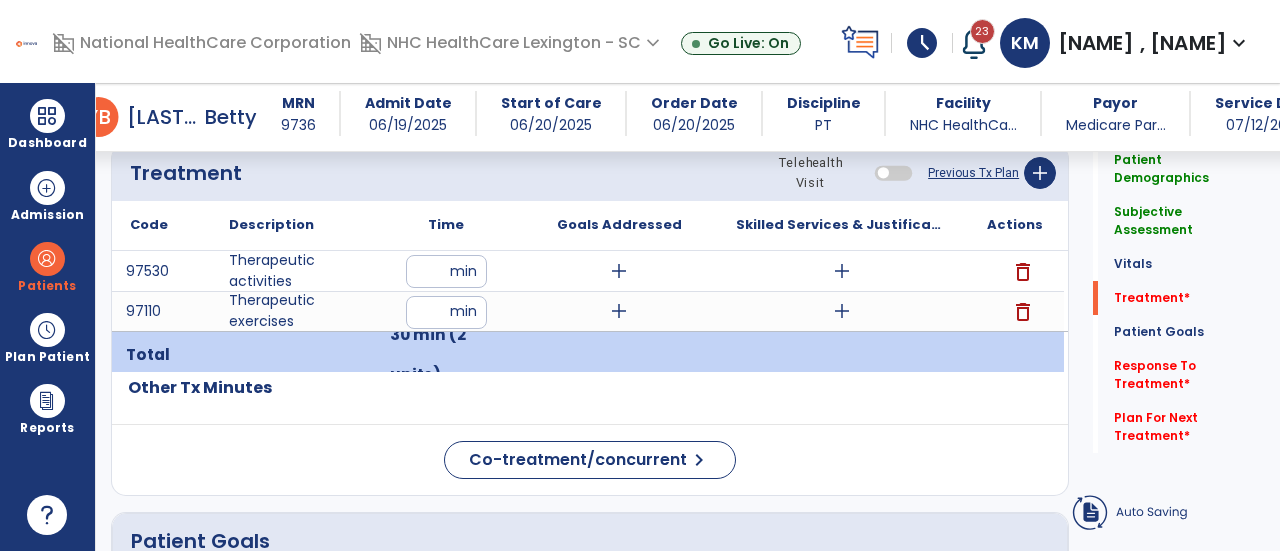 click on "Other Tx Minutes" 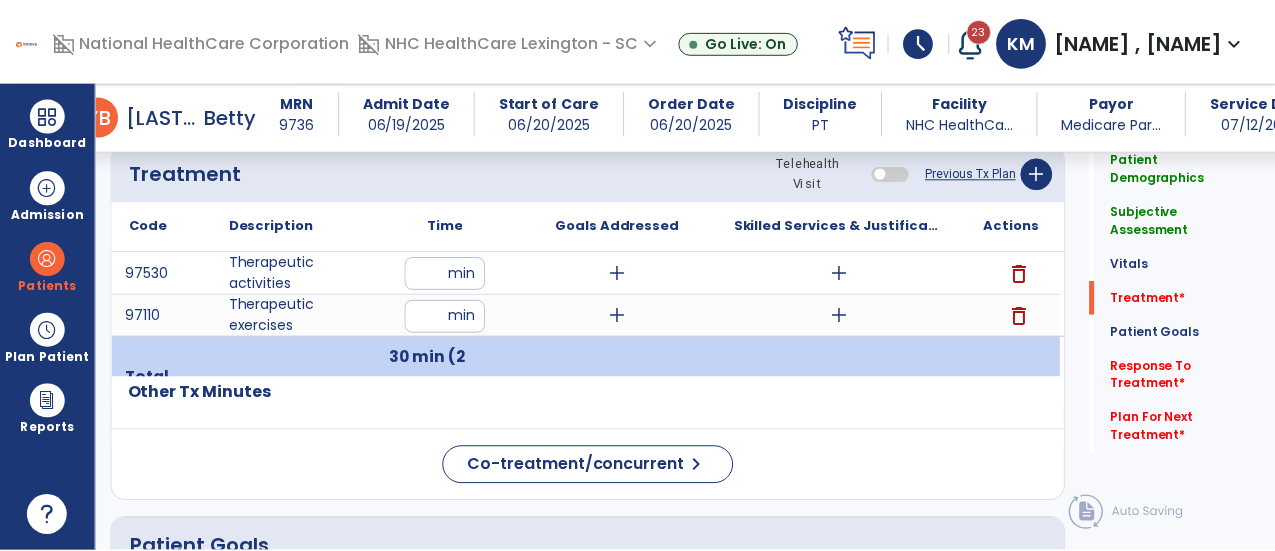 scroll, scrollTop: 1103, scrollLeft: 0, axis: vertical 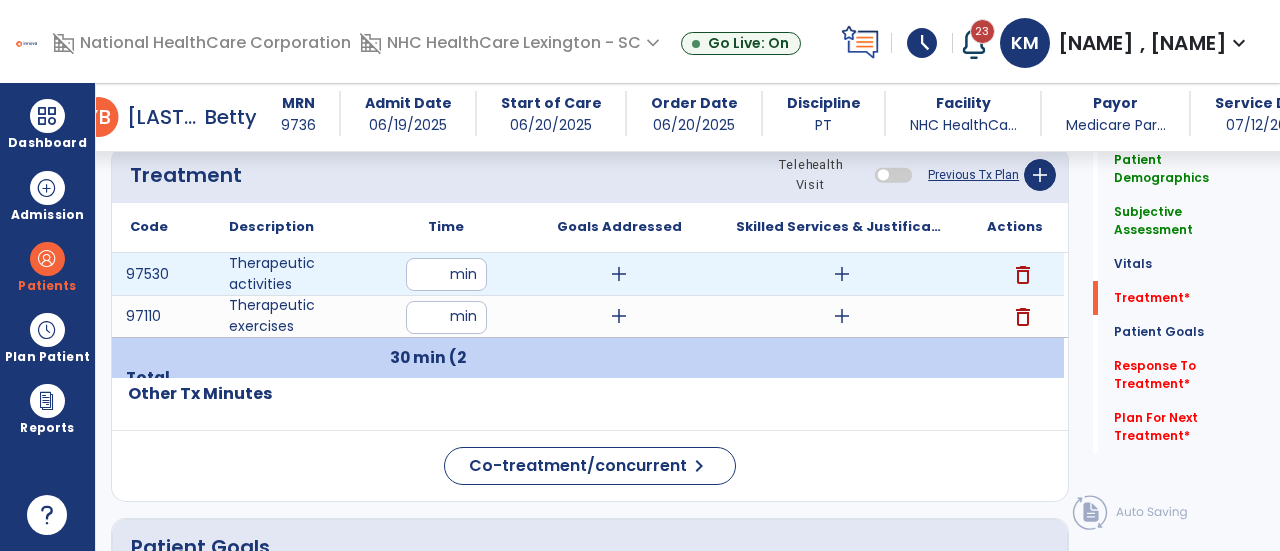 click on "add" at bounding box center (619, 274) 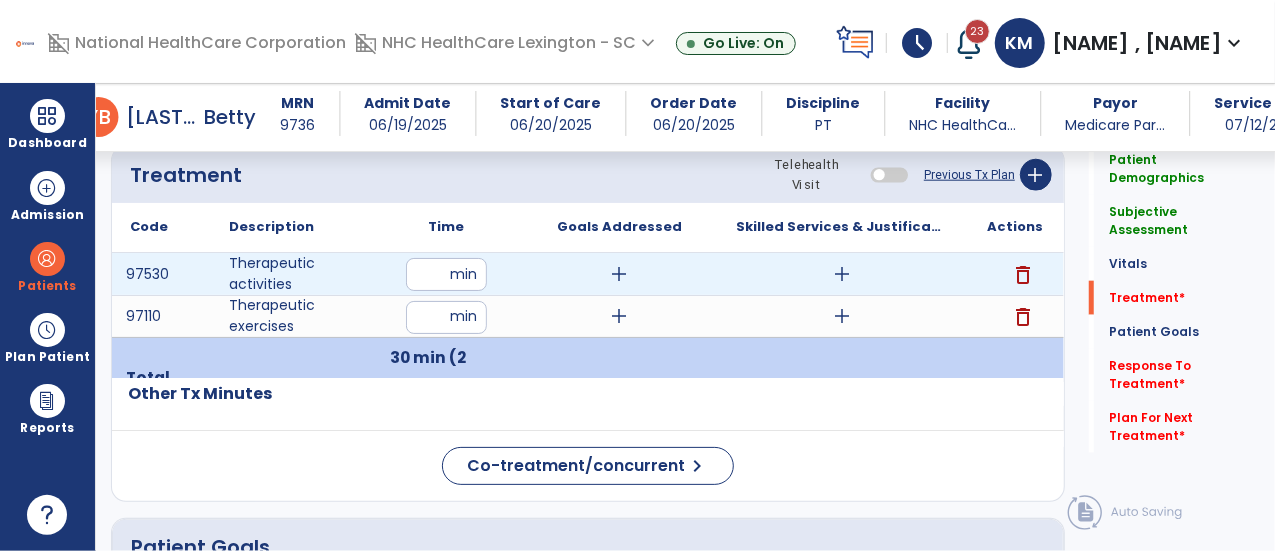 scroll, scrollTop: 1103, scrollLeft: 0, axis: vertical 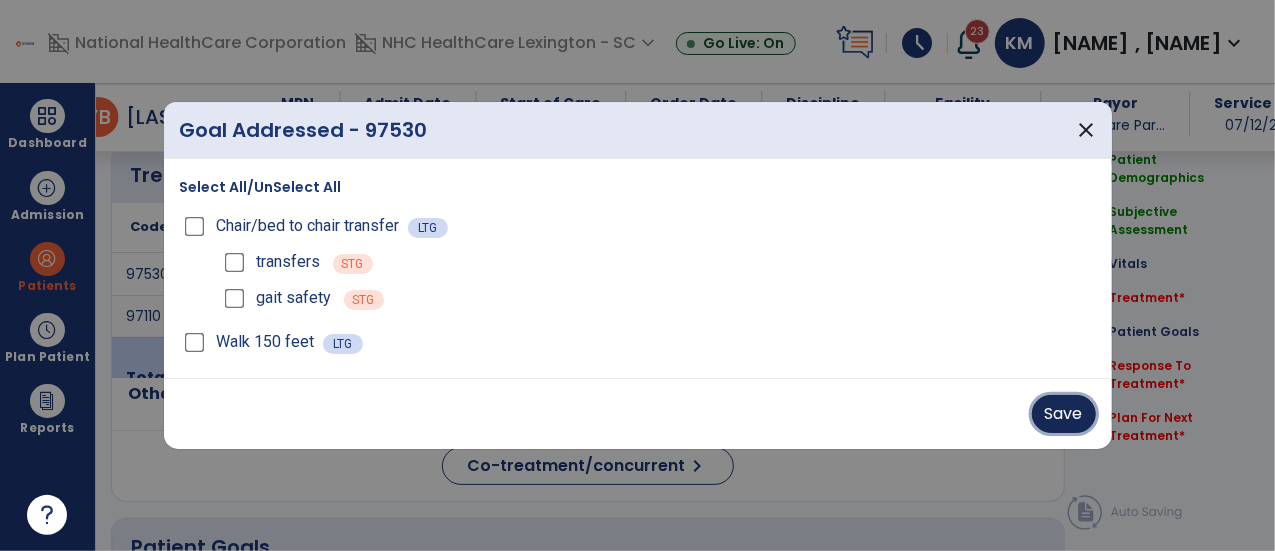 click on "Save" at bounding box center [1064, 414] 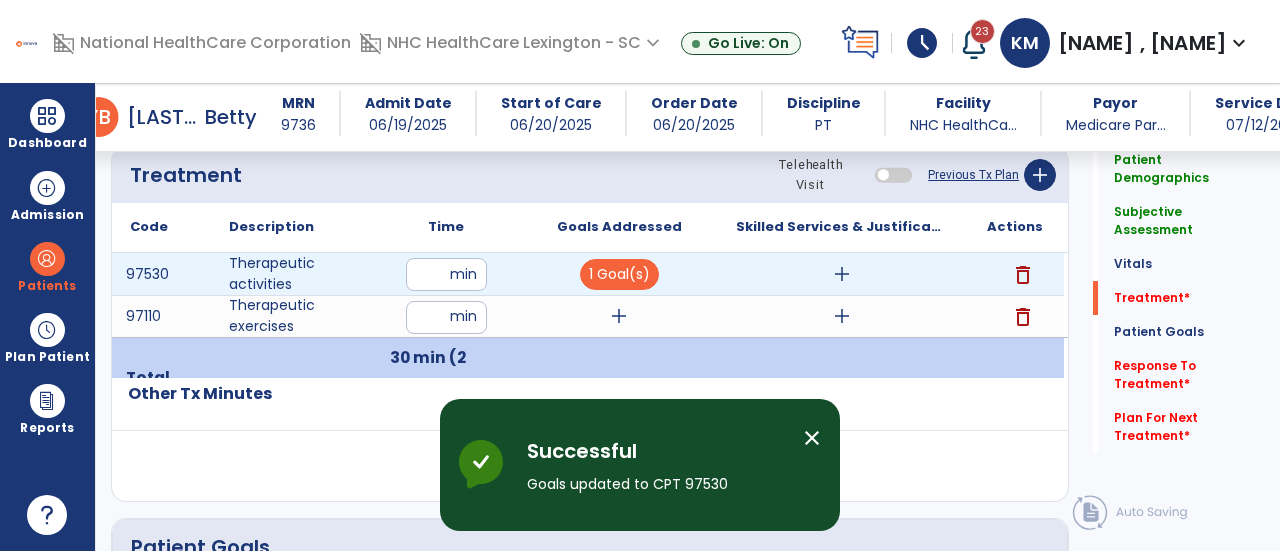 click on "add" at bounding box center [841, 274] 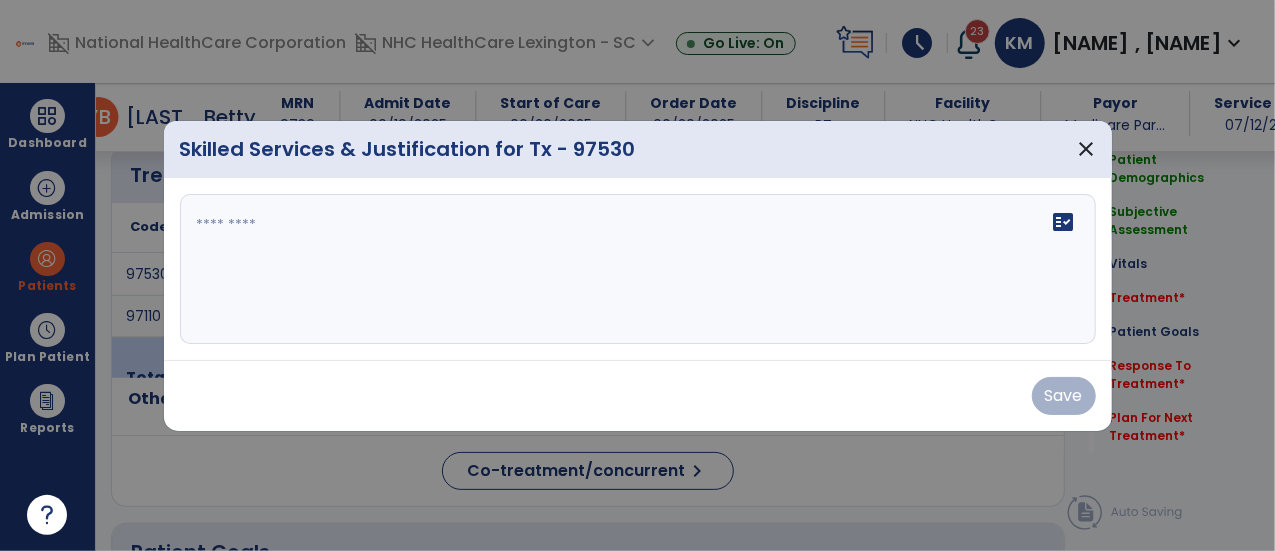 scroll, scrollTop: 1103, scrollLeft: 0, axis: vertical 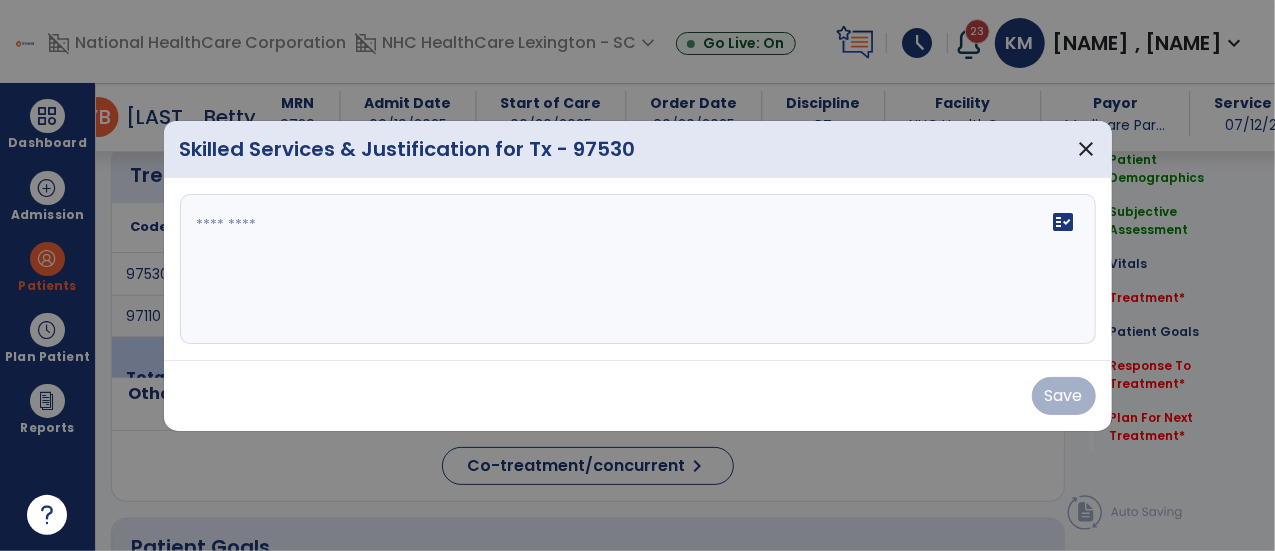 click on "fact_check" at bounding box center [638, 269] 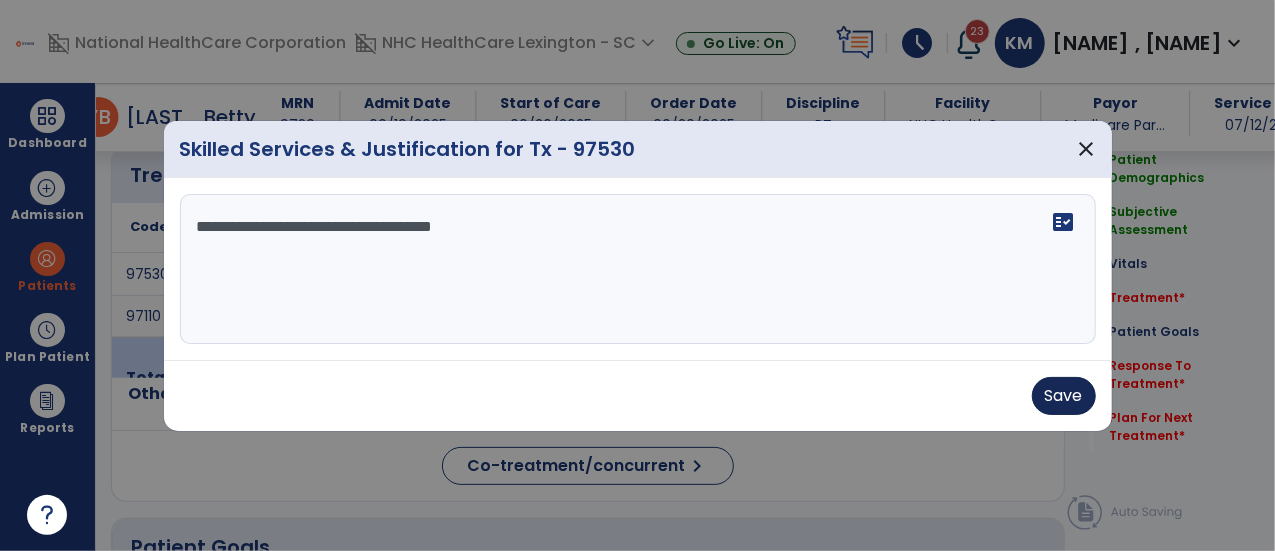 type on "**********" 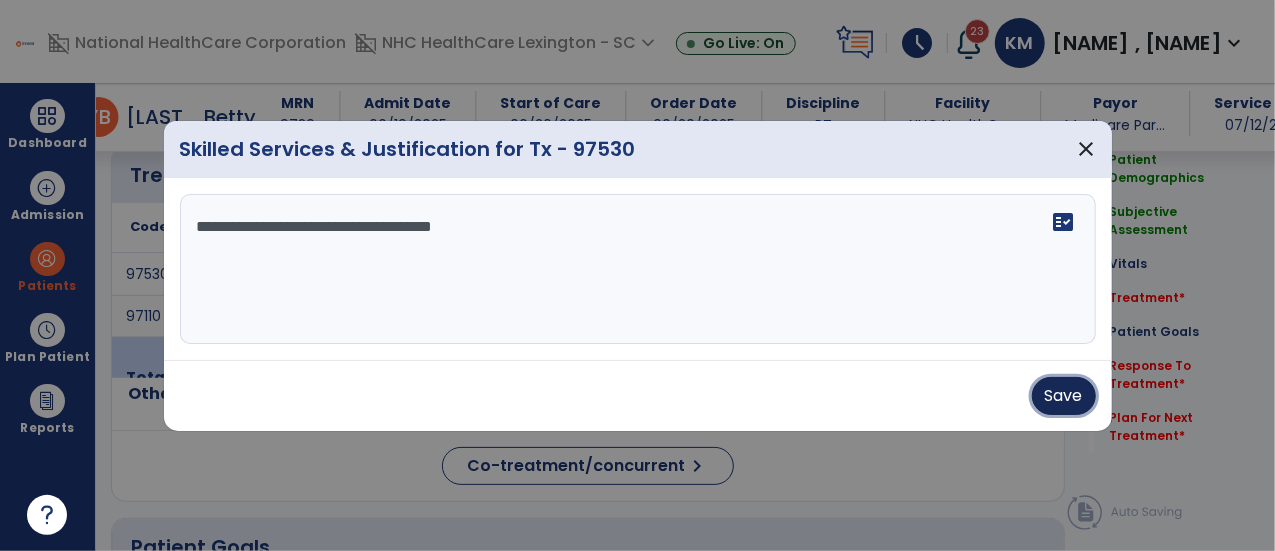 click on "Save" at bounding box center (1064, 396) 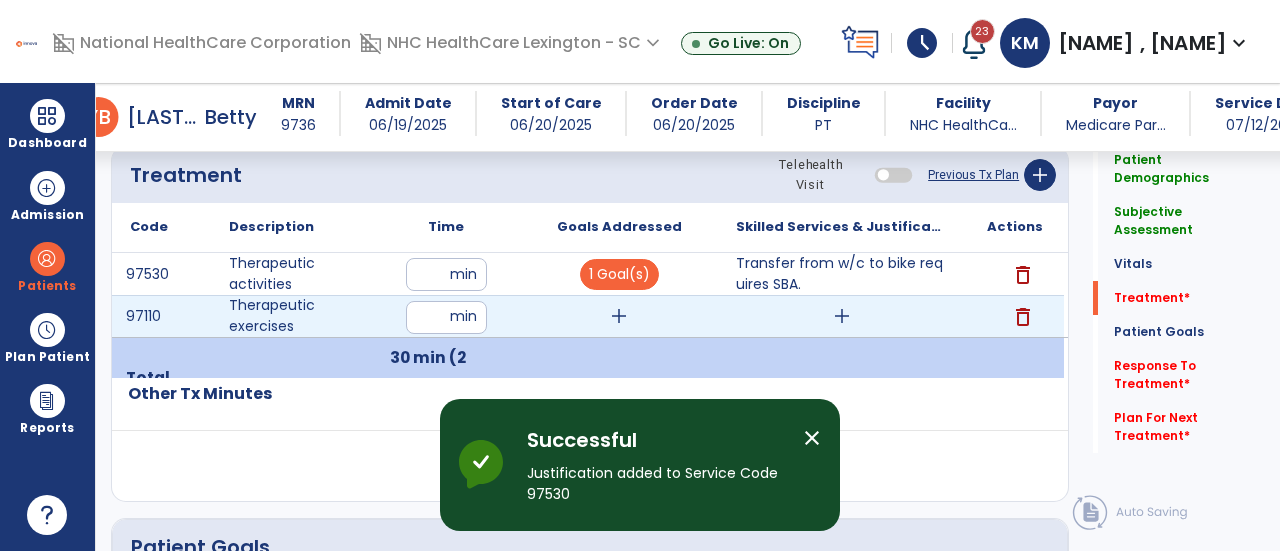 click on "add" at bounding box center [619, 316] 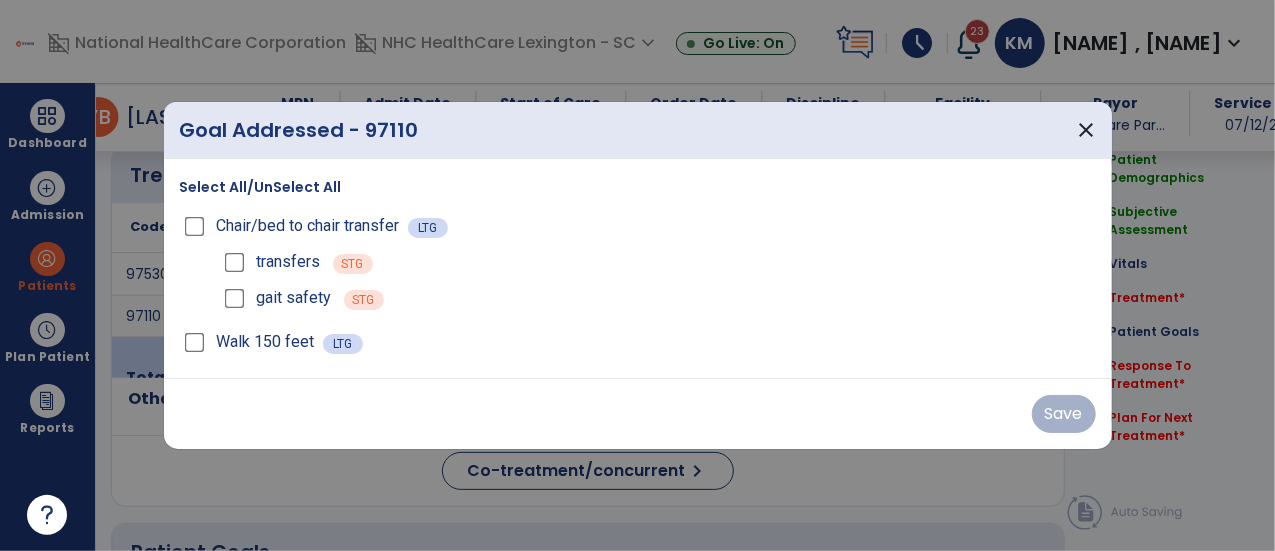 scroll, scrollTop: 1103, scrollLeft: 0, axis: vertical 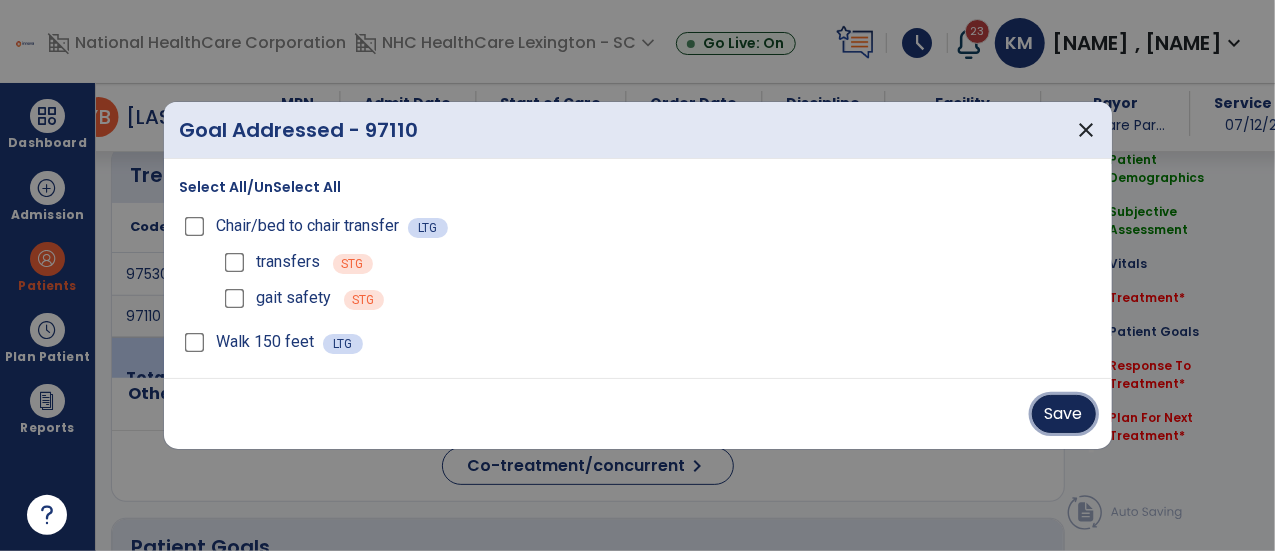 click on "Save" at bounding box center (1064, 414) 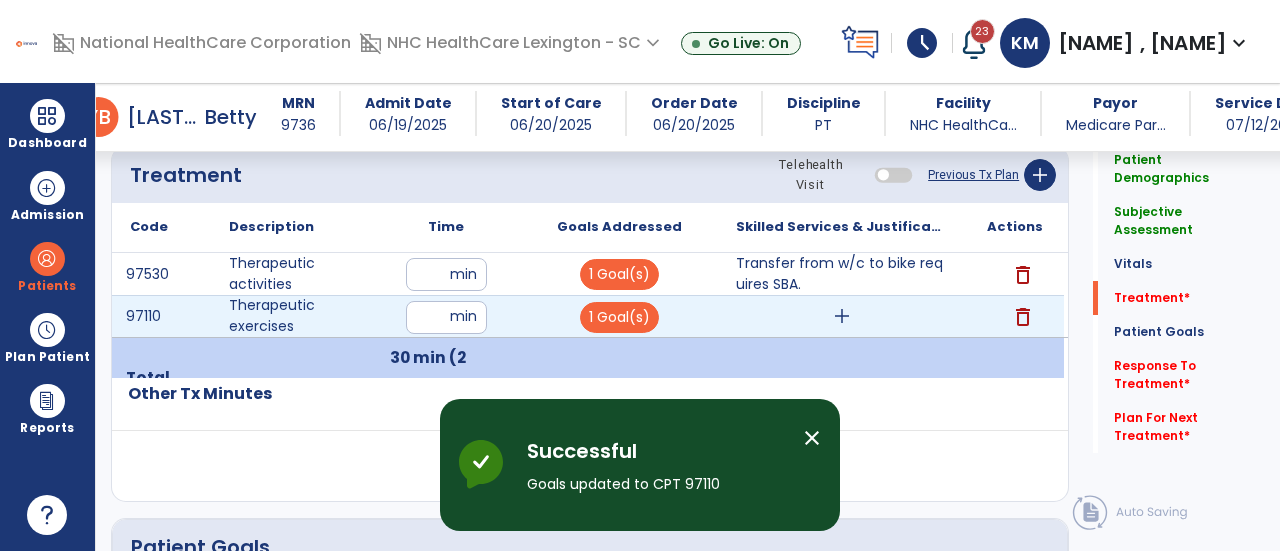 click on "add" at bounding box center [842, 316] 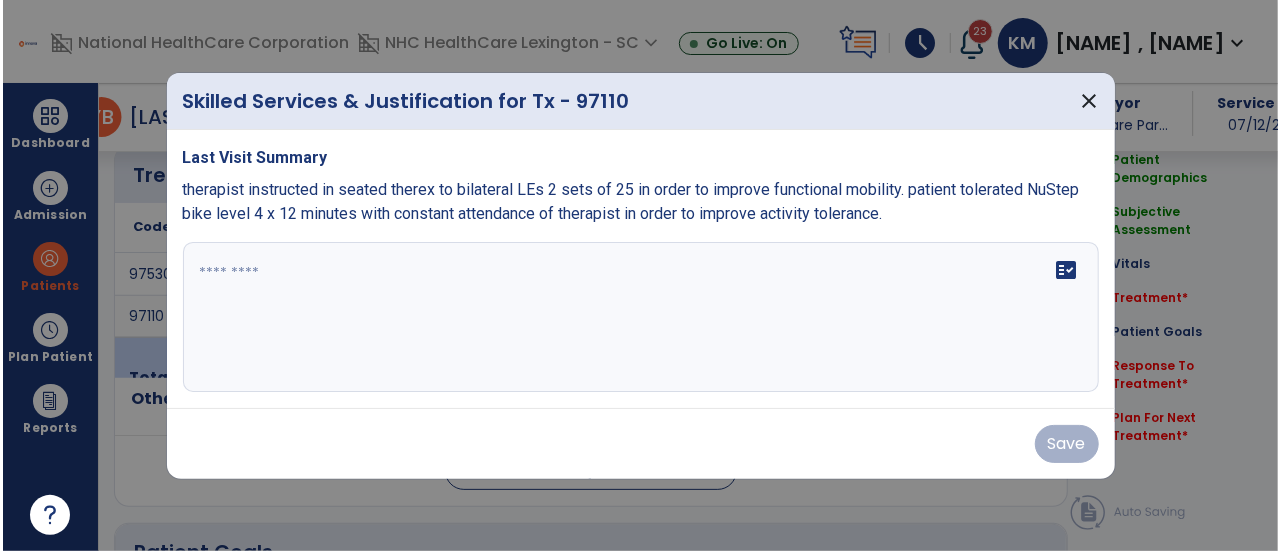 scroll, scrollTop: 1103, scrollLeft: 0, axis: vertical 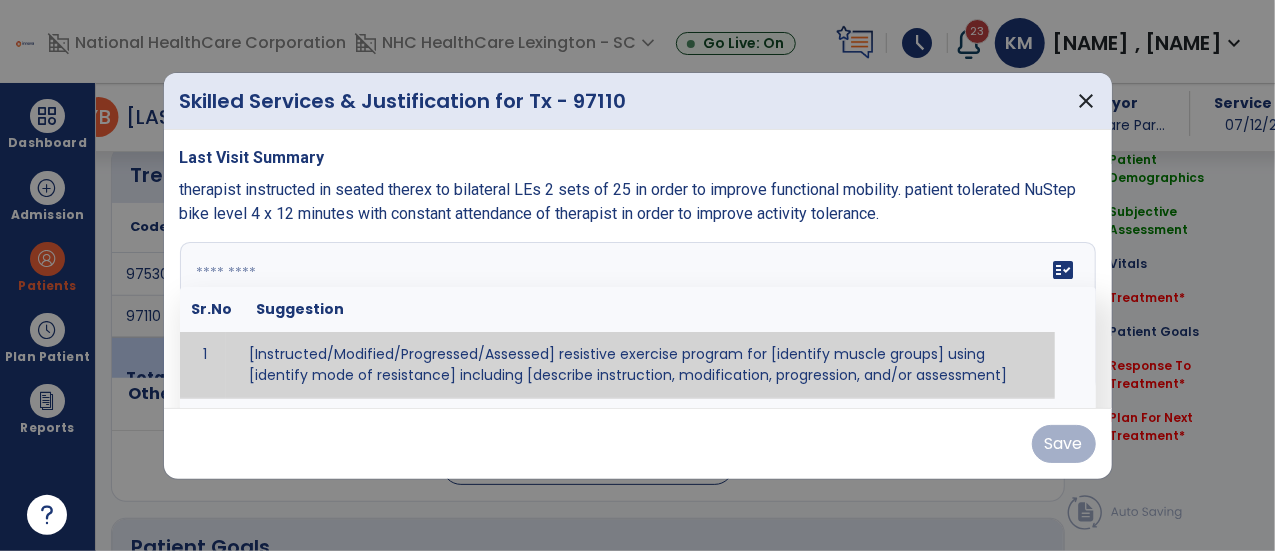 click on "fact_check  Sr.No Suggestion 1 [Instructed/Modified/Progressed/Assessed] resistive exercise program for [identify muscle groups] using [identify mode of resistance] including [describe instruction, modification, progression, and/or assessment] 2 [Instructed/Modified/Progressed/Assessed] aerobic exercise program using [identify equipment/mode] including [describe instruction, modification,progression, and/or assessment] 3 [Instructed/Modified/Progressed/Assessed] [PROM/A/AROM/AROM] program for [identify joint movements] using [contract-relax, over-pressure, inhibitory techniques, other] 4 [Assessed/Tested] aerobic capacity with administration of [aerobic capacity test]" at bounding box center [638, 317] 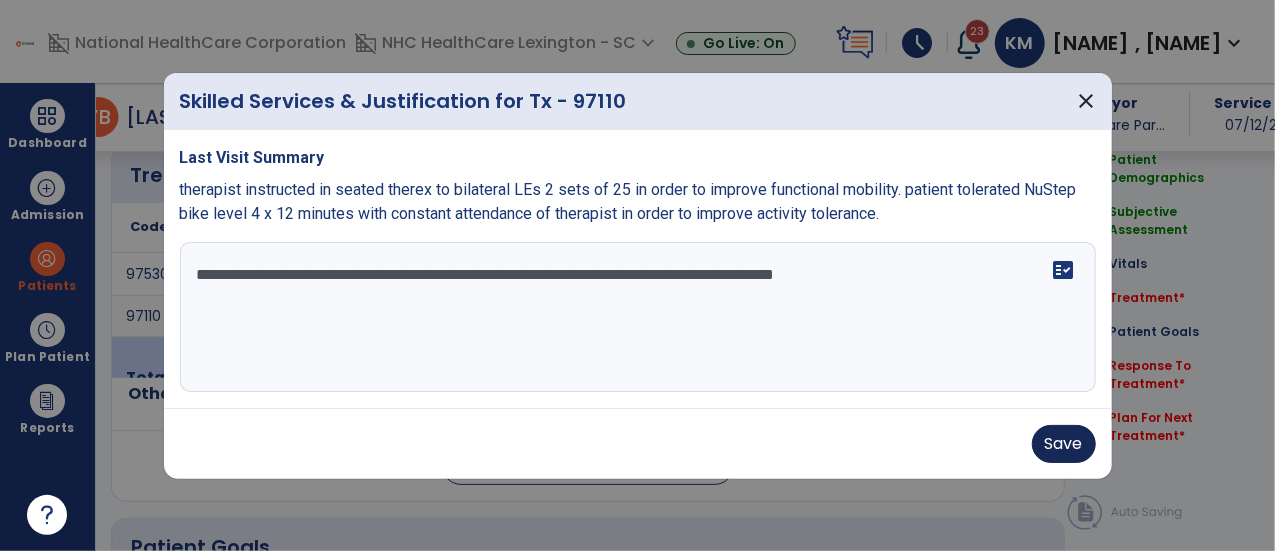 type on "**********" 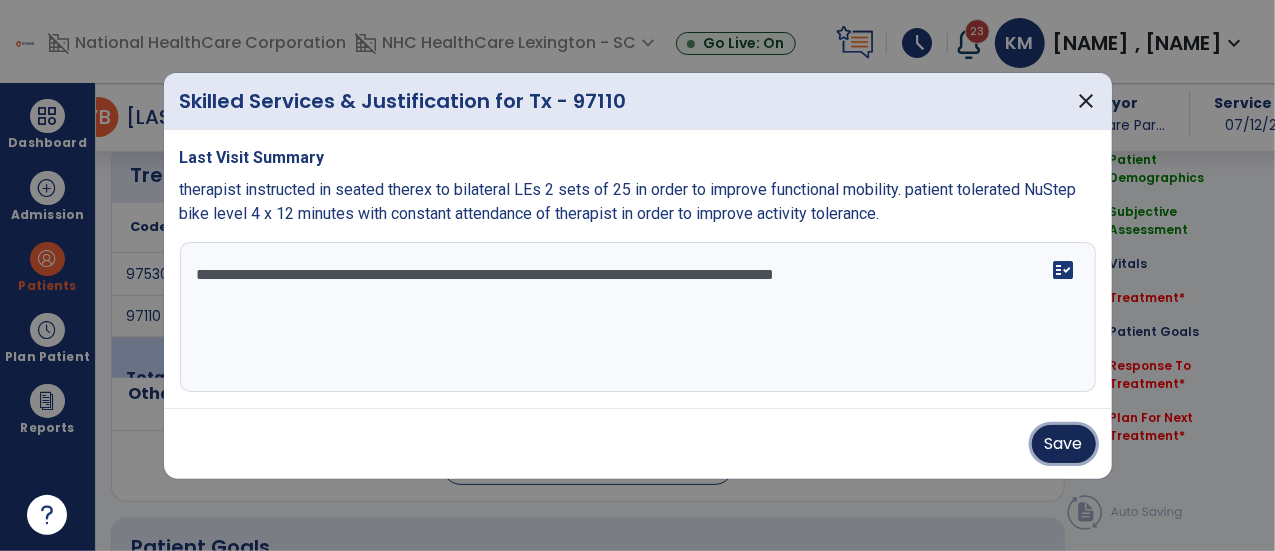 click on "Save" at bounding box center (1064, 444) 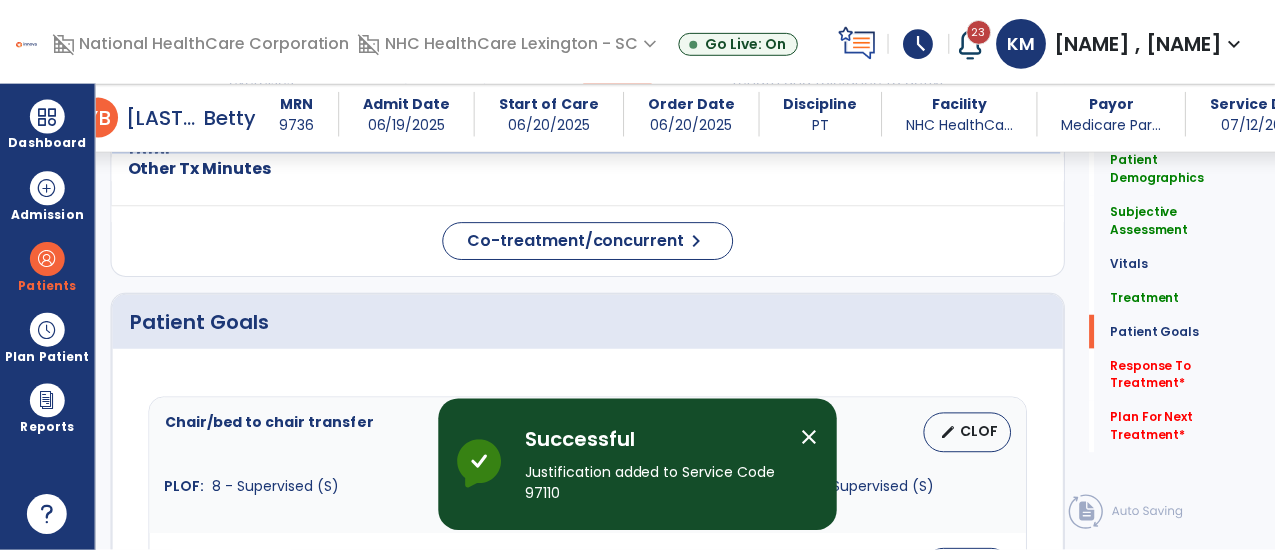 scroll, scrollTop: 1371, scrollLeft: 0, axis: vertical 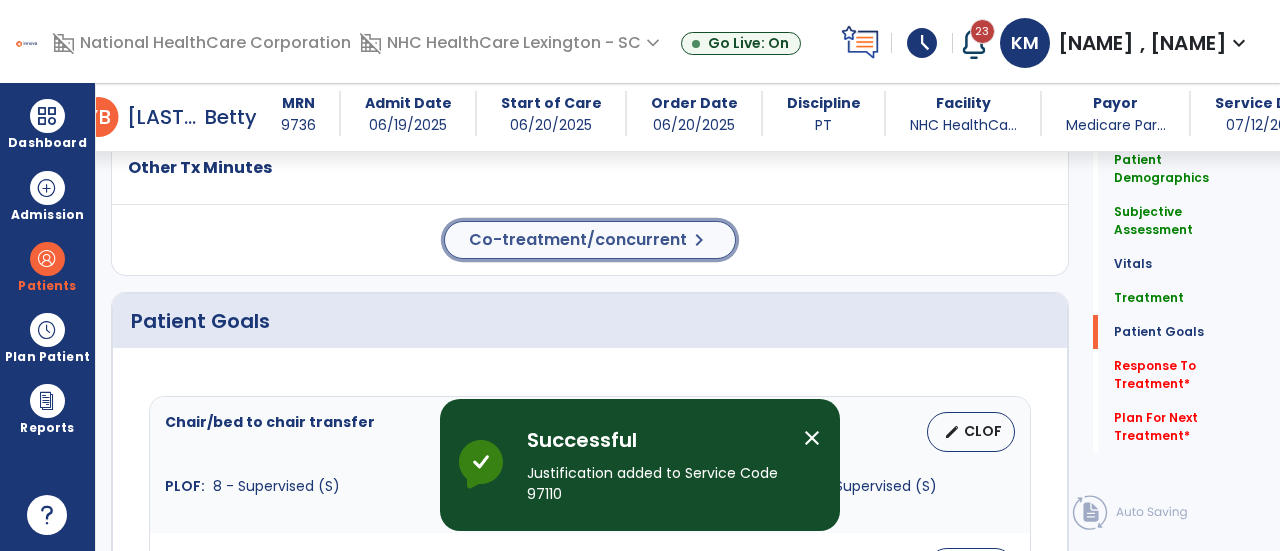 click on "Co-treatment/concurrent" 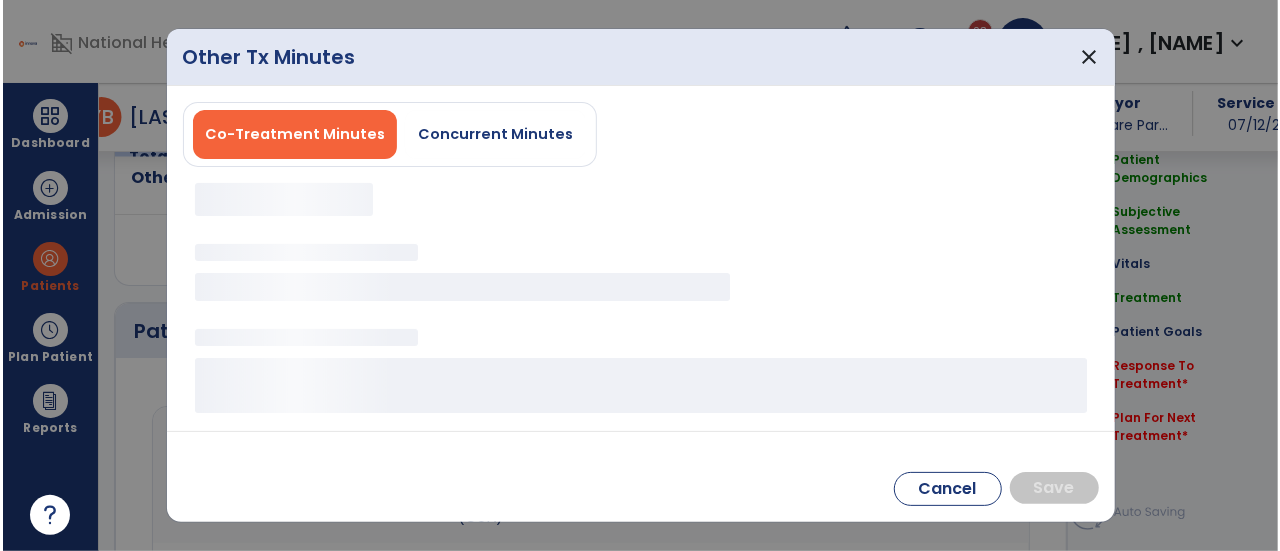 scroll, scrollTop: 1366, scrollLeft: 0, axis: vertical 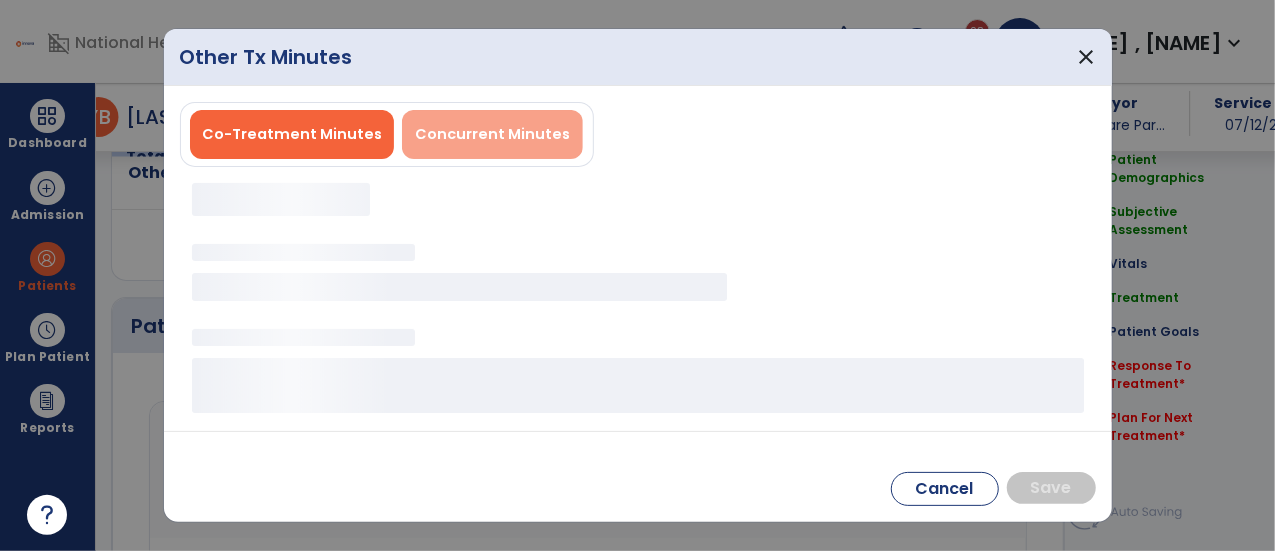 click on "Concurrent Minutes" at bounding box center [492, 134] 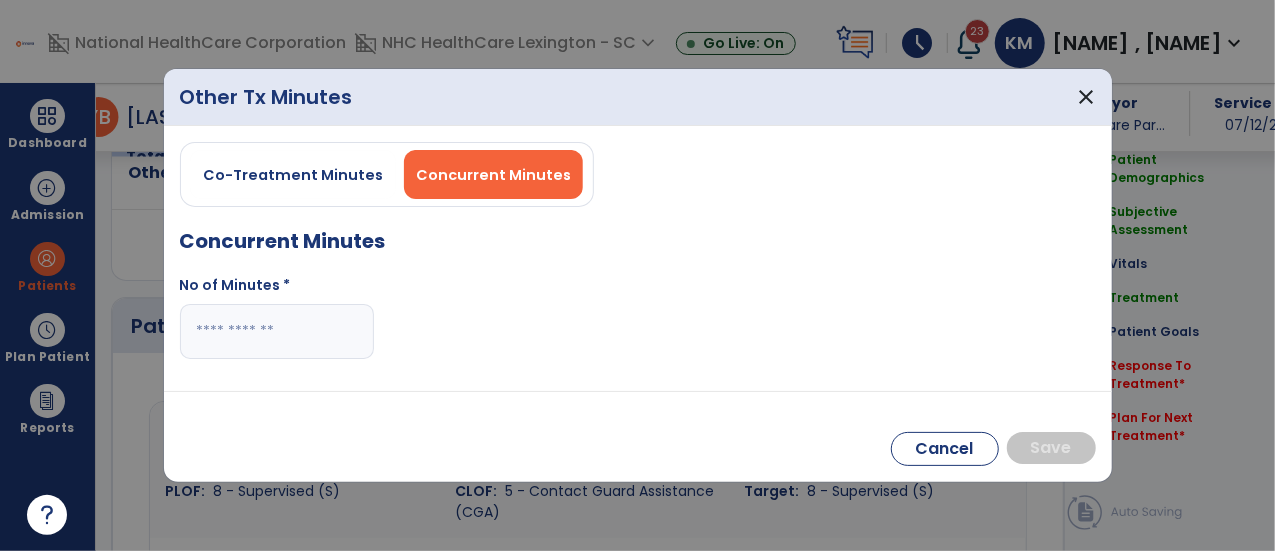 click at bounding box center [277, 331] 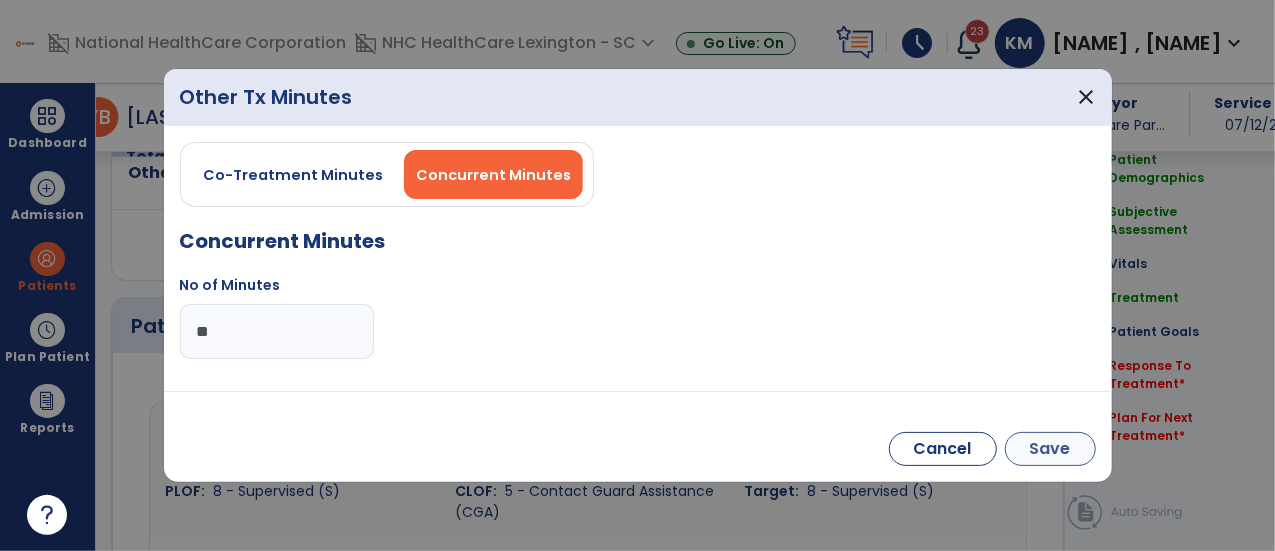 type on "**" 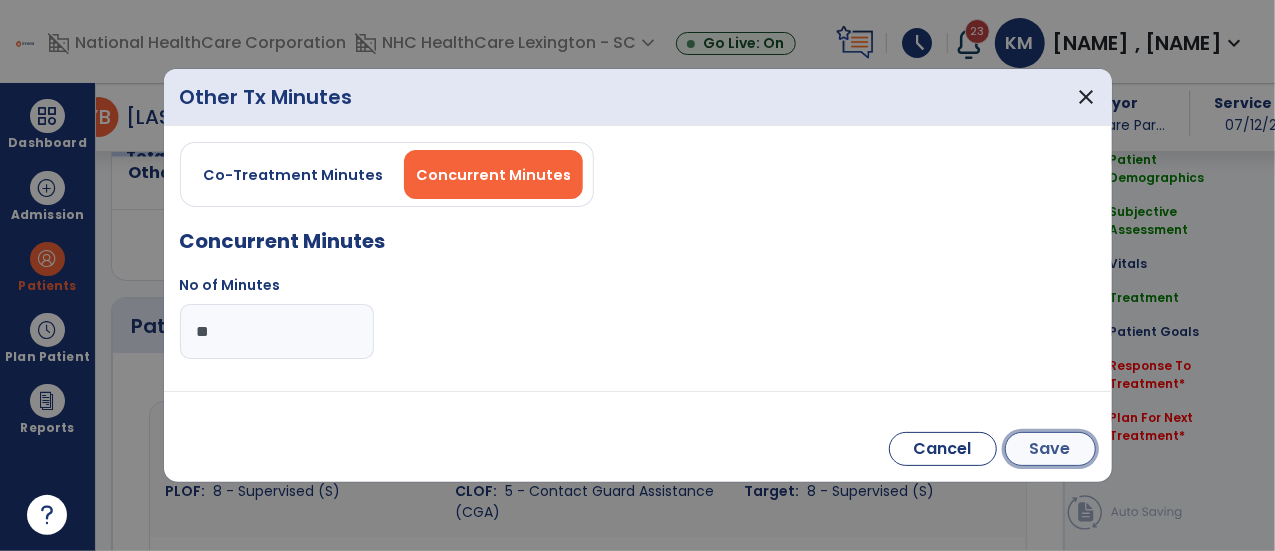 click on "Save" at bounding box center [1050, 449] 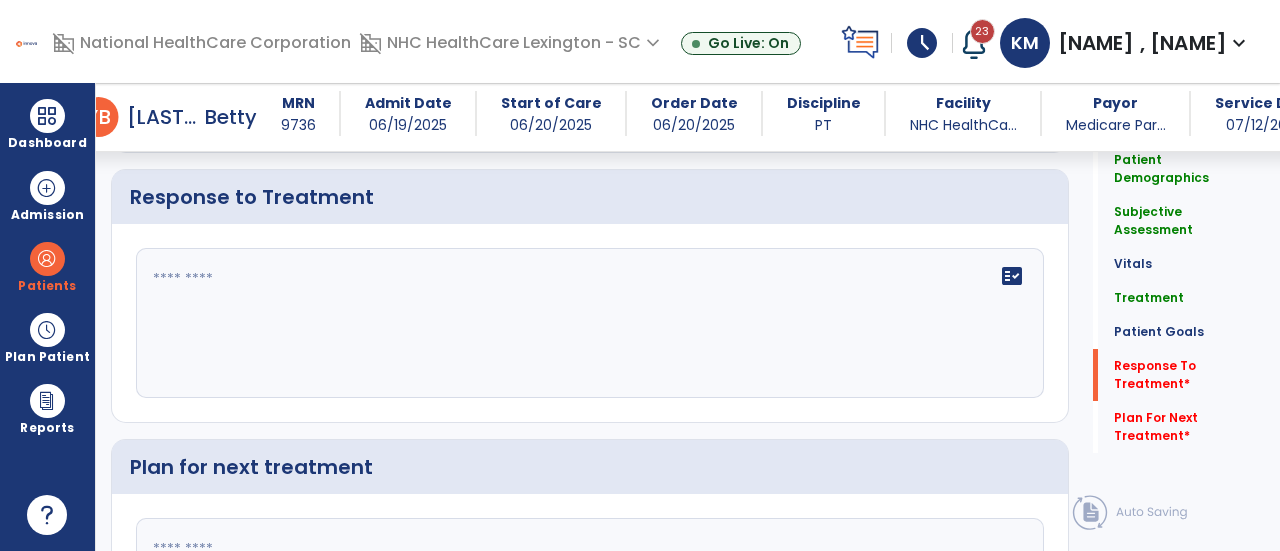 scroll, scrollTop: 2960, scrollLeft: 0, axis: vertical 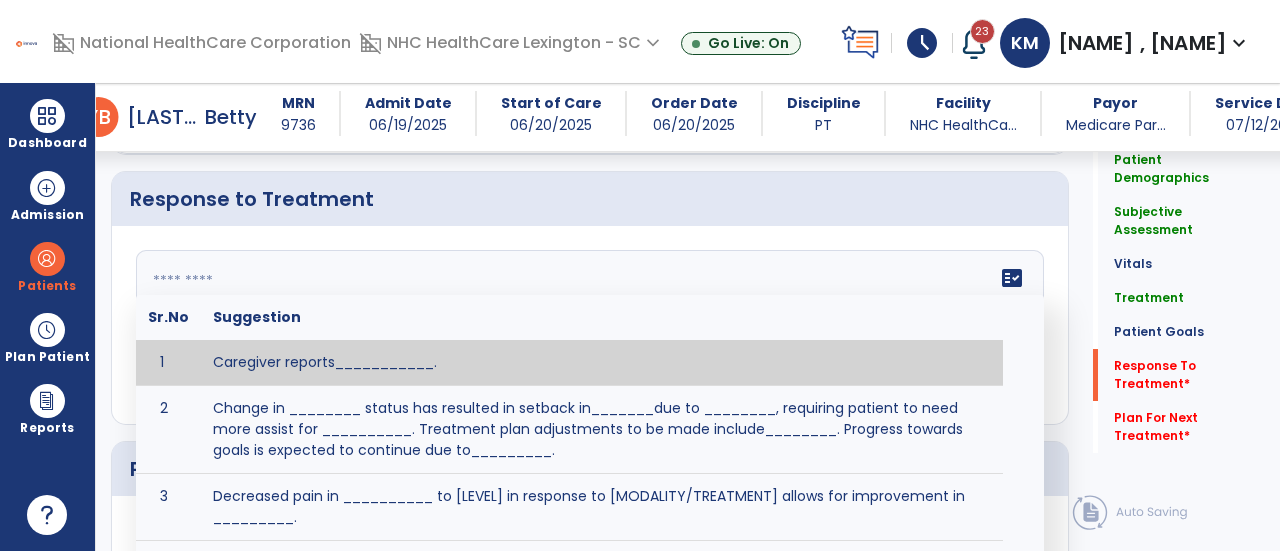 click on "fact_check  Sr.No Suggestion 1 Caregiver reports___________. 2 Change in ________ status has resulted in setback in_______due to ________, requiring patient to need more assist for __________.   Treatment plan adjustments to be made include________.  Progress towards goals is expected to continue due to_________. 3 Decreased pain in __________ to [LEVEL] in response to [MODALITY/TREATMENT] allows for improvement in _________. 4 Functional gains in _______ have impacted the patient's ability to perform_________ with a reduction in assist levels to_________. 5 Functional progress this week has been significant due to__________. 6 Gains in ________ have improved the patient's ability to perform ______with decreased levels of assist to___________. 7 Improvement in ________allows patient to tolerate higher levels of challenges in_________. 8 Pain in [AREA] has decreased to [LEVEL] in response to [TREATMENT/MODALITY], allowing fore ease in completing__________. 9 10 11 12 13 14 15 16 17 18 19 20 21" 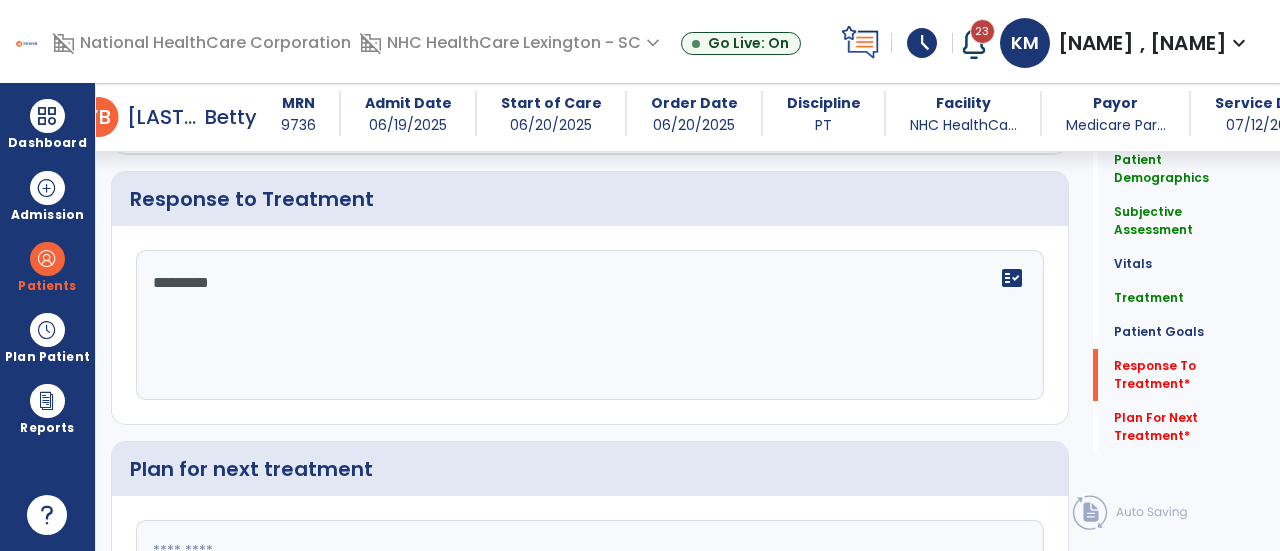 scroll, scrollTop: 3138, scrollLeft: 0, axis: vertical 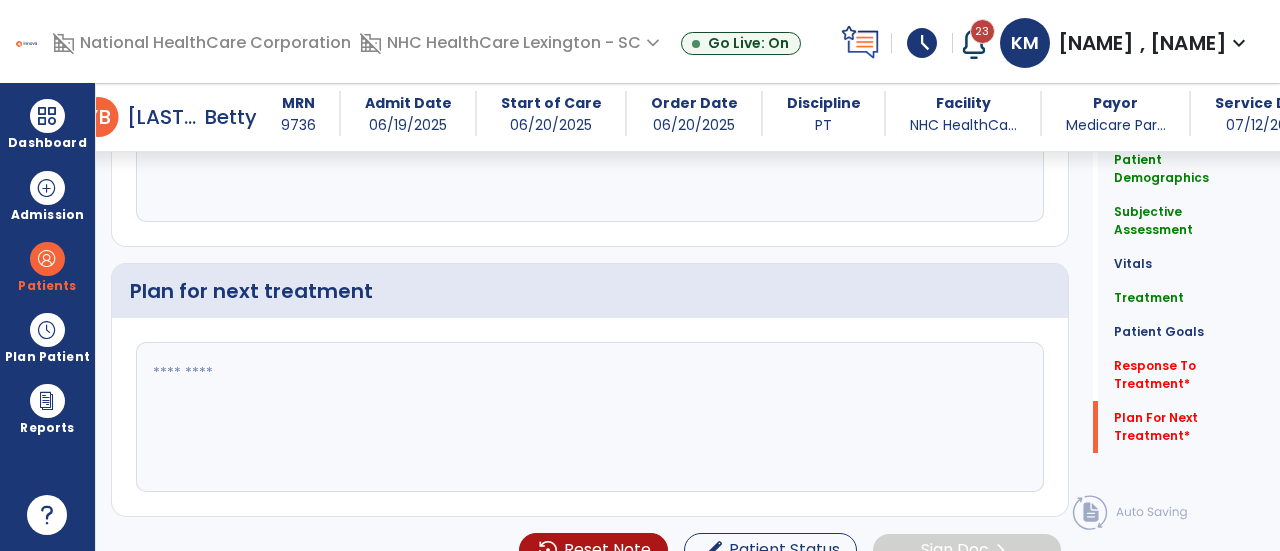 type on "*********" 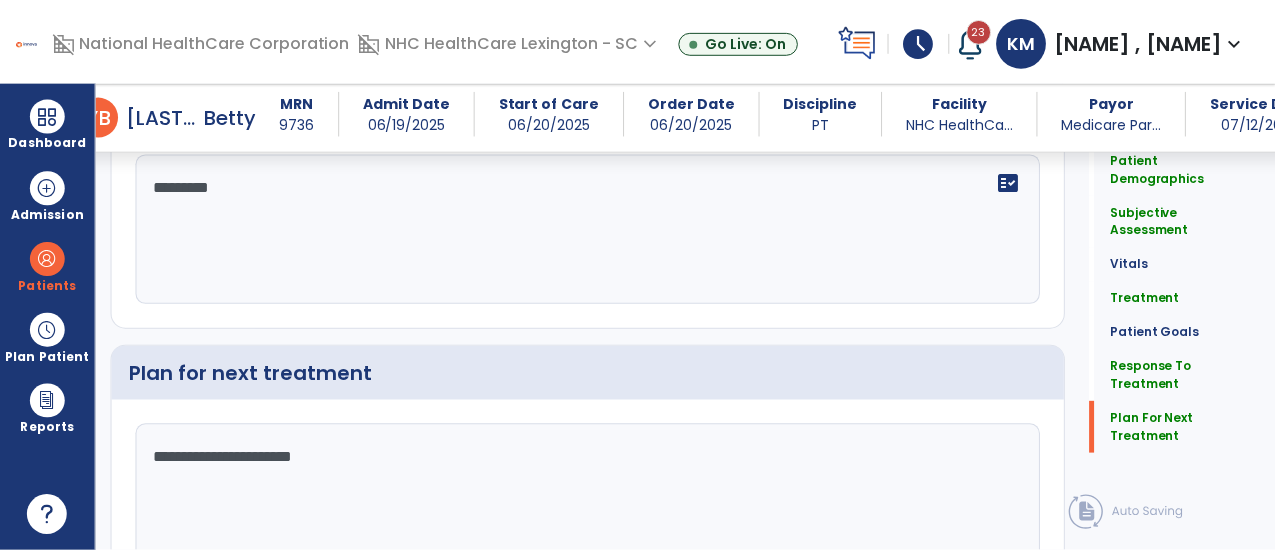 scroll, scrollTop: 3138, scrollLeft: 0, axis: vertical 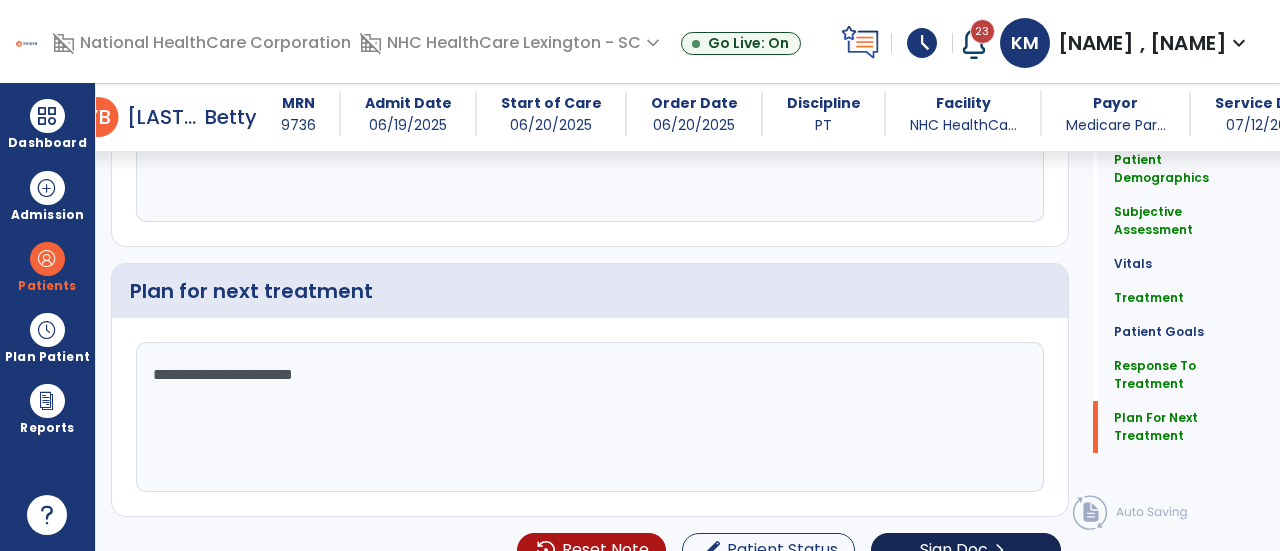 type on "**********" 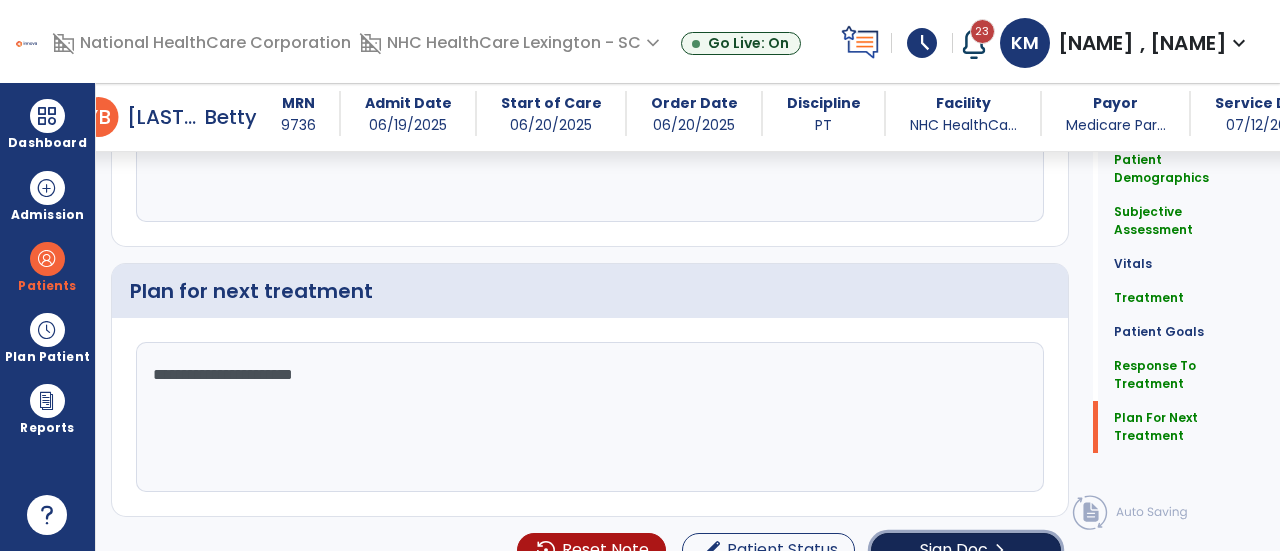click on "Sign Doc" 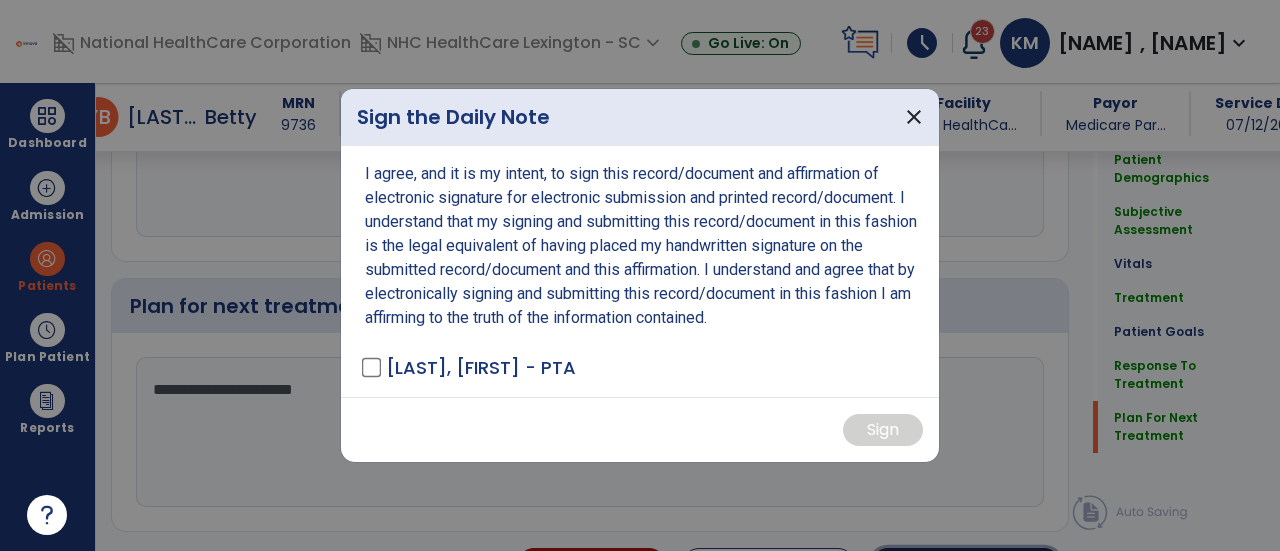 scroll, scrollTop: 3138, scrollLeft: 0, axis: vertical 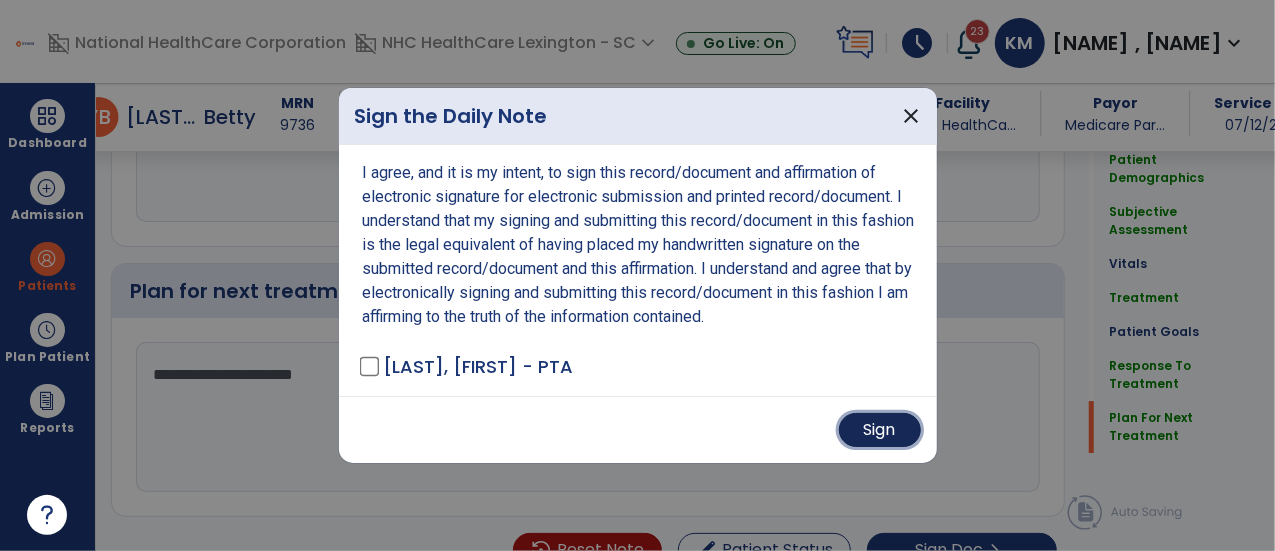 click on "Sign" at bounding box center (880, 430) 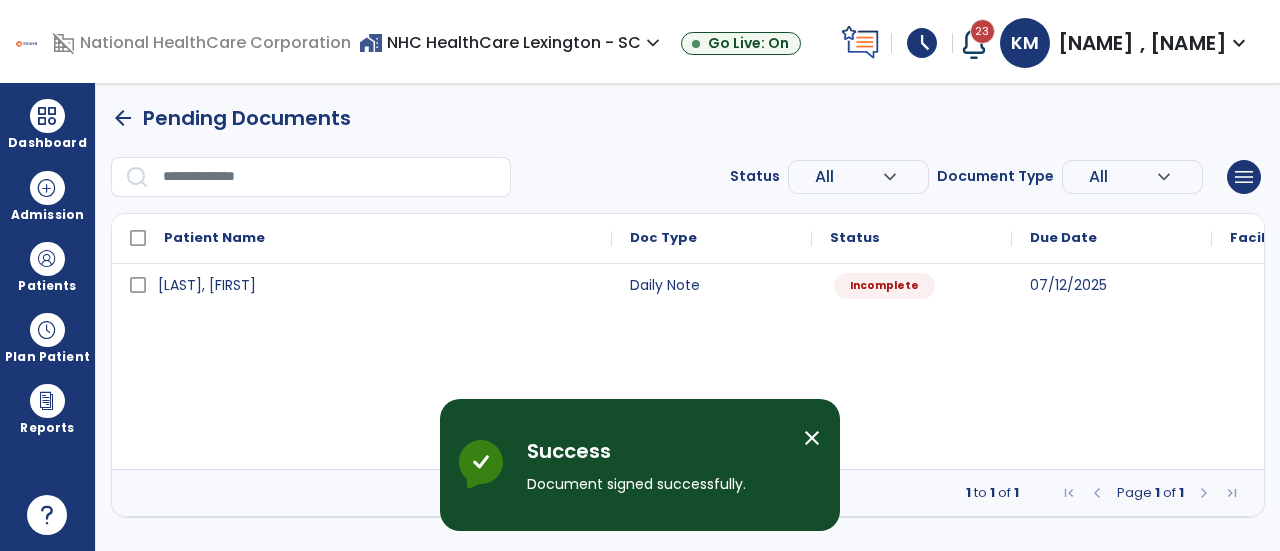 scroll, scrollTop: 0, scrollLeft: 0, axis: both 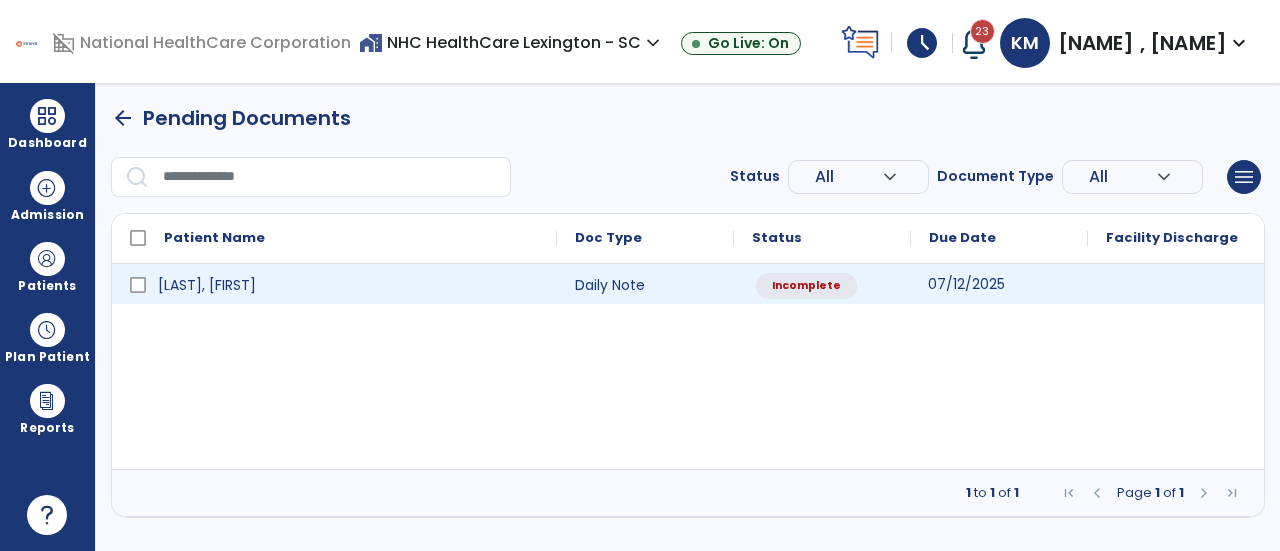 click on "07/12/2025" at bounding box center [999, 284] 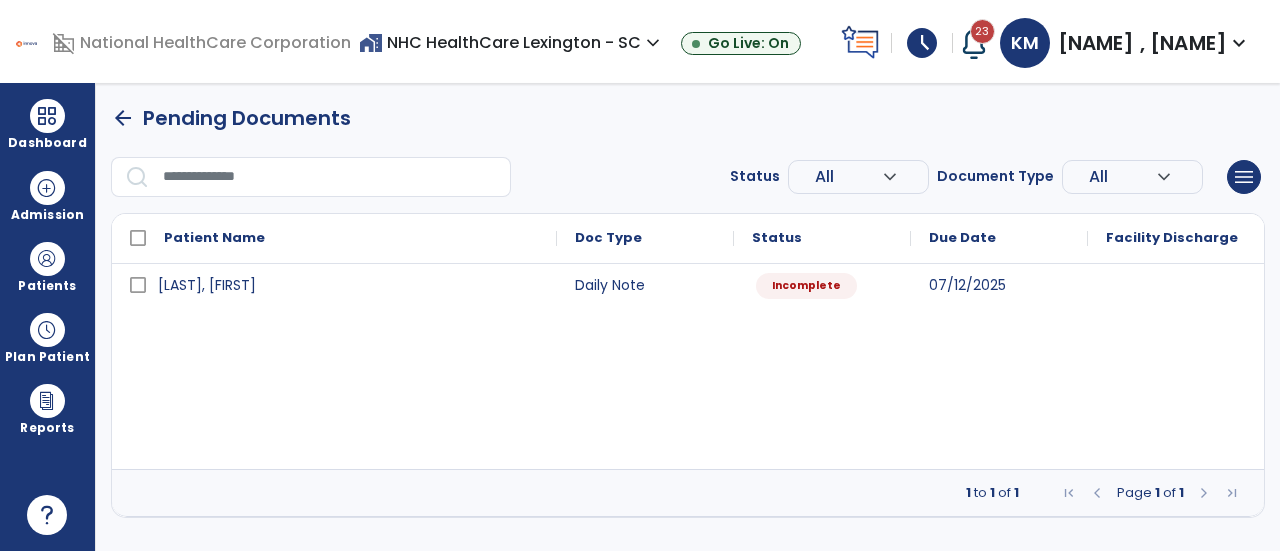 select on "*" 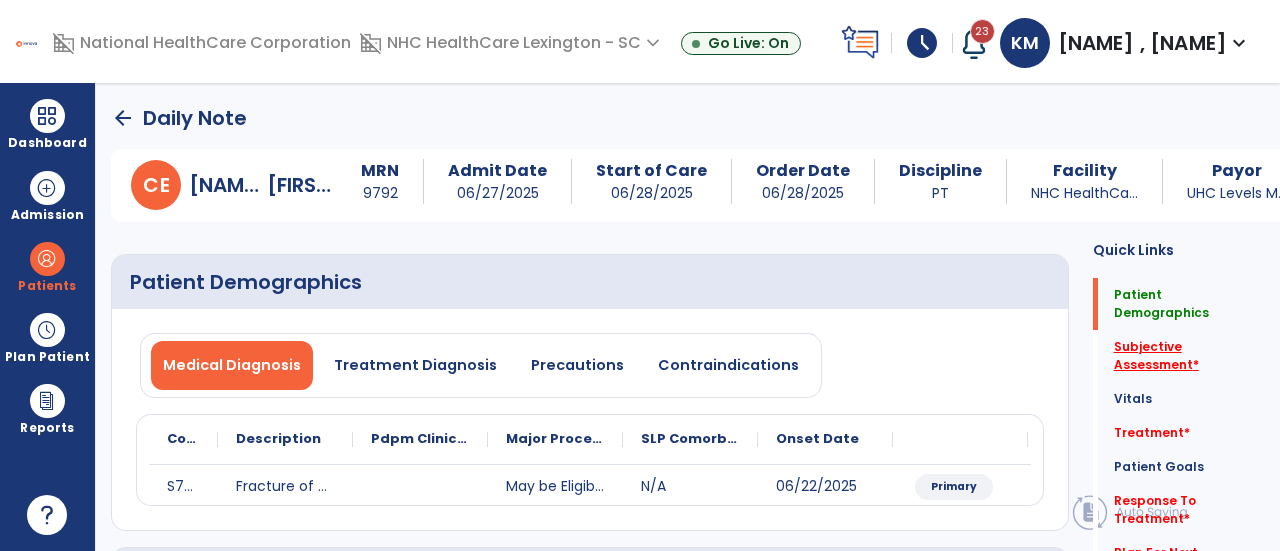 click on "Subjective Assessment   *" 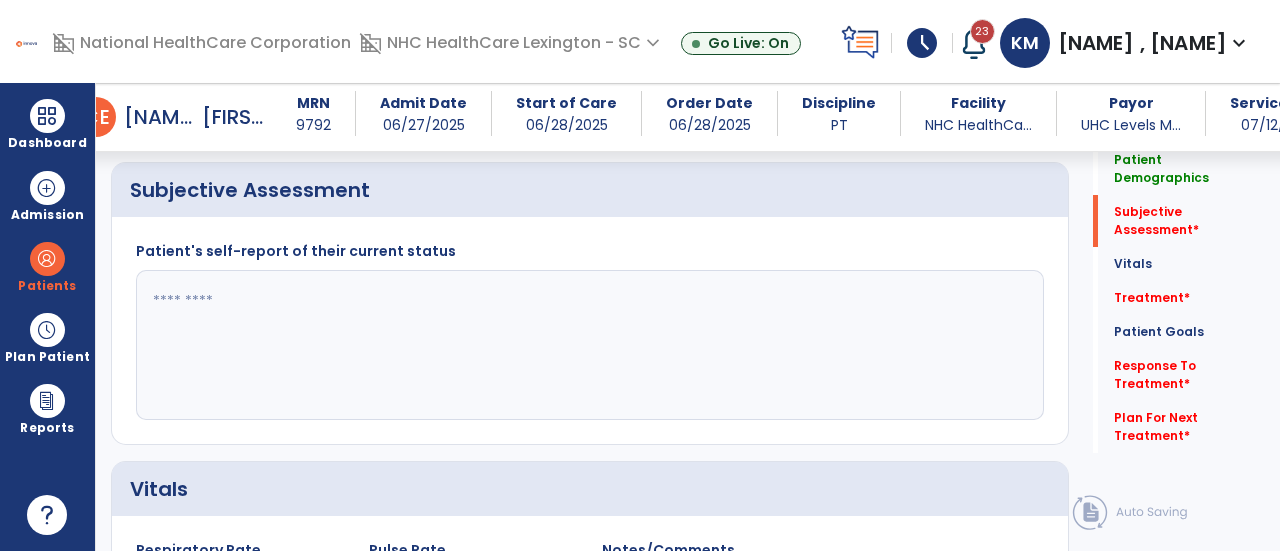 scroll, scrollTop: 369, scrollLeft: 0, axis: vertical 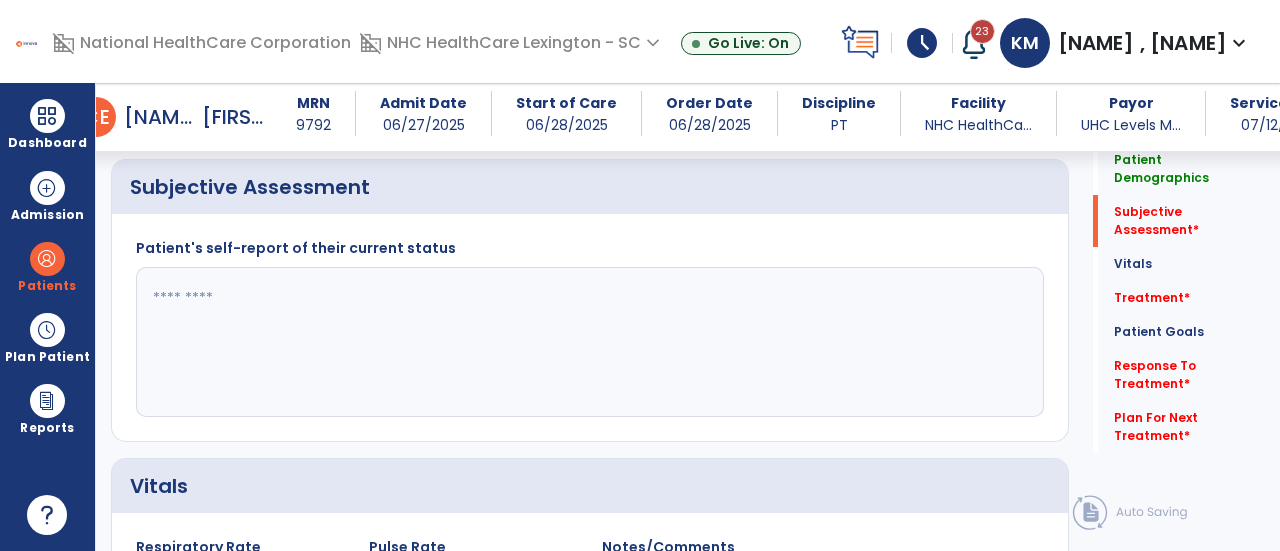 click 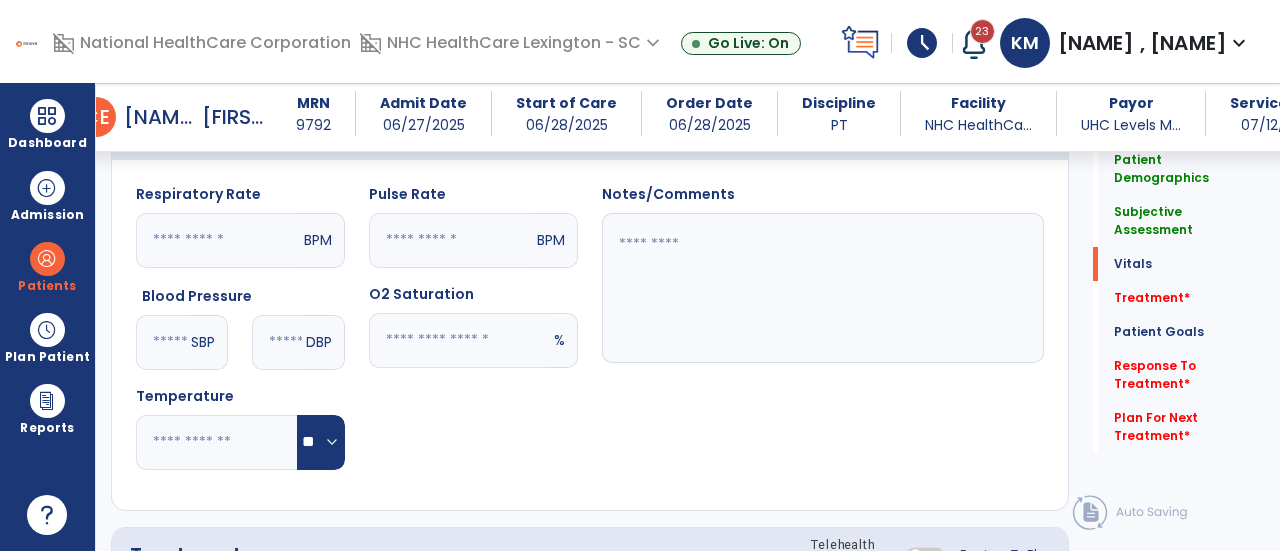 scroll, scrollTop: 726, scrollLeft: 0, axis: vertical 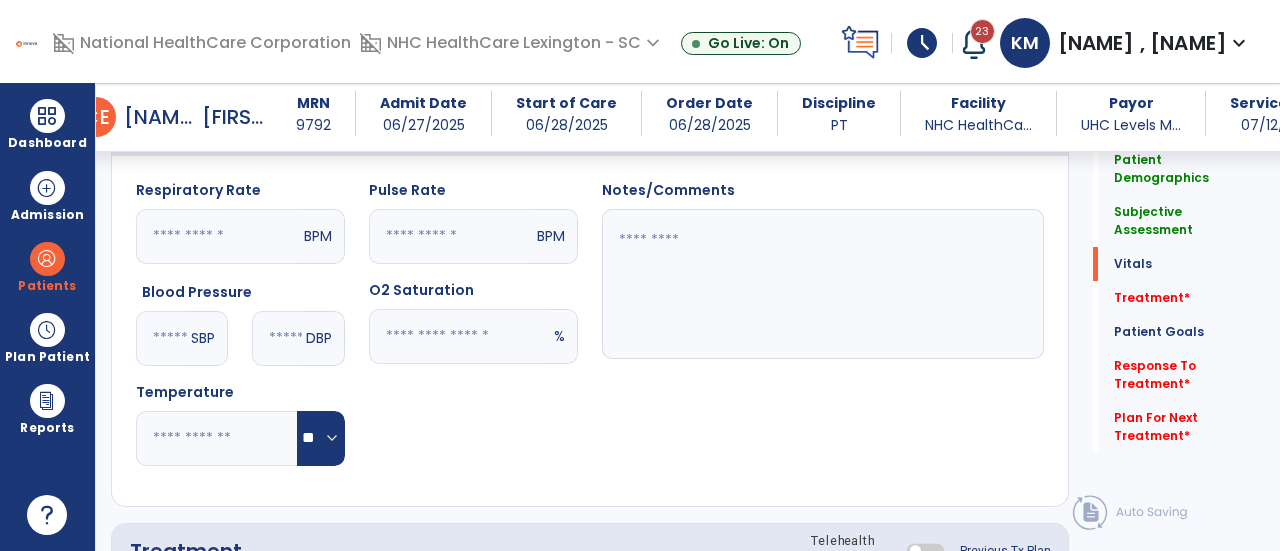 type on "**********" 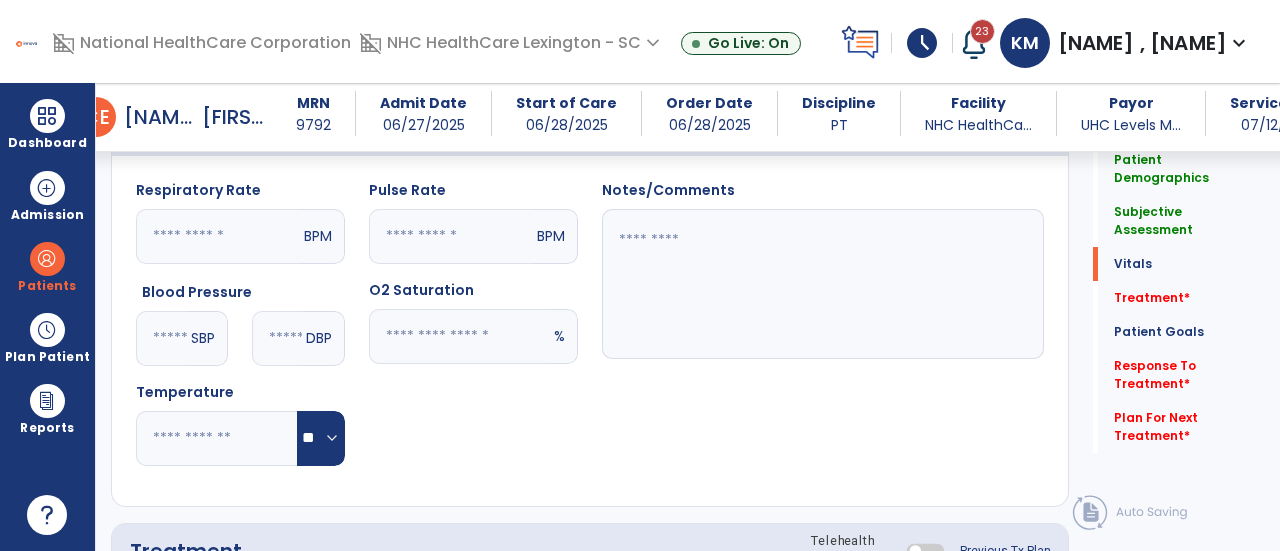 click 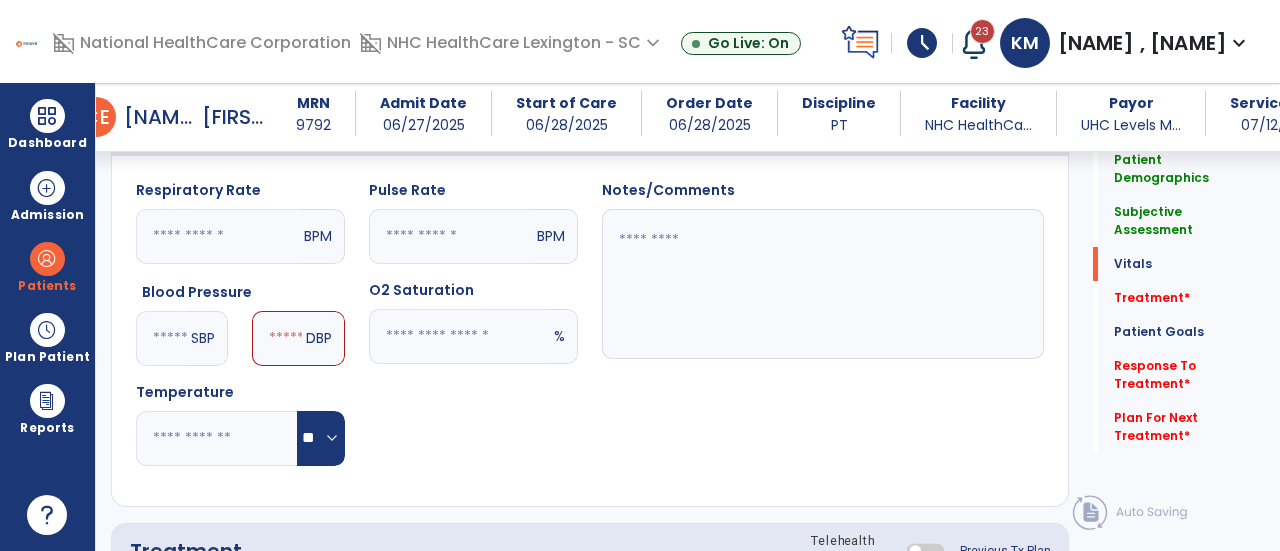 type on "***" 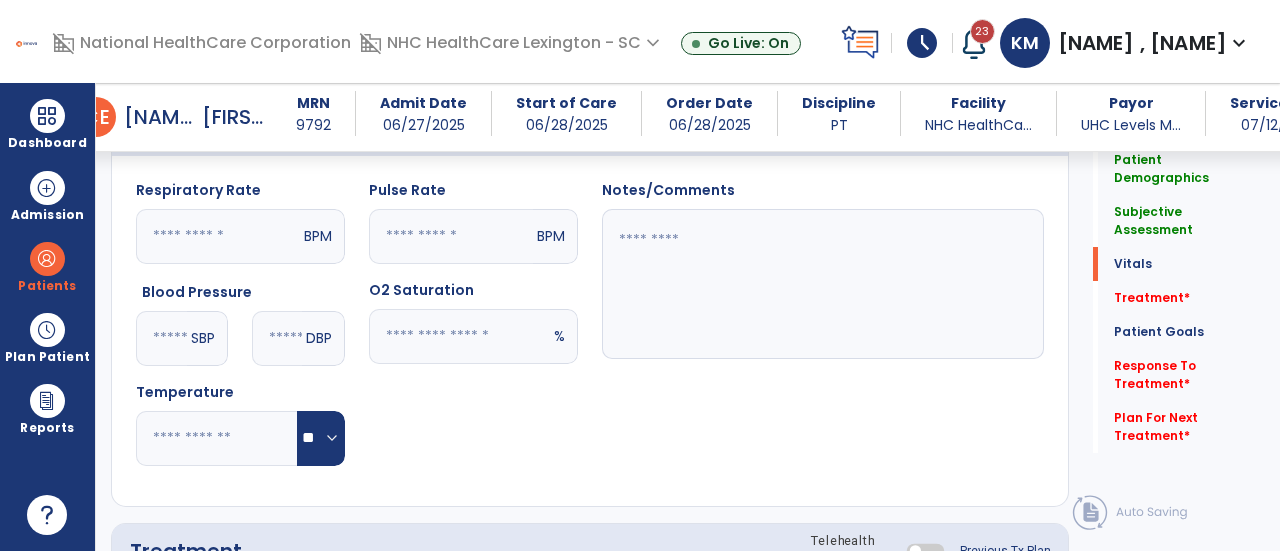 type on "**" 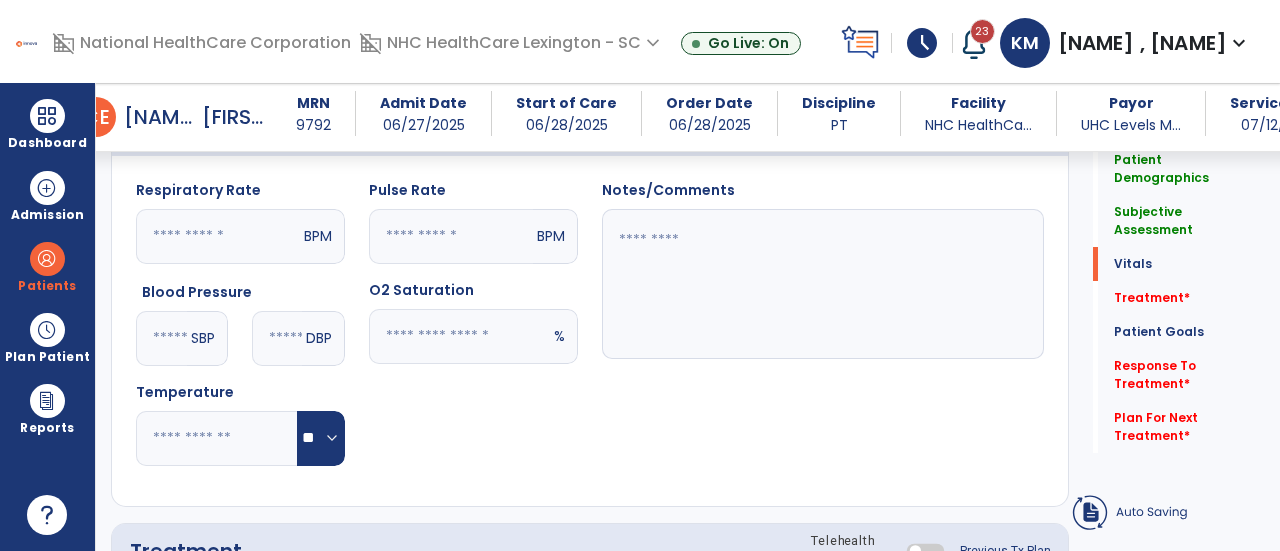 click 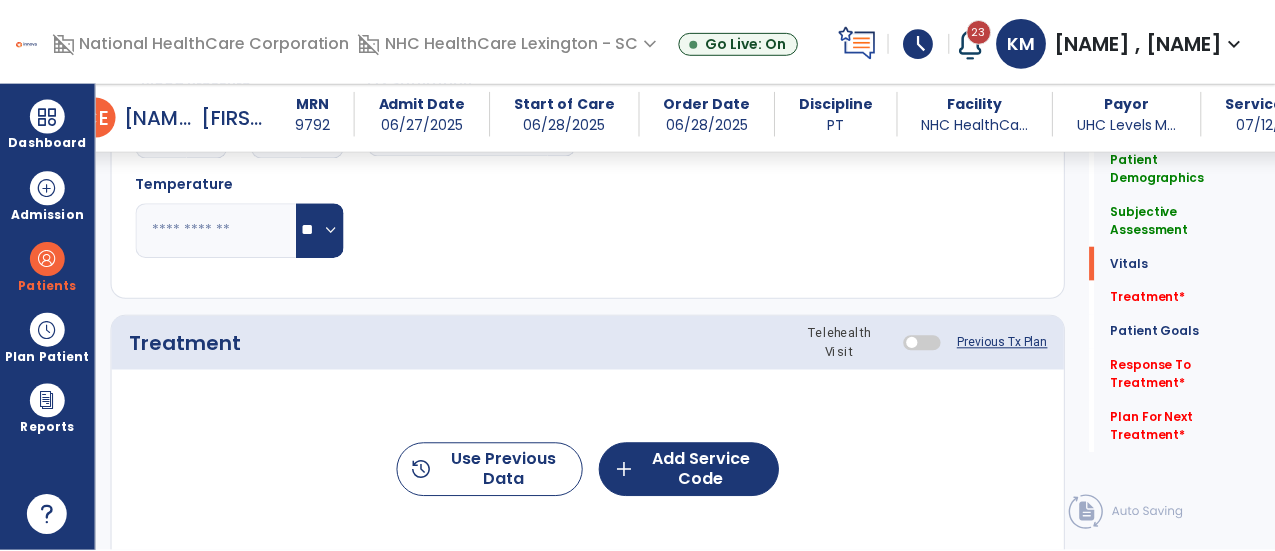 scroll, scrollTop: 935, scrollLeft: 0, axis: vertical 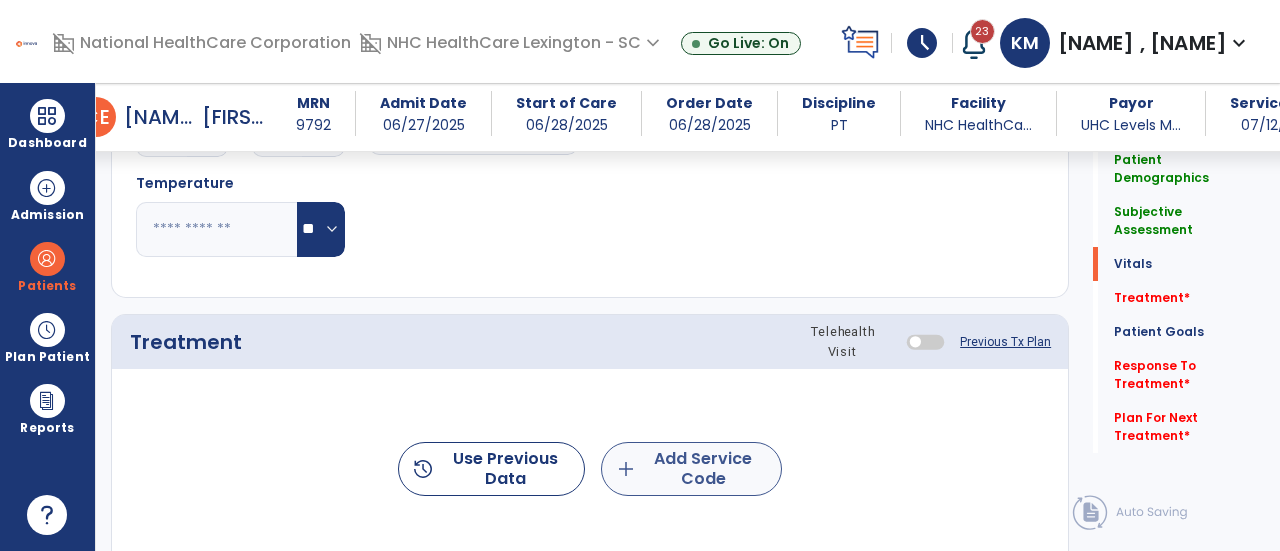type on "**" 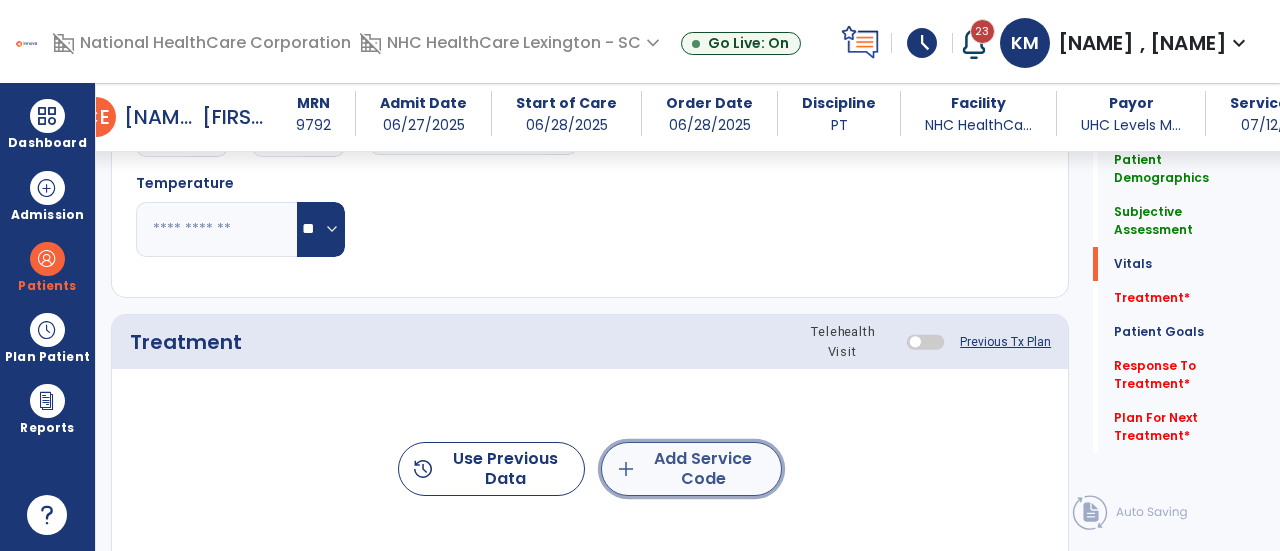 click on "add  Add Service Code" 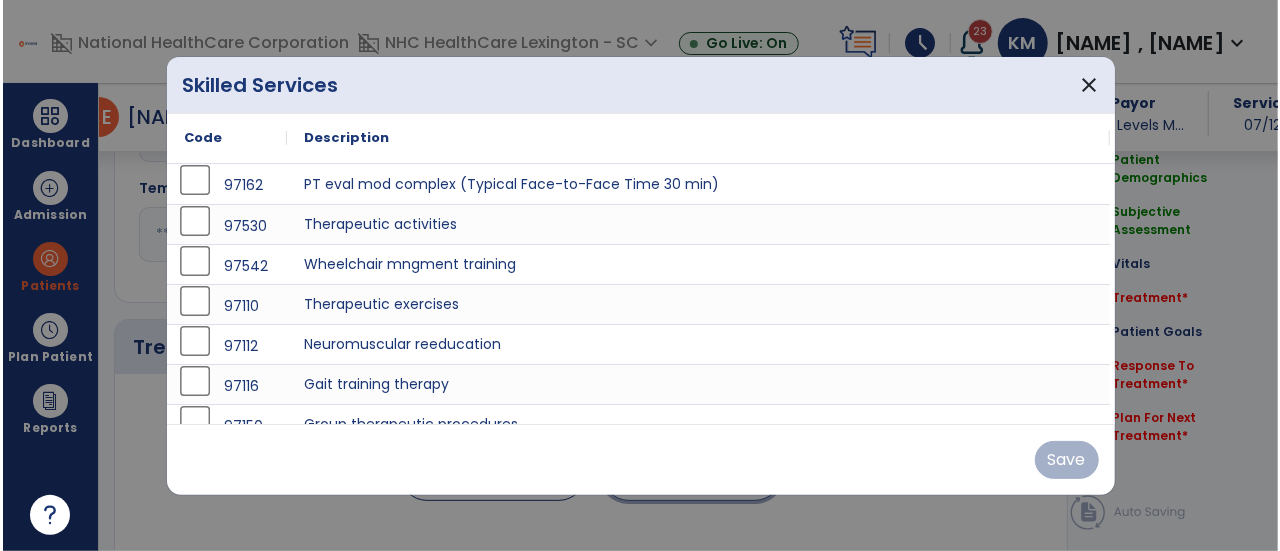 scroll, scrollTop: 935, scrollLeft: 0, axis: vertical 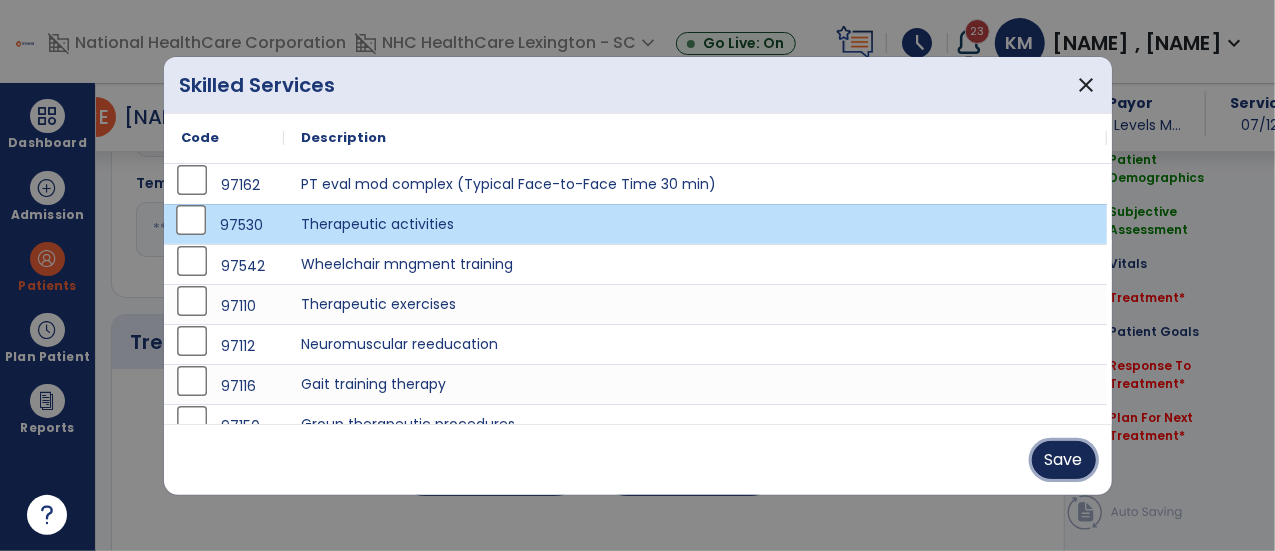 click on "Save" at bounding box center (1064, 460) 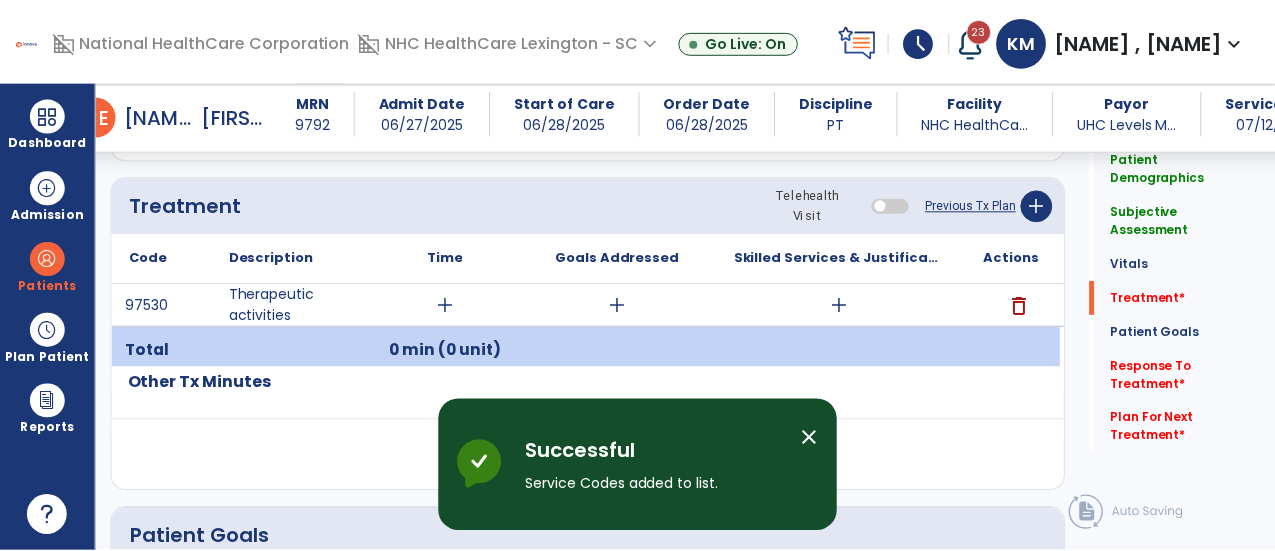 scroll, scrollTop: 1073, scrollLeft: 0, axis: vertical 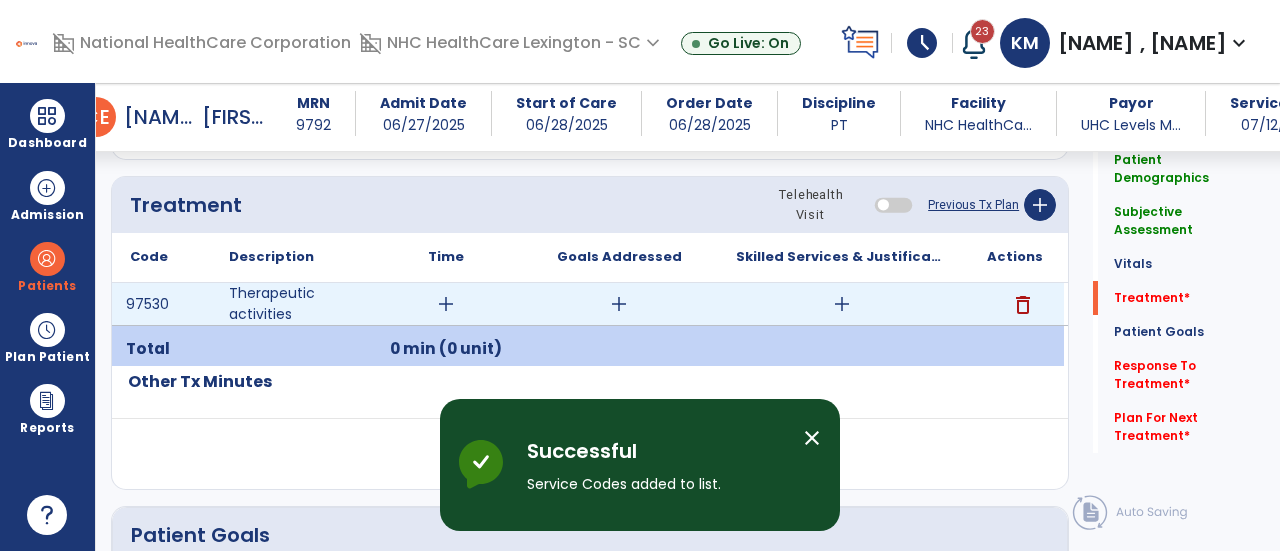 click on "add" at bounding box center [446, 304] 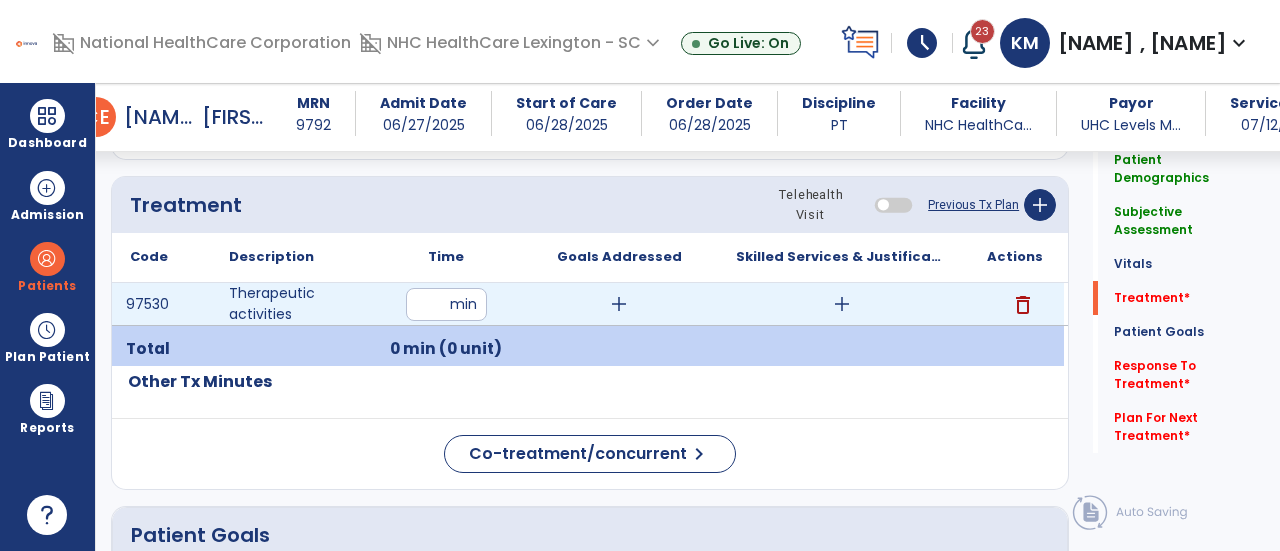 type on "**" 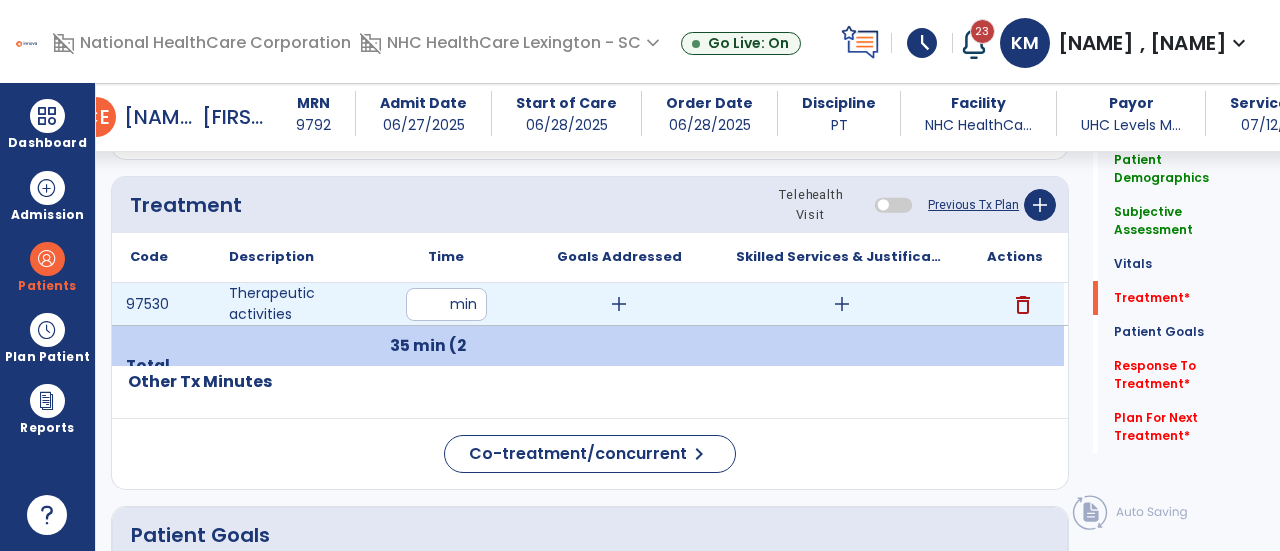 click on "add" at bounding box center (619, 304) 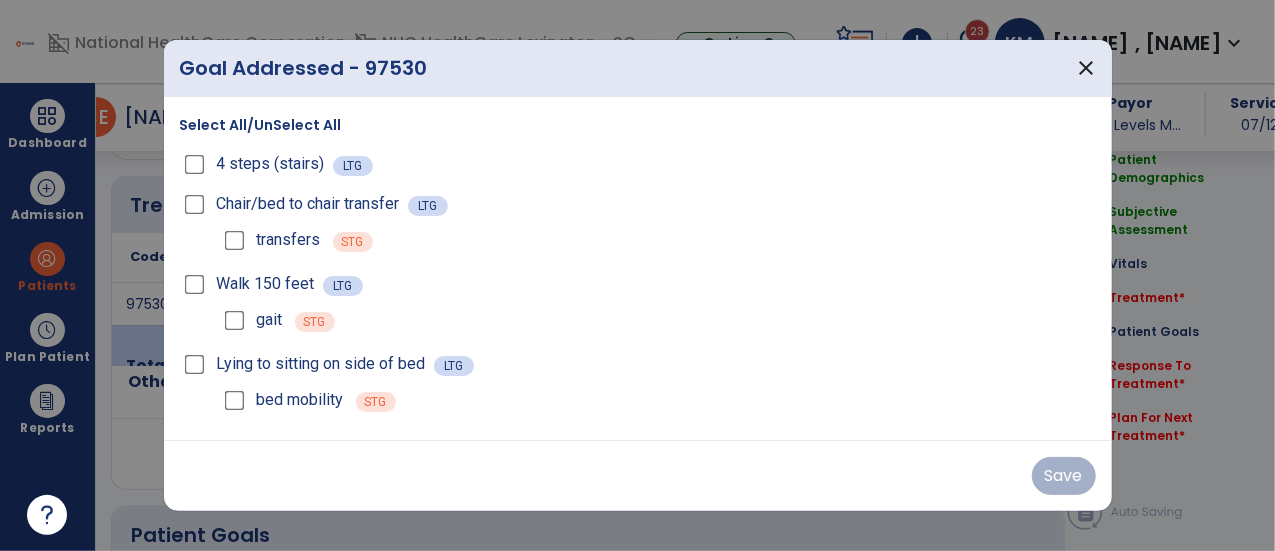 scroll, scrollTop: 1073, scrollLeft: 0, axis: vertical 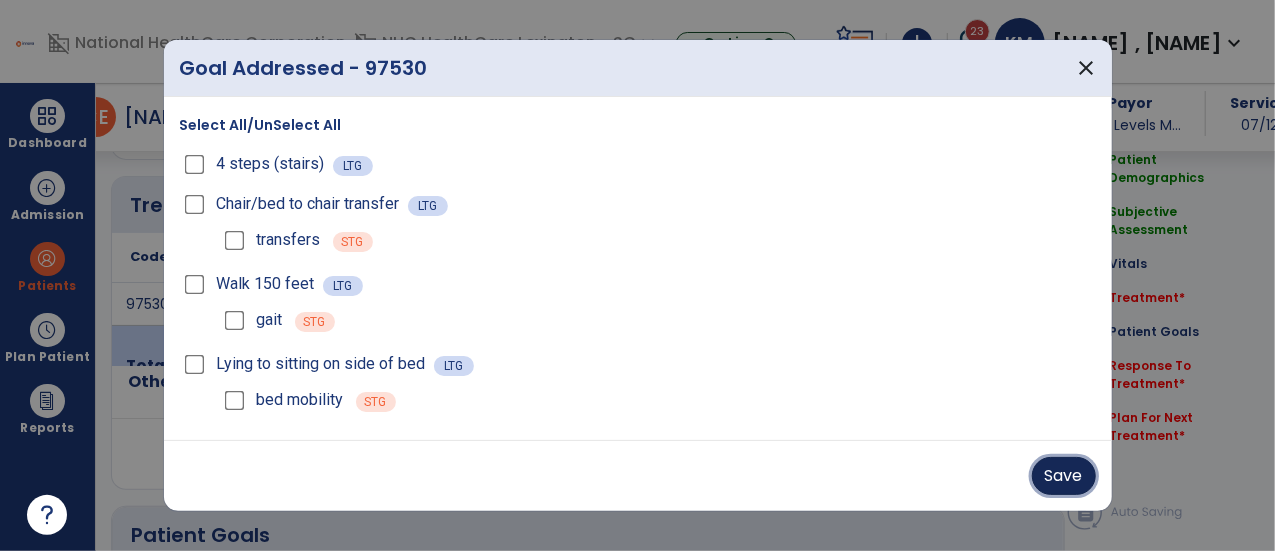 click on "Save" at bounding box center (1064, 476) 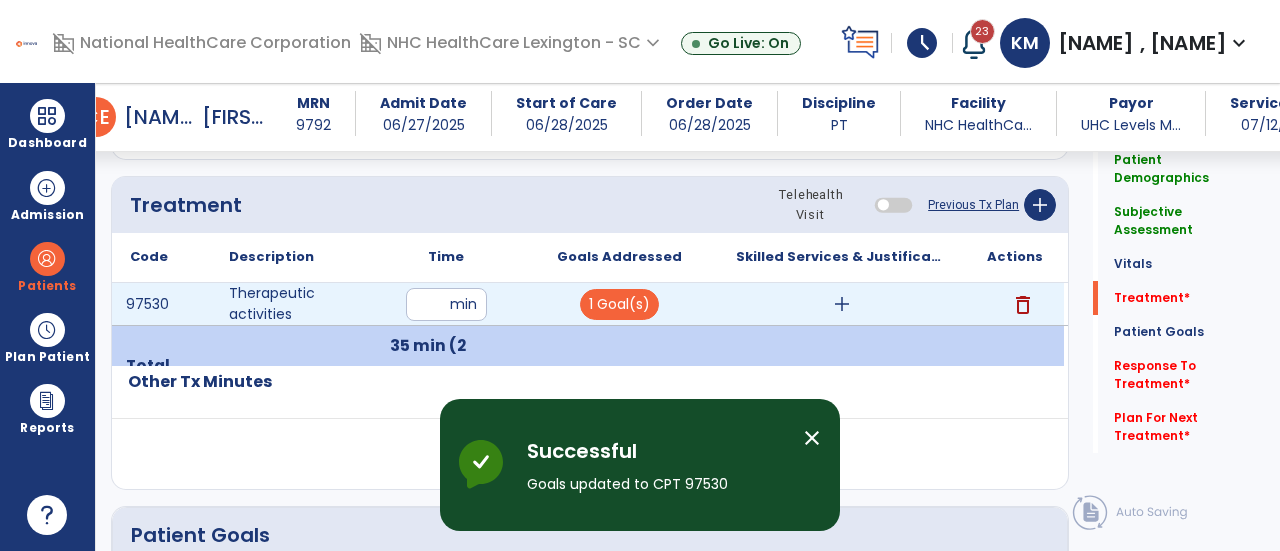 click on "add" at bounding box center (841, 304) 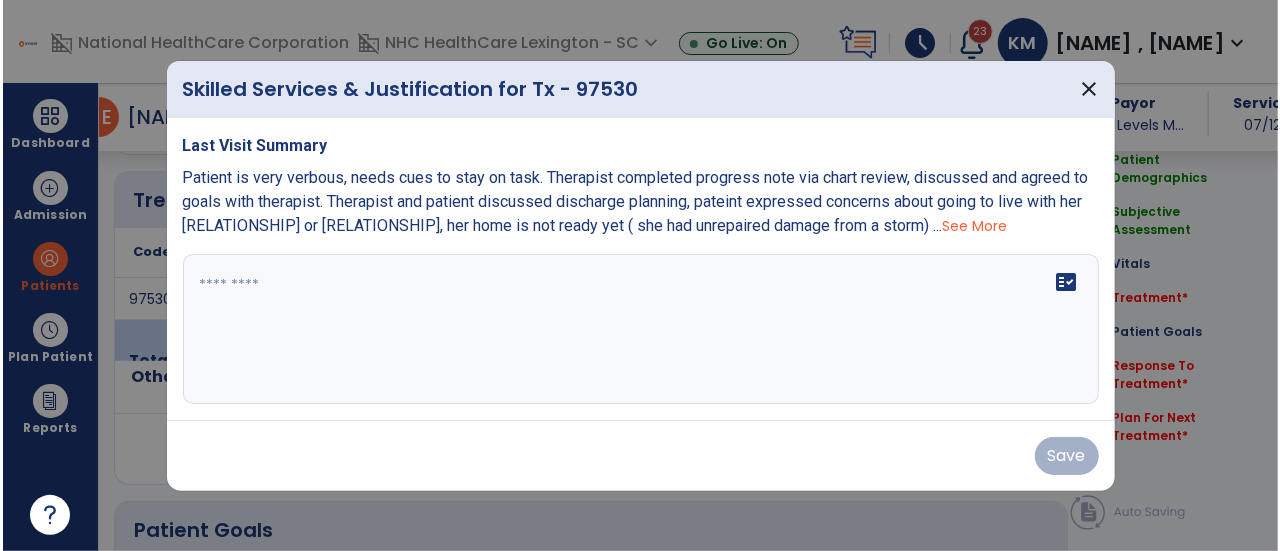 scroll, scrollTop: 1073, scrollLeft: 0, axis: vertical 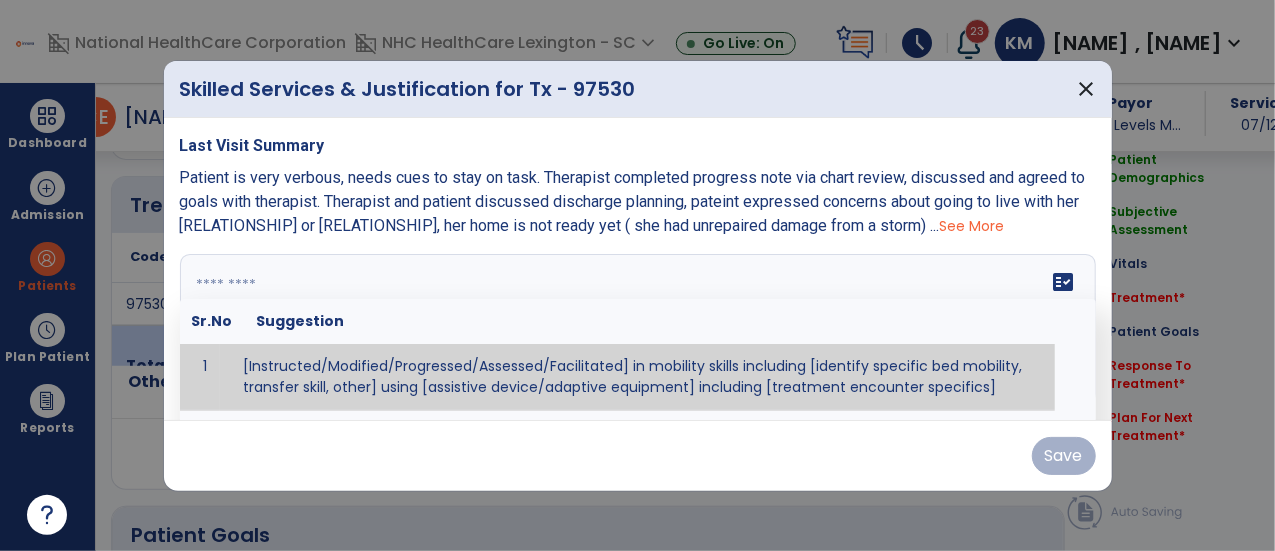 click on "fact_check  Sr.No Suggestion 1 [Instructed/Modified/Progressed/Assessed/Facilitated] in mobility skills including [identify specific bed mobility, transfer skill, other] using [assistive device/adaptive equipment] including [treatment encounter specifics]" at bounding box center (638, 329) 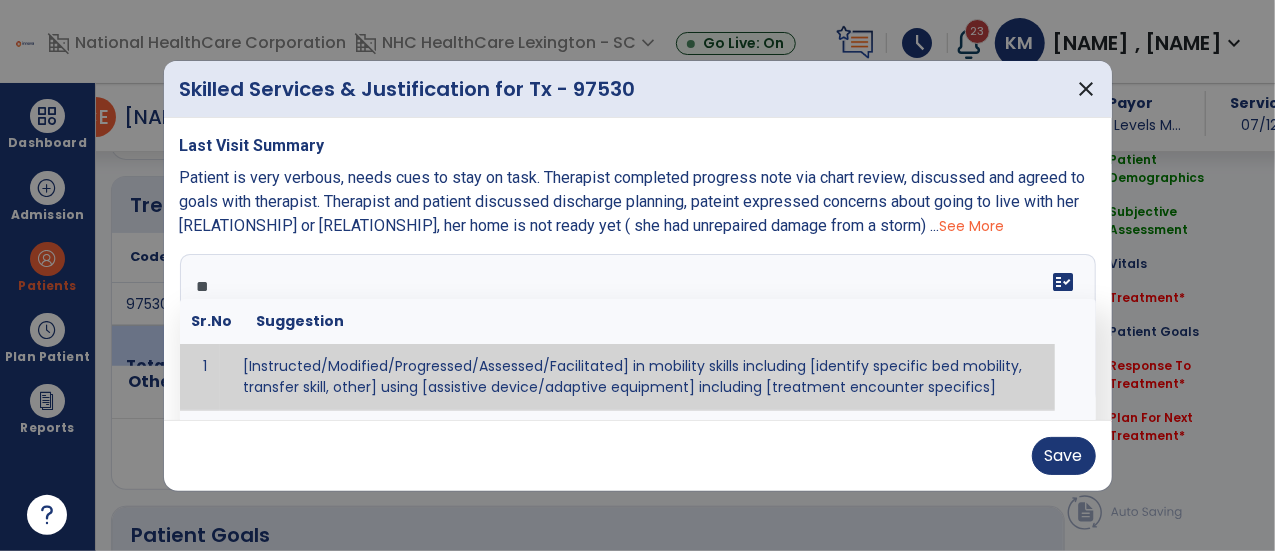 type on "*" 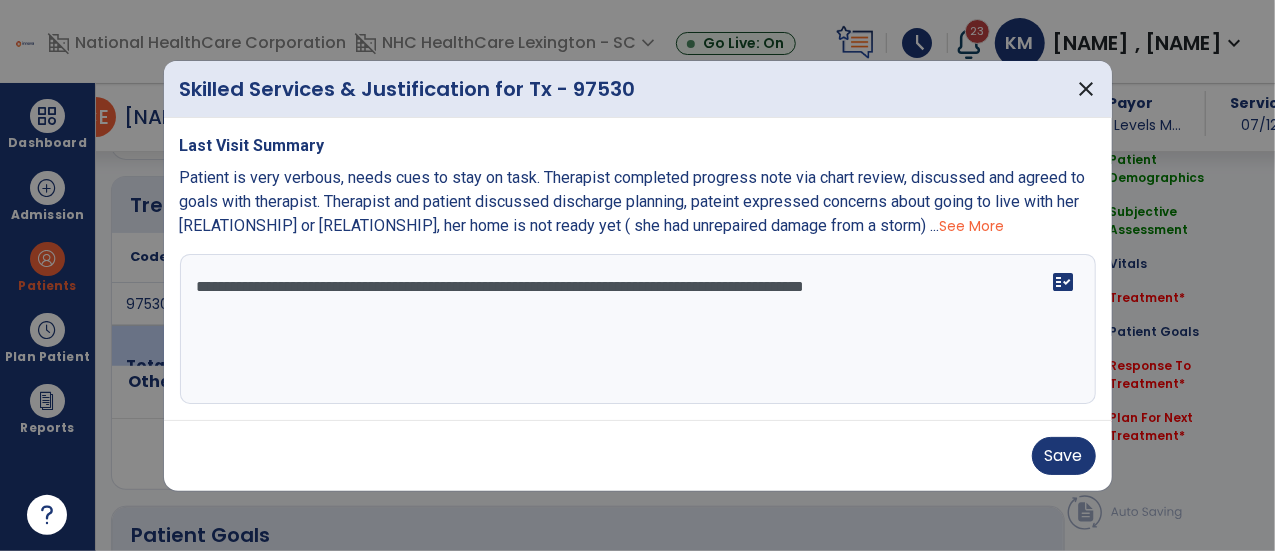click on "**********" at bounding box center (638, 329) 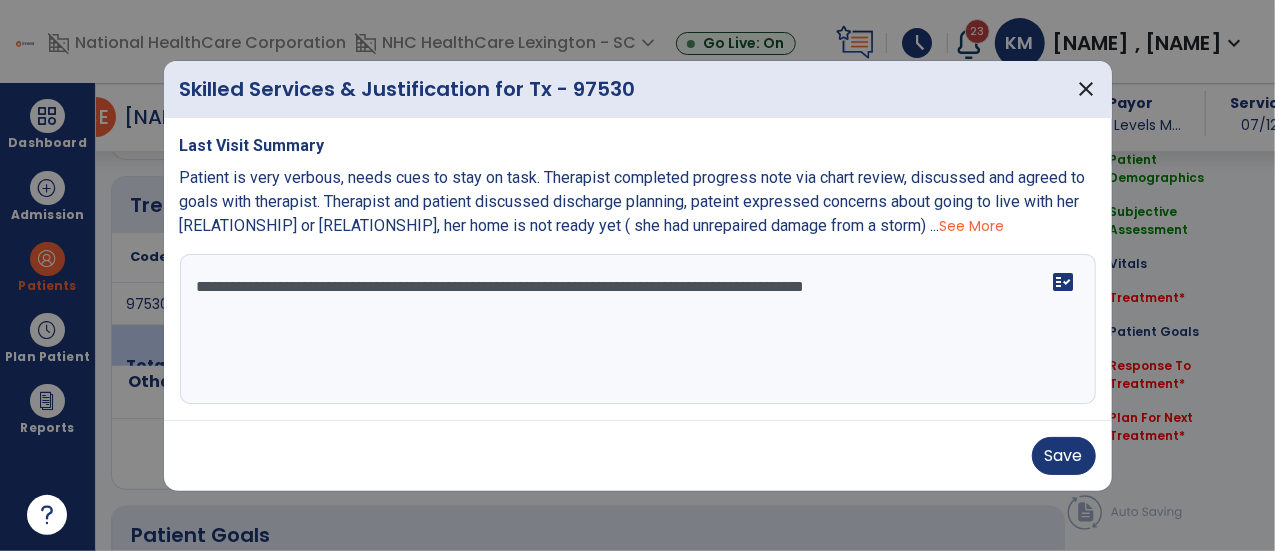 click on "**********" at bounding box center (638, 329) 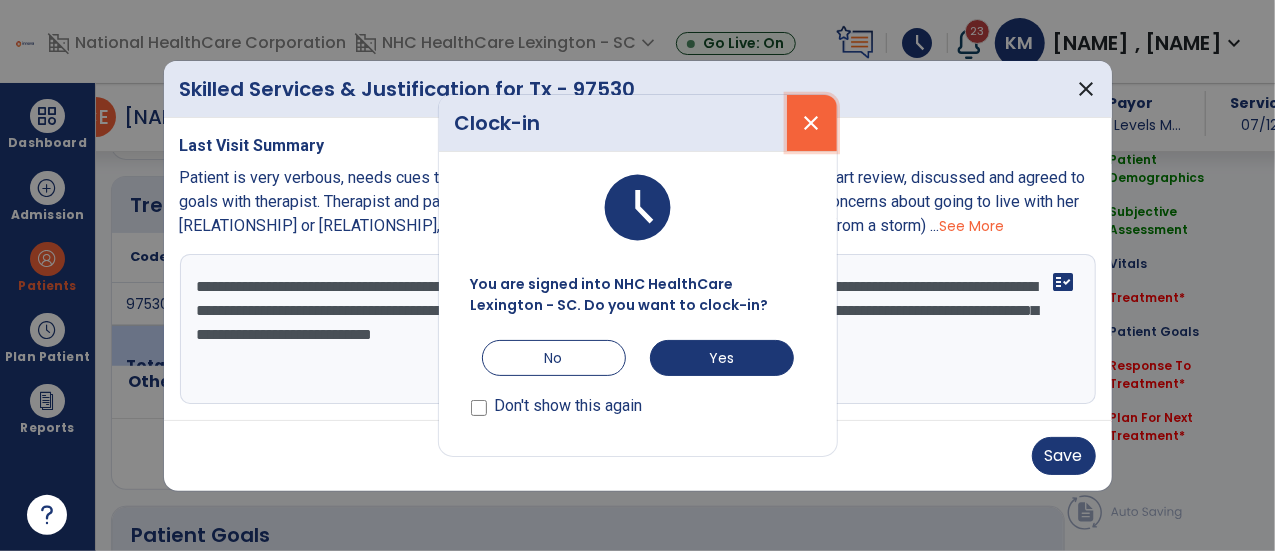 click on "close" at bounding box center (812, 123) 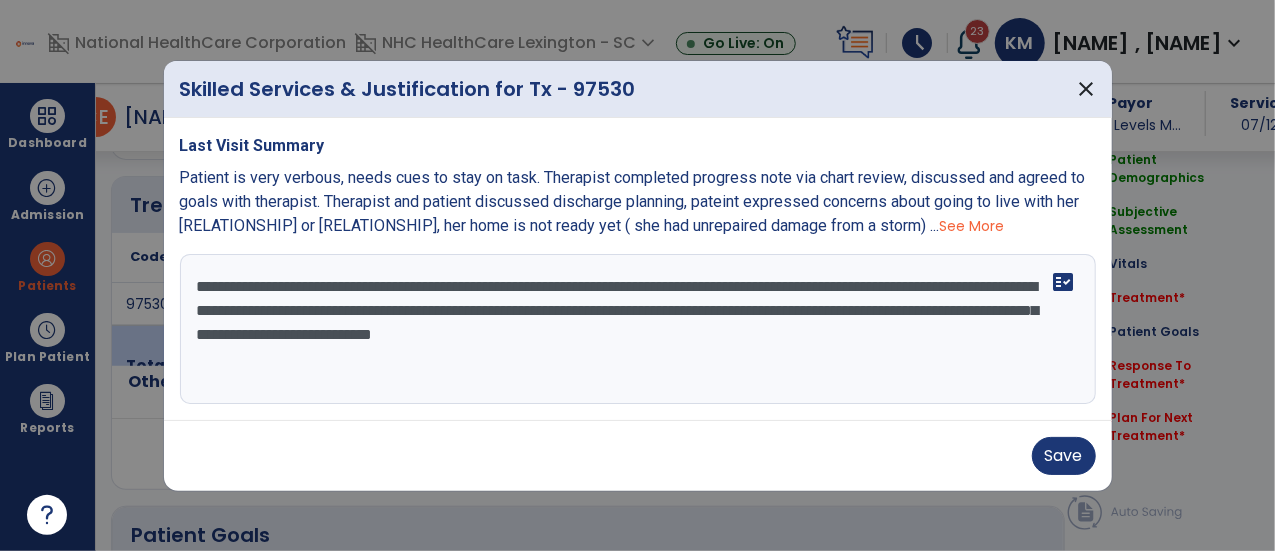 click on "**********" at bounding box center [638, 329] 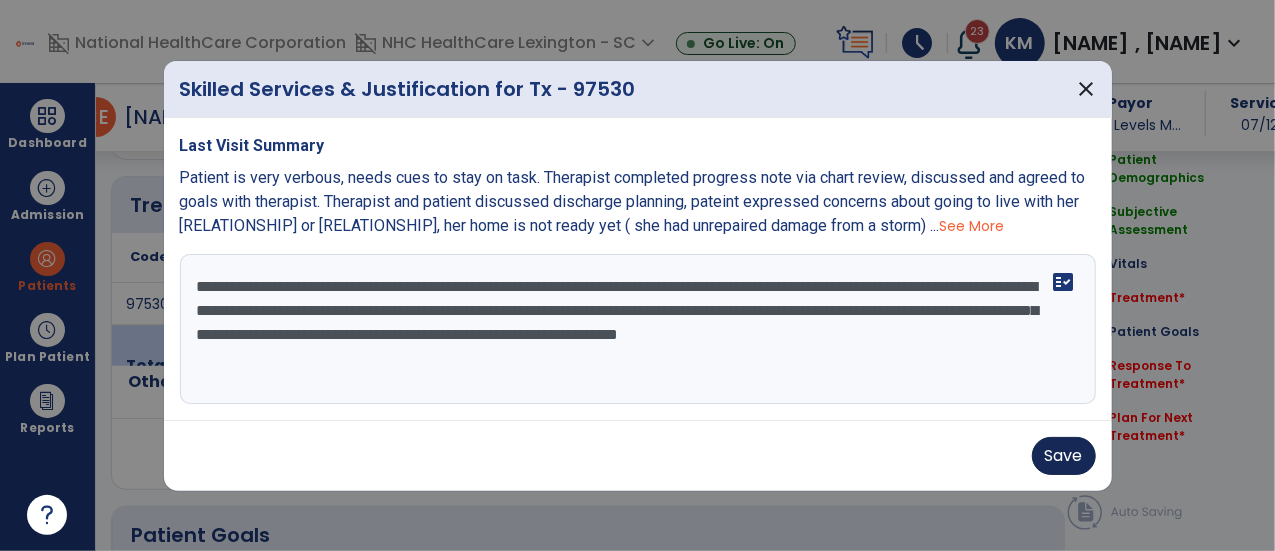 type on "**********" 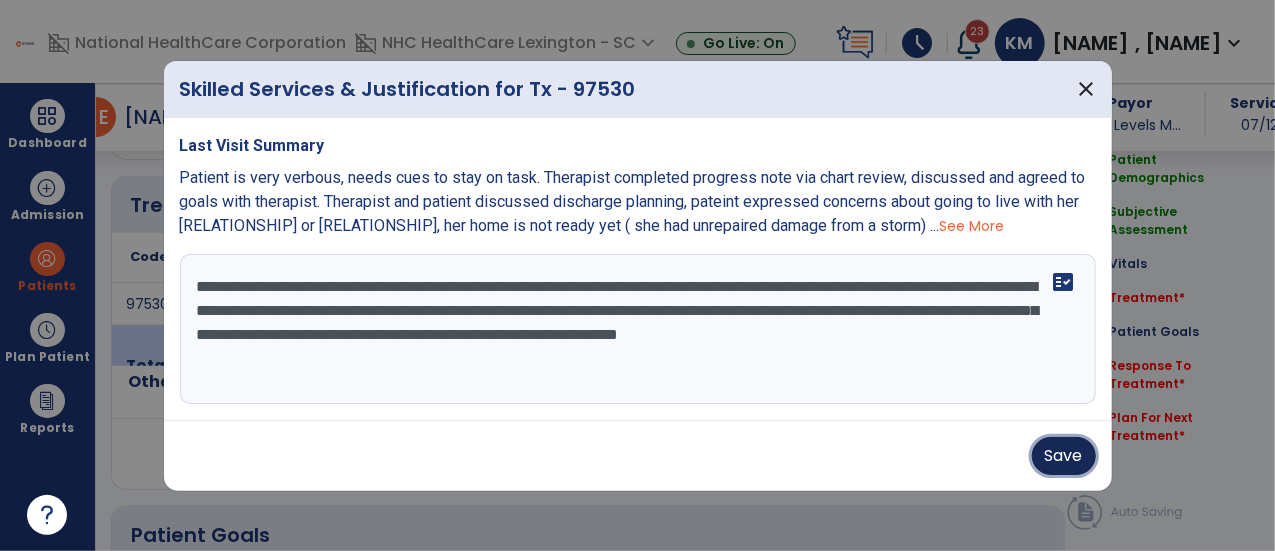 click on "Save" at bounding box center (1064, 456) 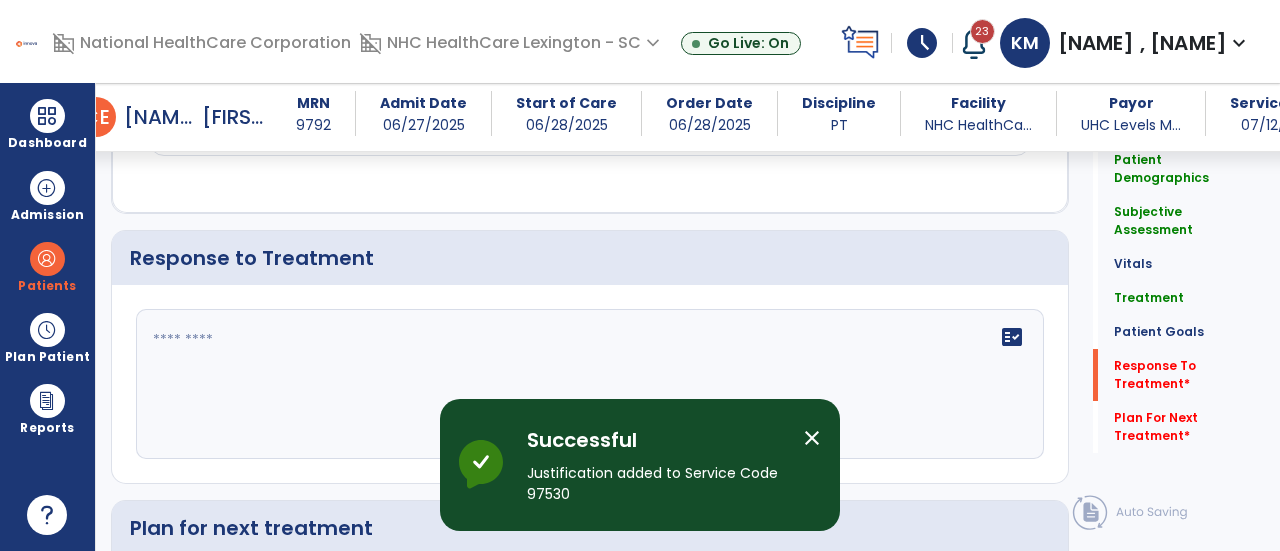 scroll, scrollTop: 2692, scrollLeft: 0, axis: vertical 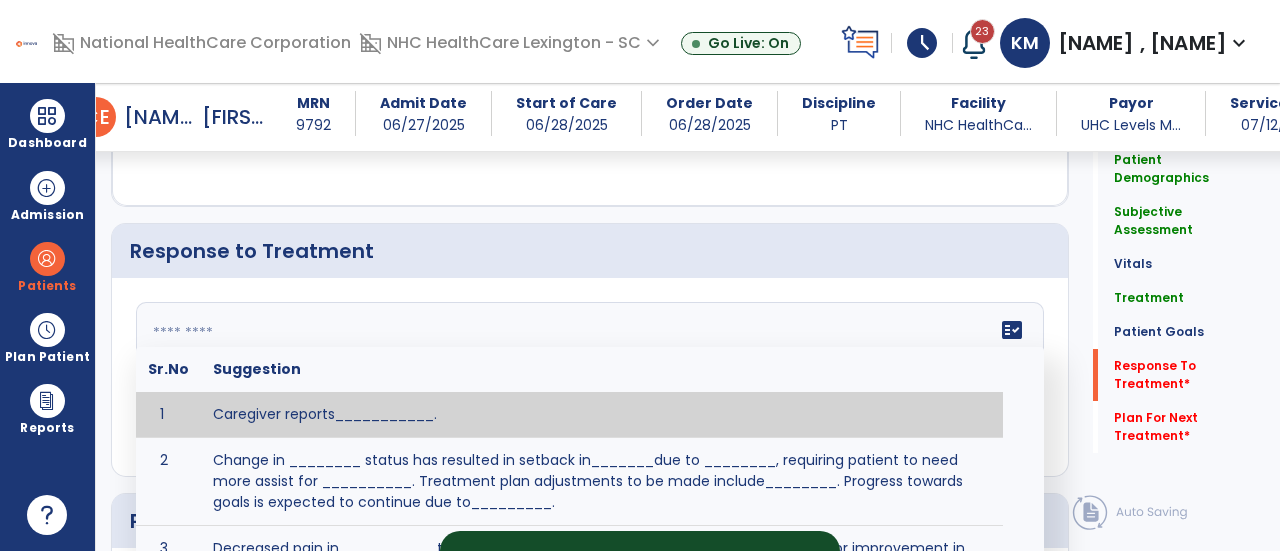 click on "fact_check  Sr.No Suggestion 1 Caregiver reports___________. 2 Change in ________ status has resulted in setback in_______due to ________, requiring patient to need more assist for __________.   Treatment plan adjustments to be made include________.  Progress towards goals is expected to continue due to_________. 3 Decreased pain in __________ to [LEVEL] in response to [MODALITY/TREATMENT] allows for improvement in _________. 4 Functional gains in _______ have impacted the patient's ability to perform_________ with a reduction in assist levels to_________. 5 Functional progress this week has been significant due to__________. 6 Gains in ________ have improved the patient's ability to perform ______with decreased levels of assist to___________. 7 Improvement in ________allows patient to tolerate higher levels of challenges in_________. 8 Pain in [AREA] has decreased to [LEVEL] in response to [TREATMENT/MODALITY], allowing fore ease in completing__________. 9 10 11 12 13 14 15 16 17 18 19 20 21" 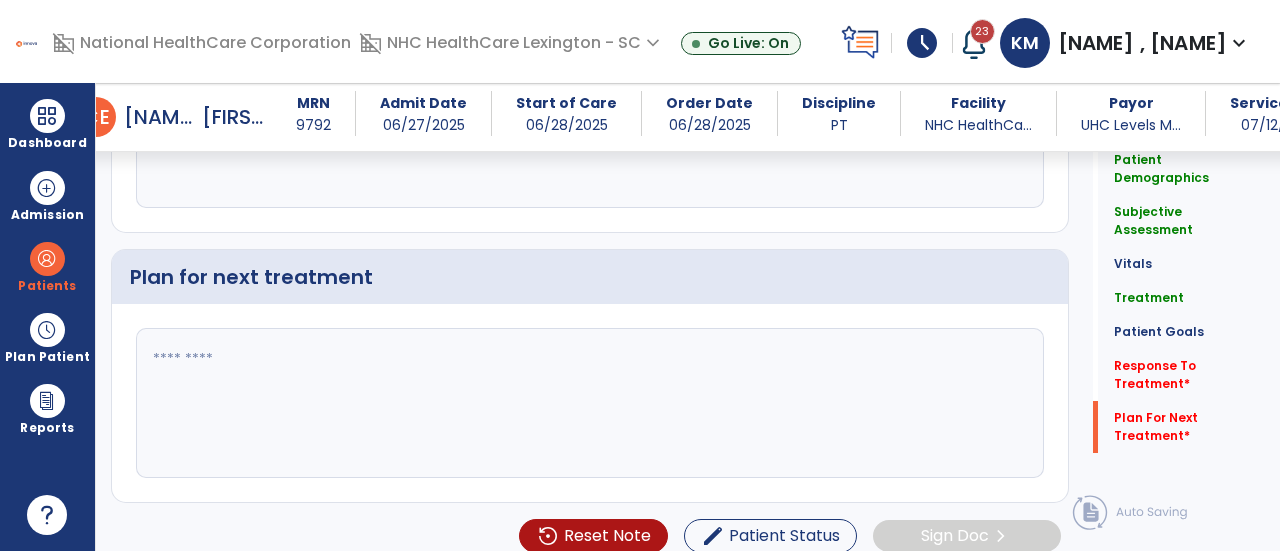 scroll, scrollTop: 2942, scrollLeft: 0, axis: vertical 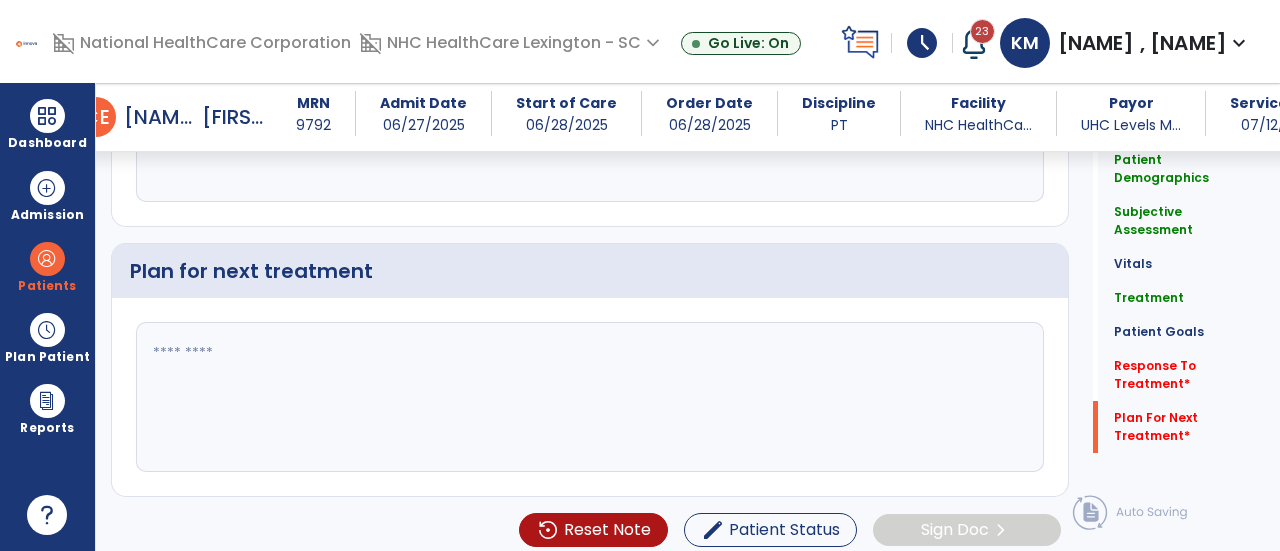 type on "*********" 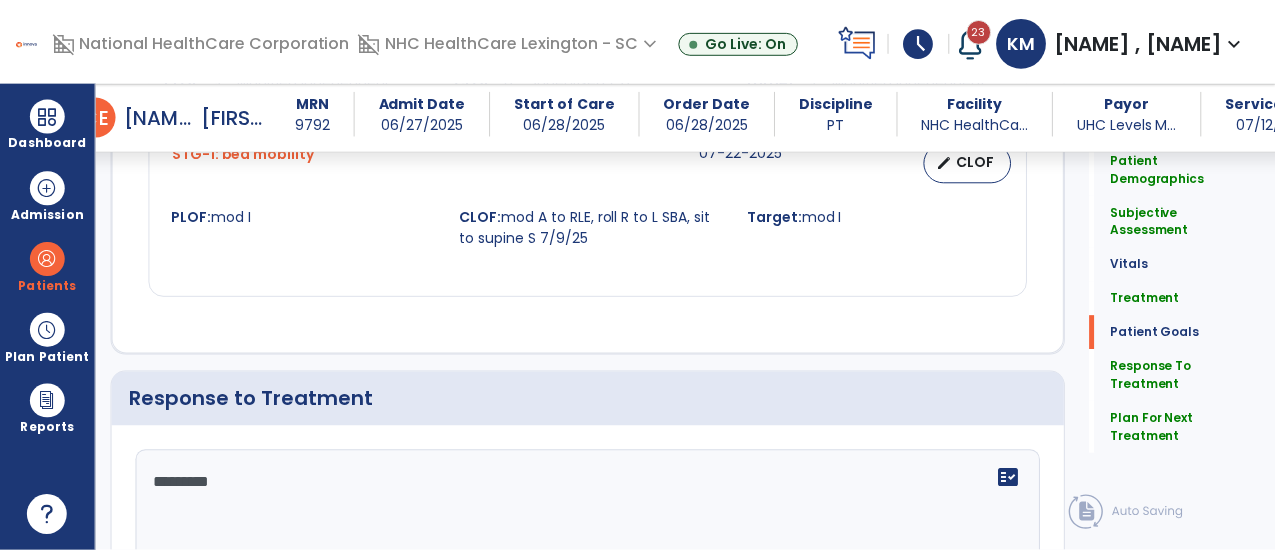 scroll, scrollTop: 2942, scrollLeft: 0, axis: vertical 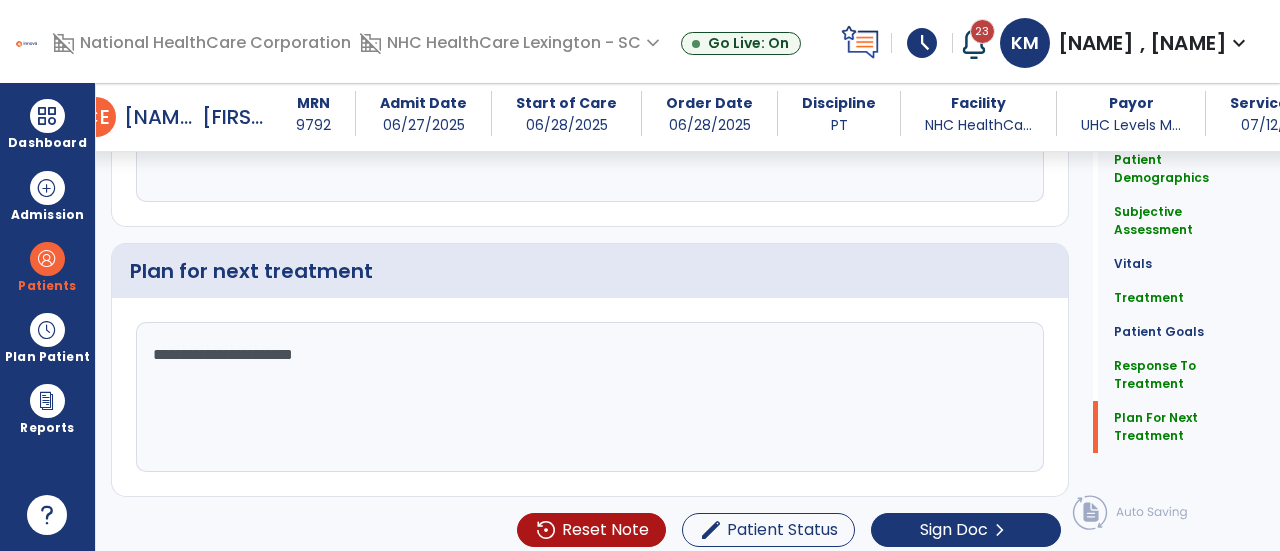 type on "**********" 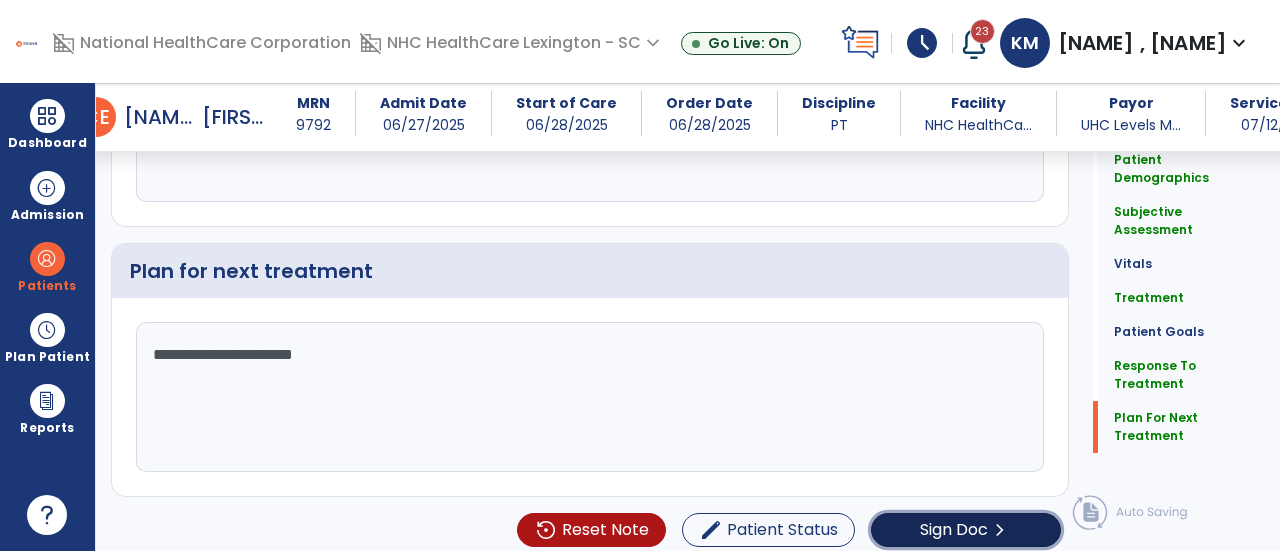 click on "Sign Doc  chevron_right" 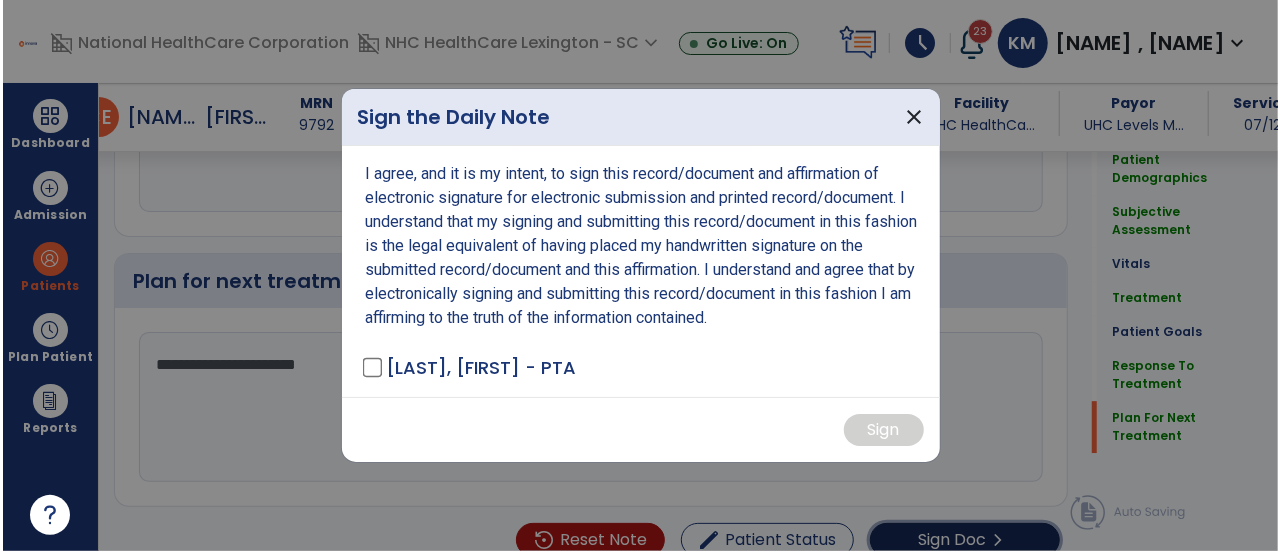 scroll, scrollTop: 2942, scrollLeft: 0, axis: vertical 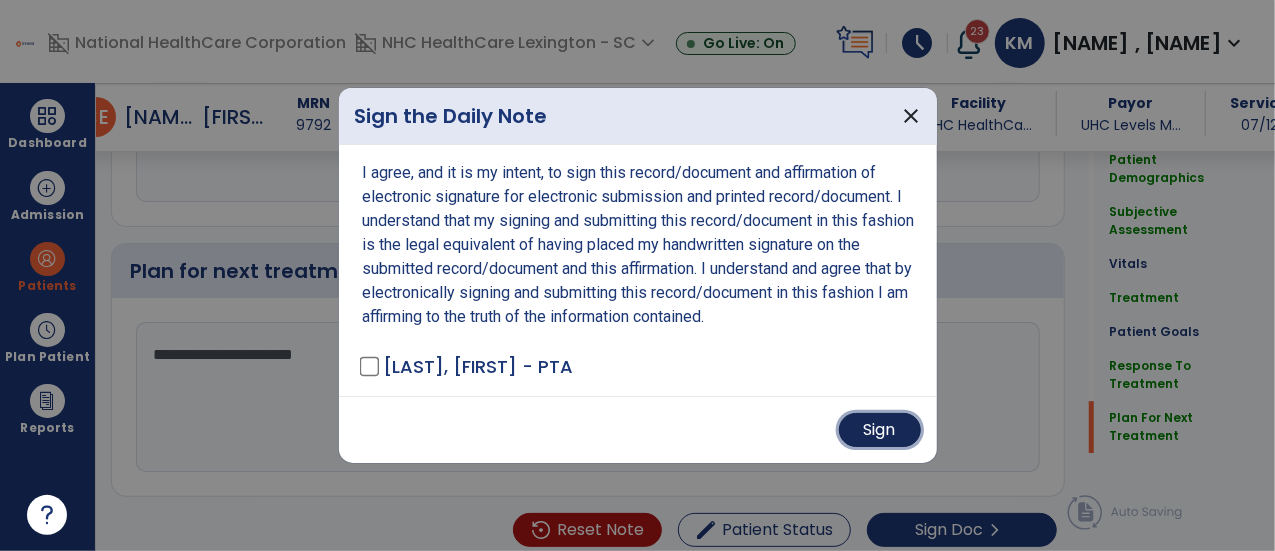 click on "Sign" at bounding box center (880, 430) 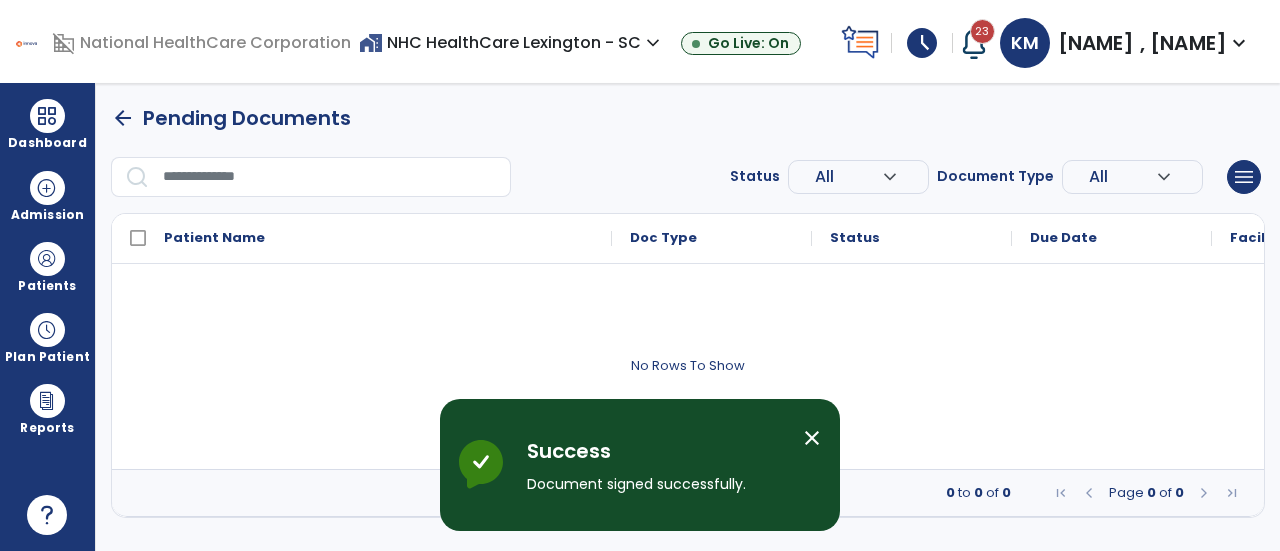 scroll, scrollTop: 0, scrollLeft: 0, axis: both 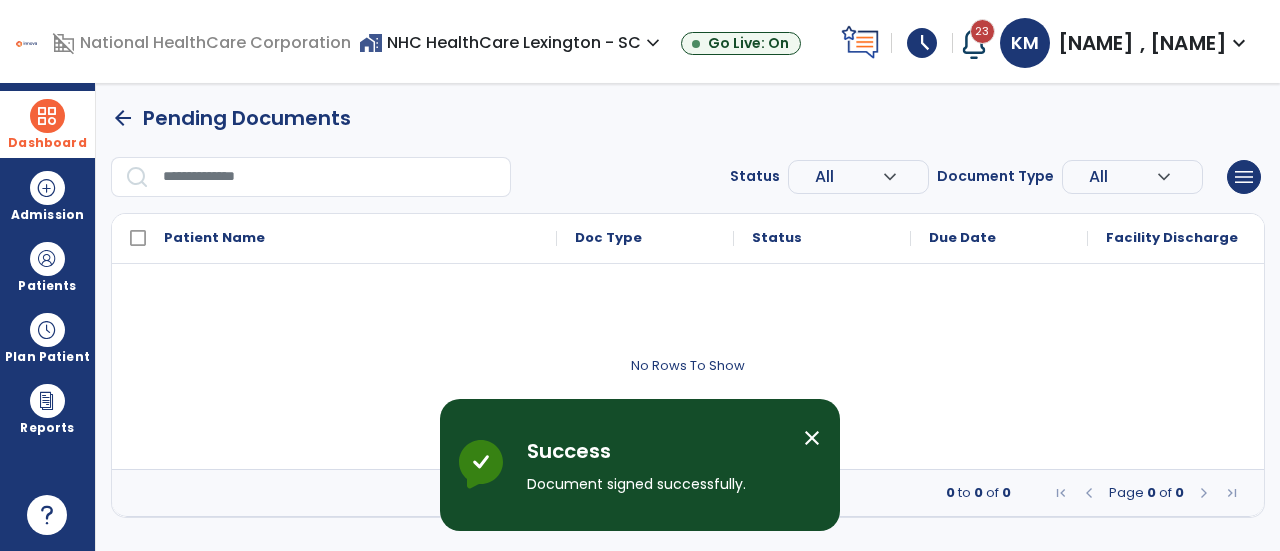 click on "Dashboard" at bounding box center [47, 124] 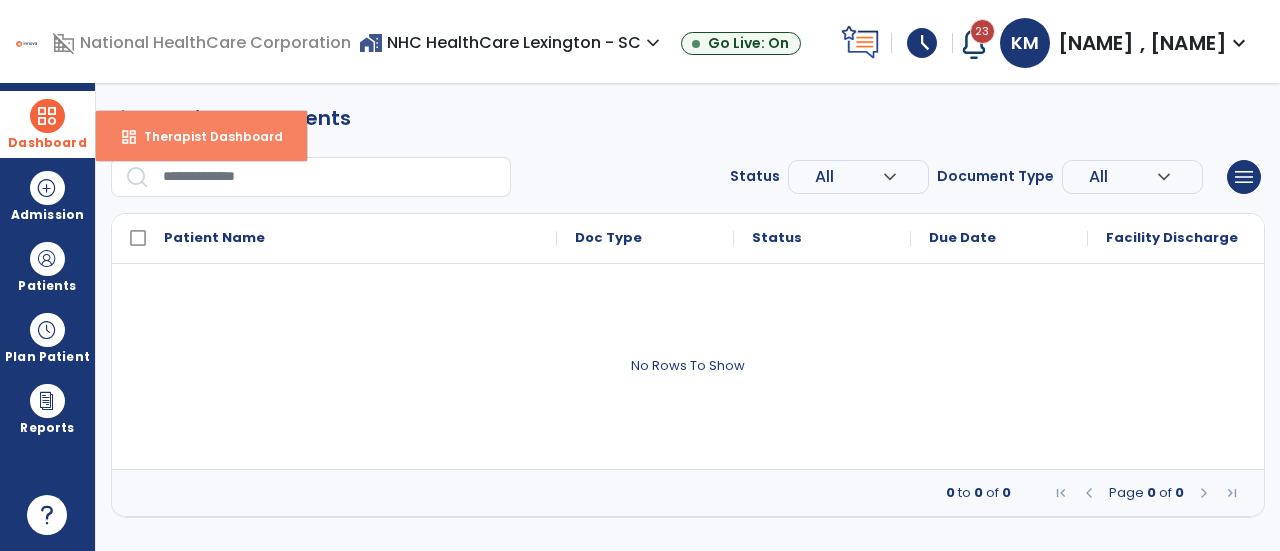 click on "dashboard  Therapist Dashboard" at bounding box center [201, 136] 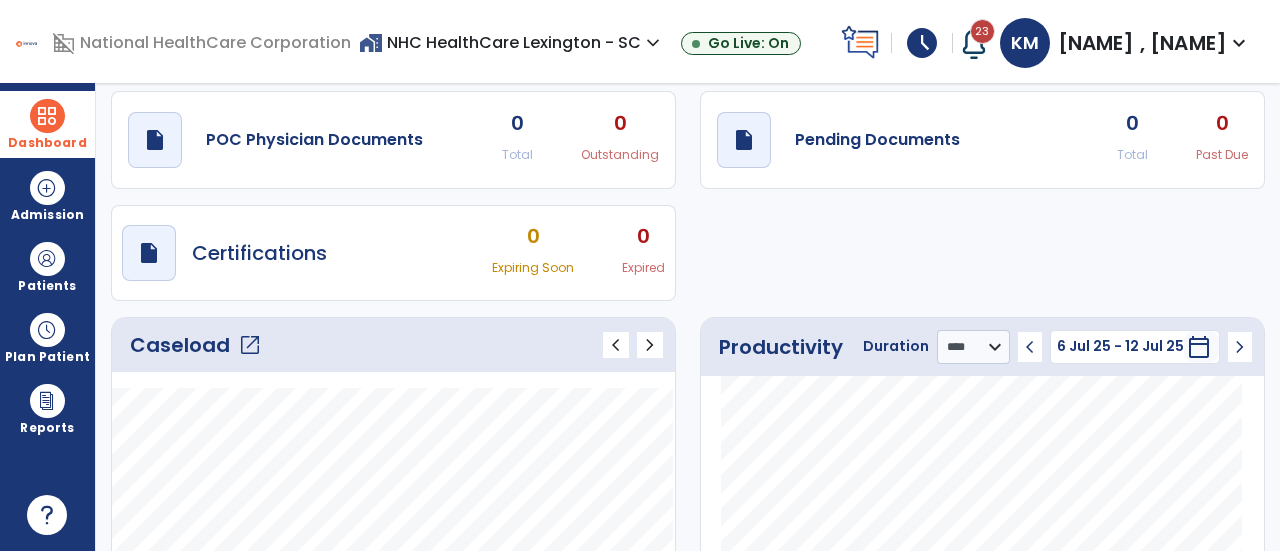 scroll, scrollTop: 0, scrollLeft: 0, axis: both 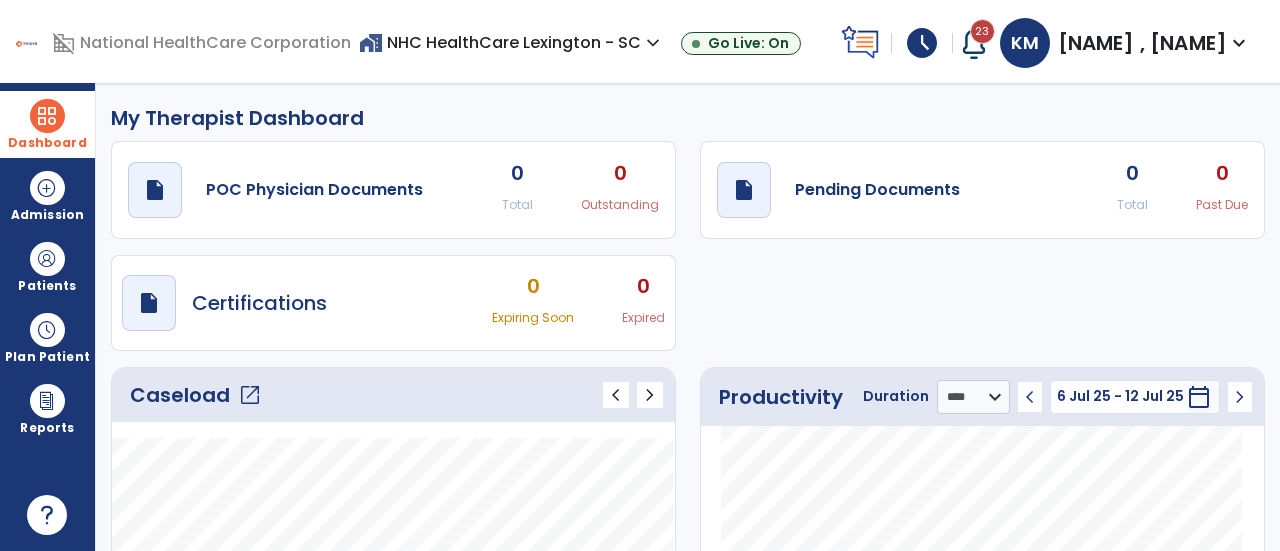click on "schedule" at bounding box center (922, 43) 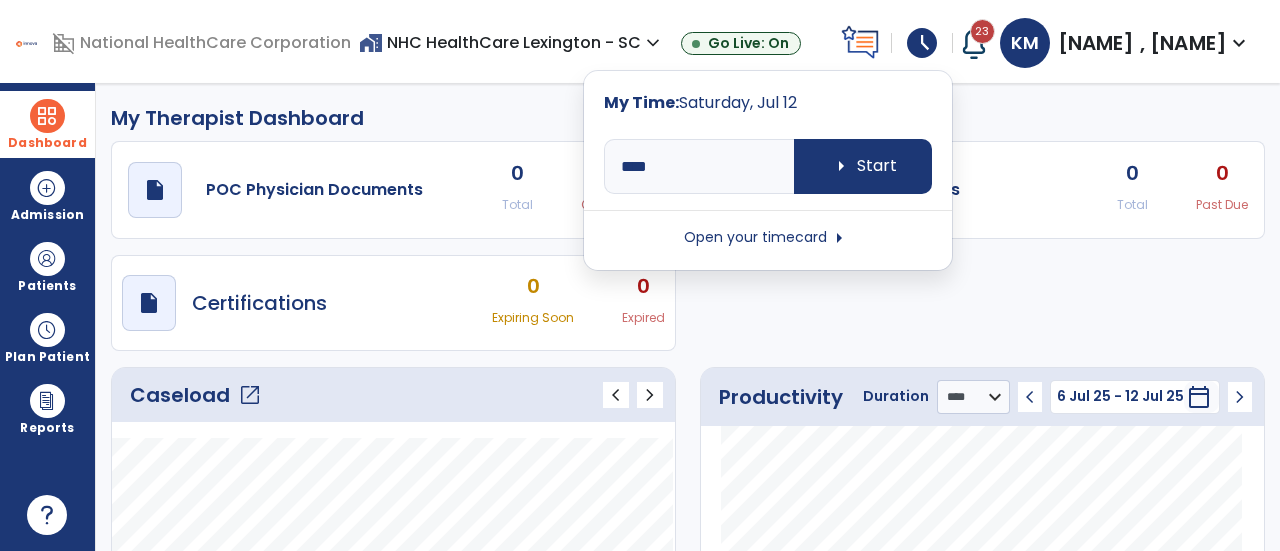 click on "Open your timecard  arrow_right" at bounding box center [768, 238] 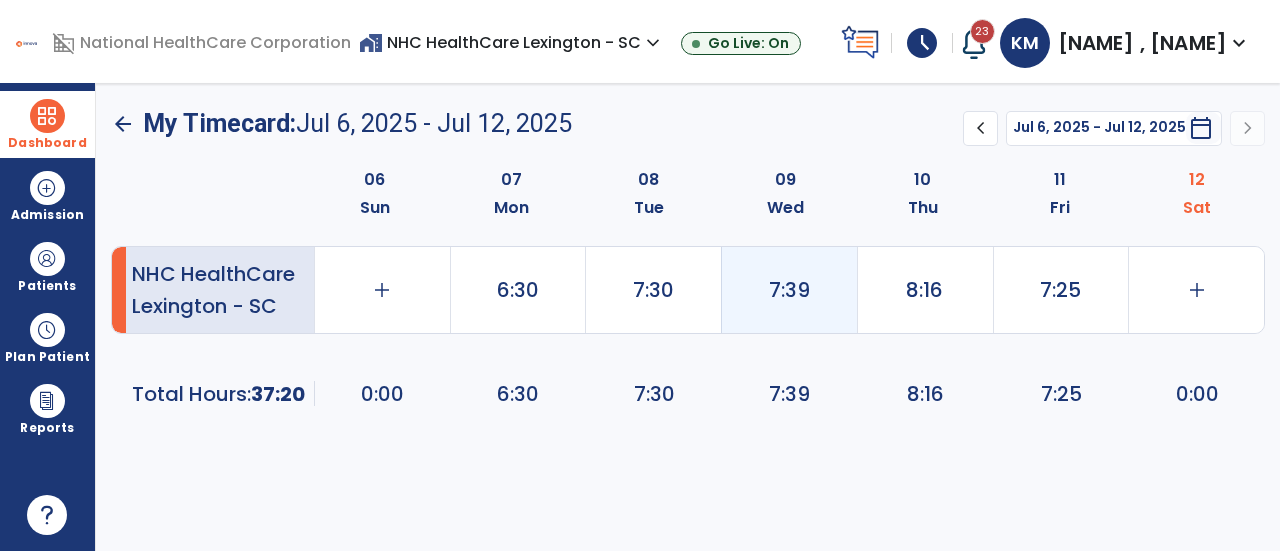 click on "7:39" 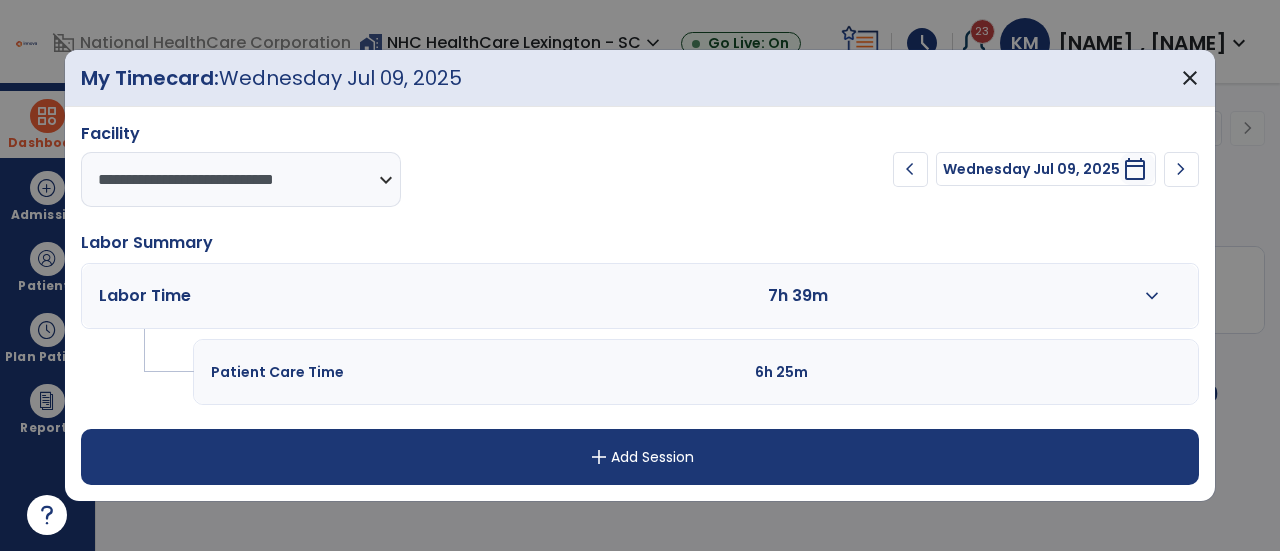 click on "expand_more" at bounding box center (1152, 296) 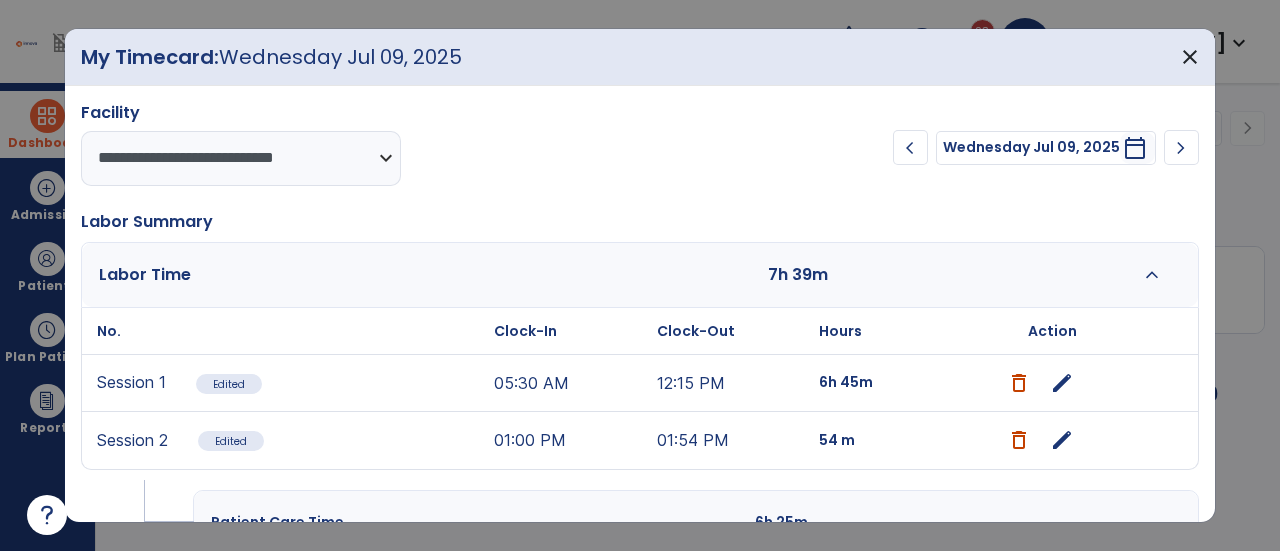 click on "chevron_right" at bounding box center (1181, 148) 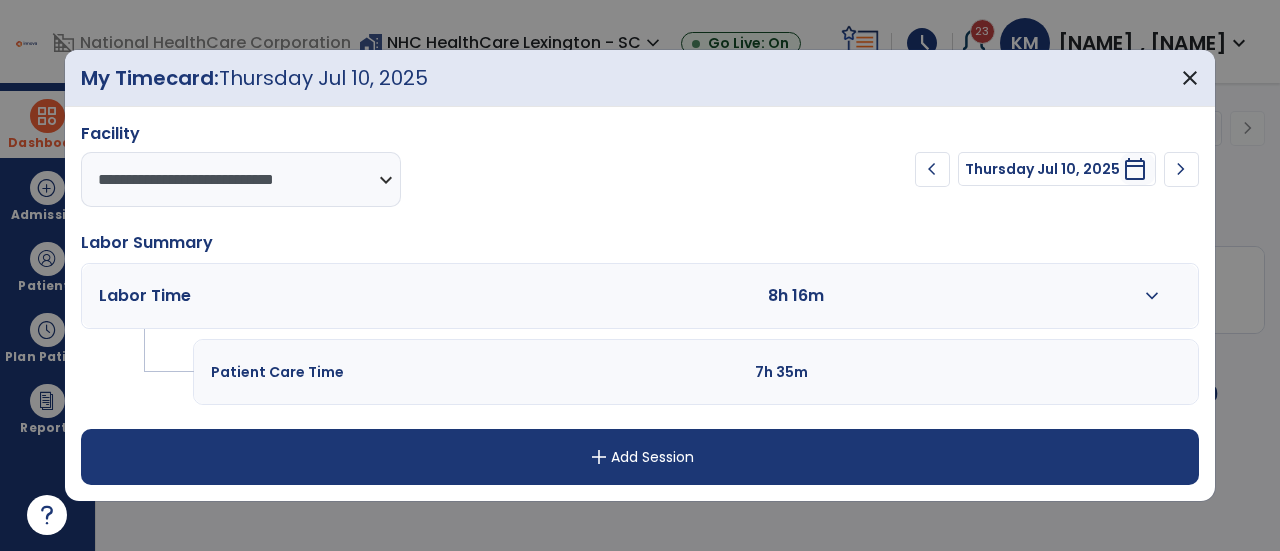 click on "Labor Time  8h 16m   expand_more" at bounding box center (640, 296) 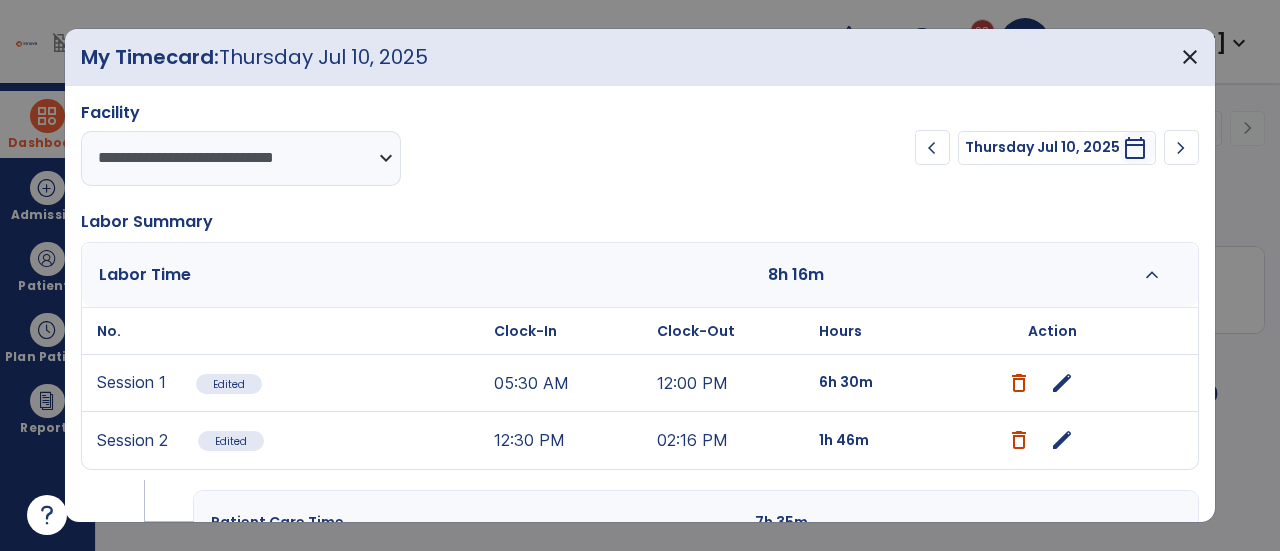 click on "chevron_right" at bounding box center (1181, 147) 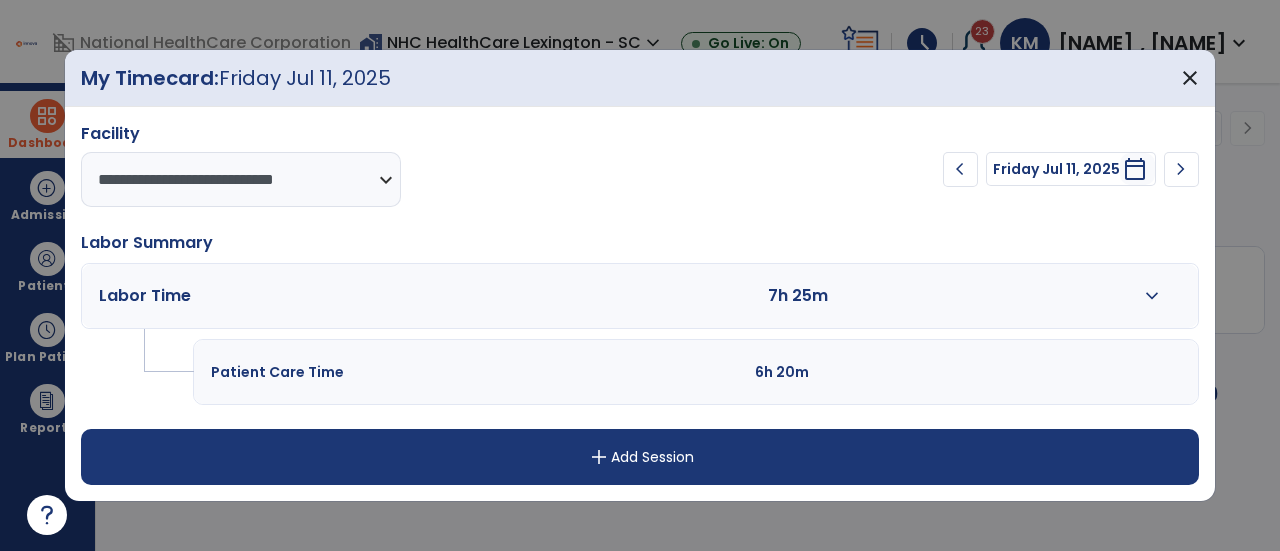 click on "expand_more" at bounding box center (1152, 296) 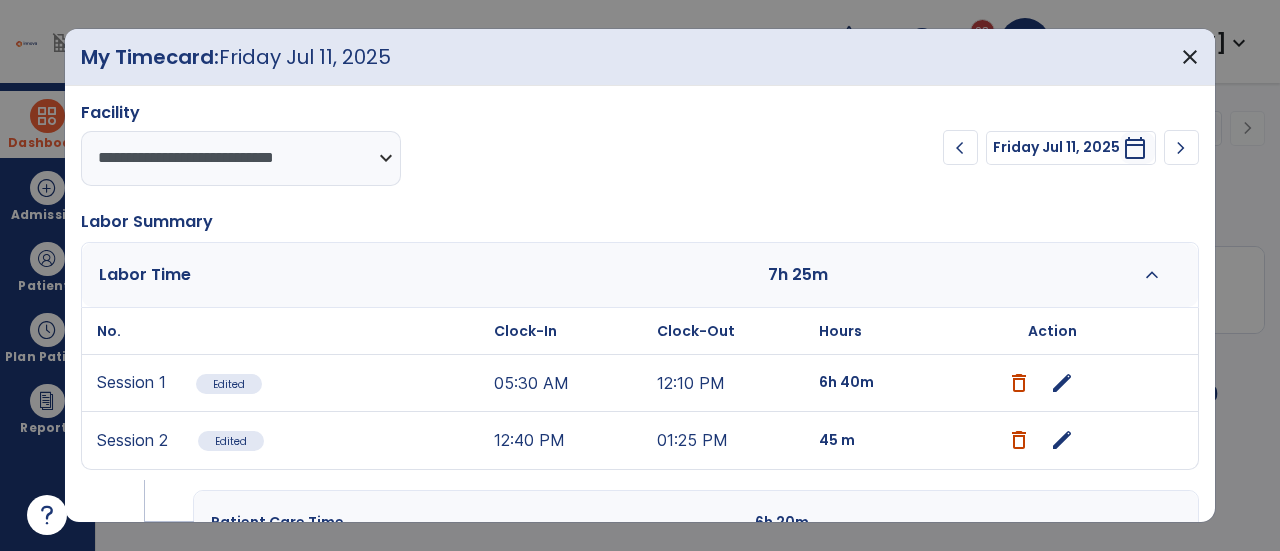 click on "chevron_right" at bounding box center [1181, 148] 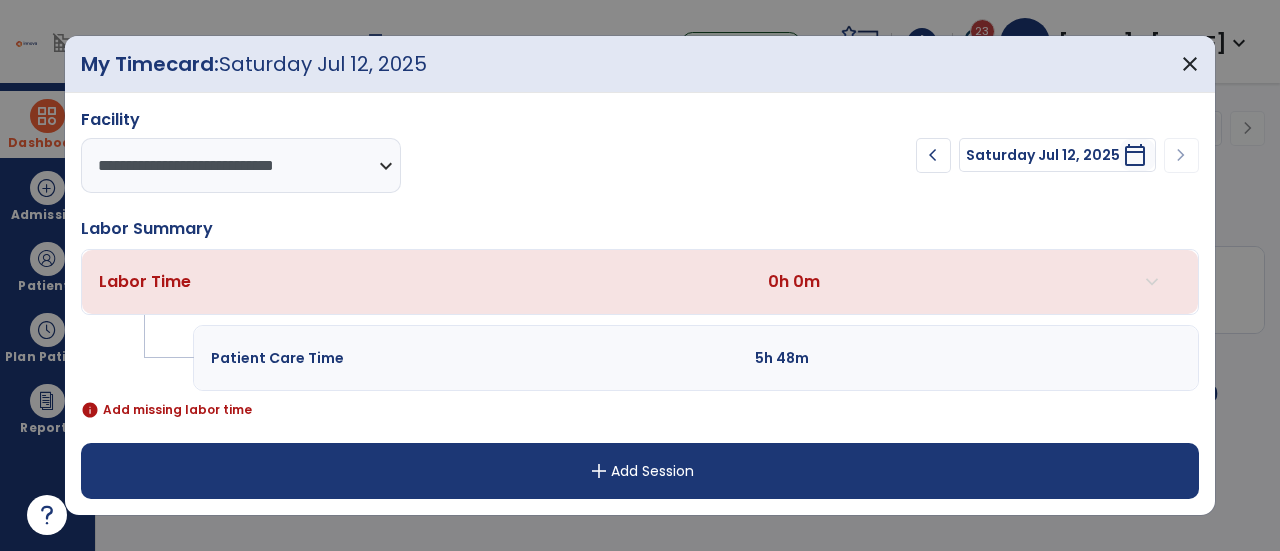 click on "add  Add Session" at bounding box center [640, 471] 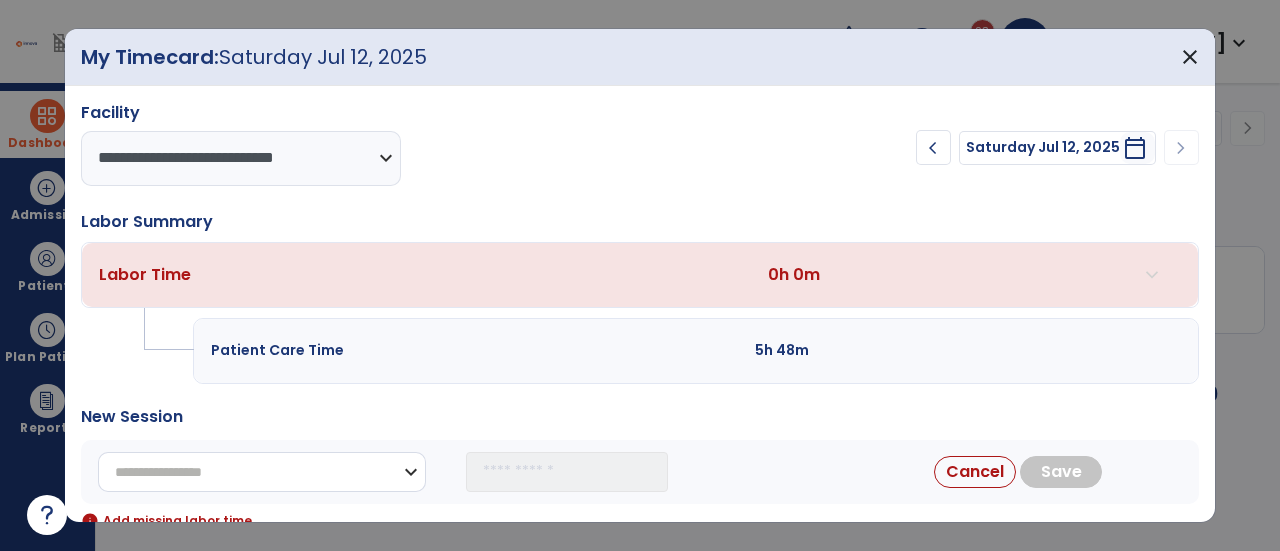 click on "**********" at bounding box center (262, 472) 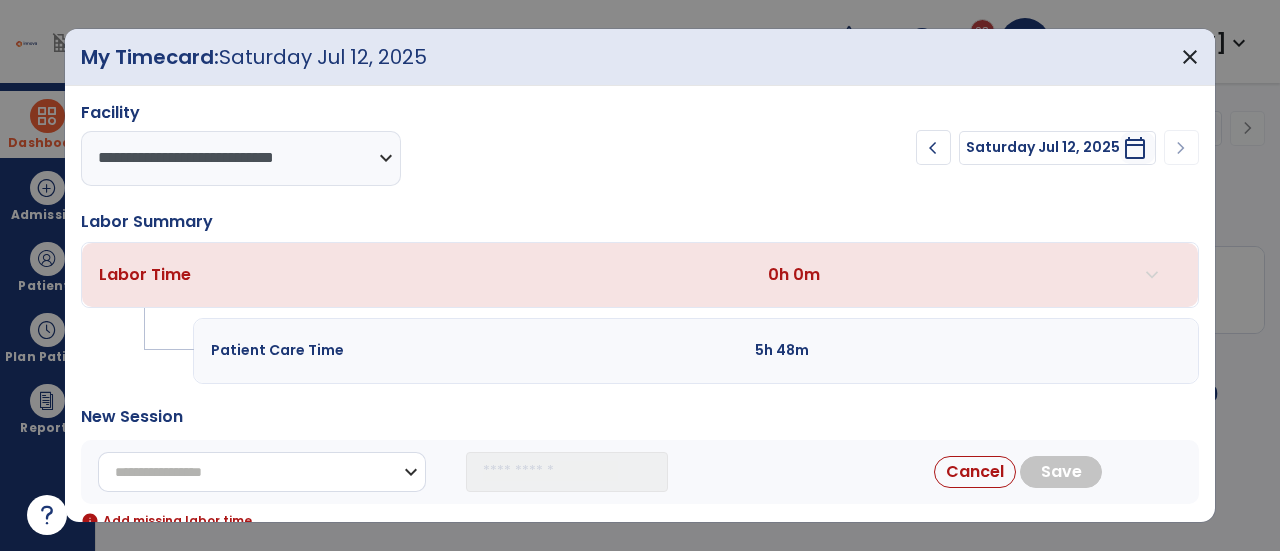 select on "**********" 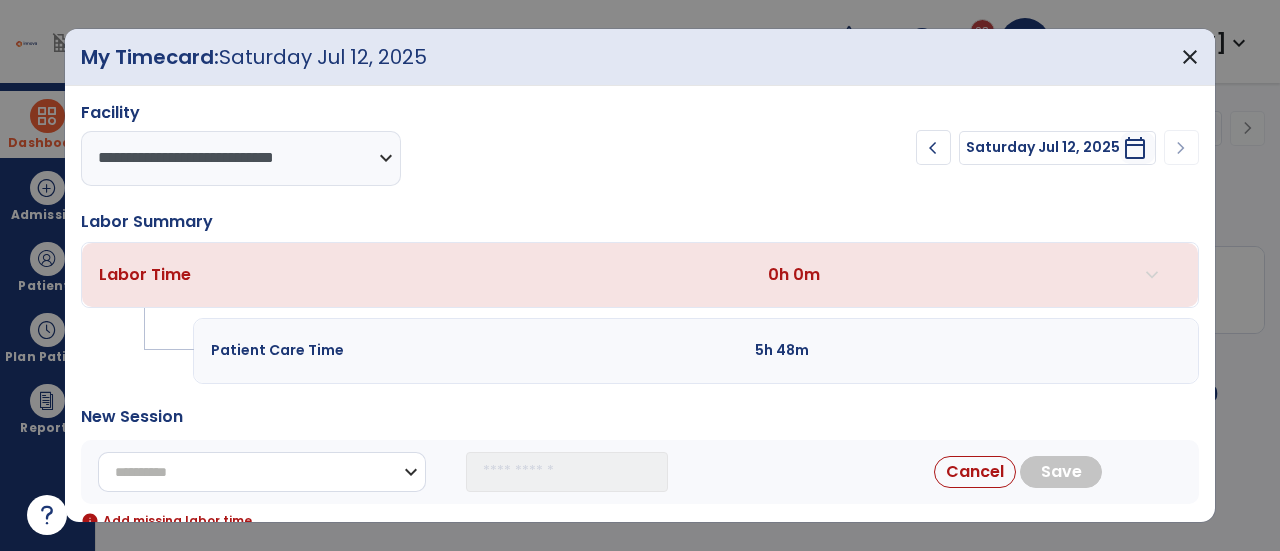 click on "**********" at bounding box center [262, 472] 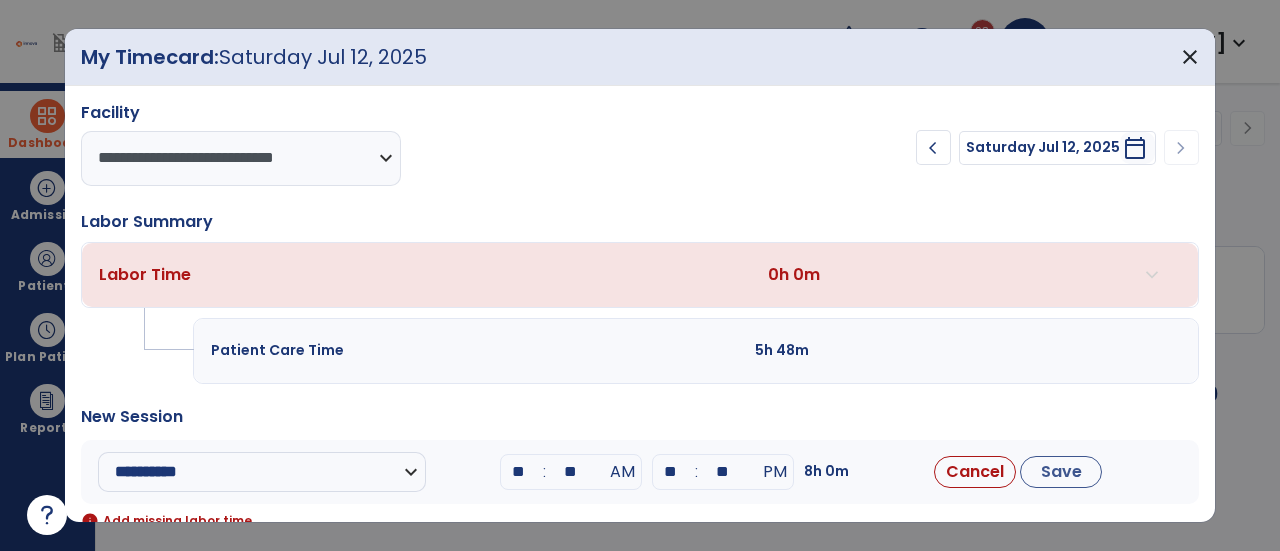 click on "**" at bounding box center [519, 472] 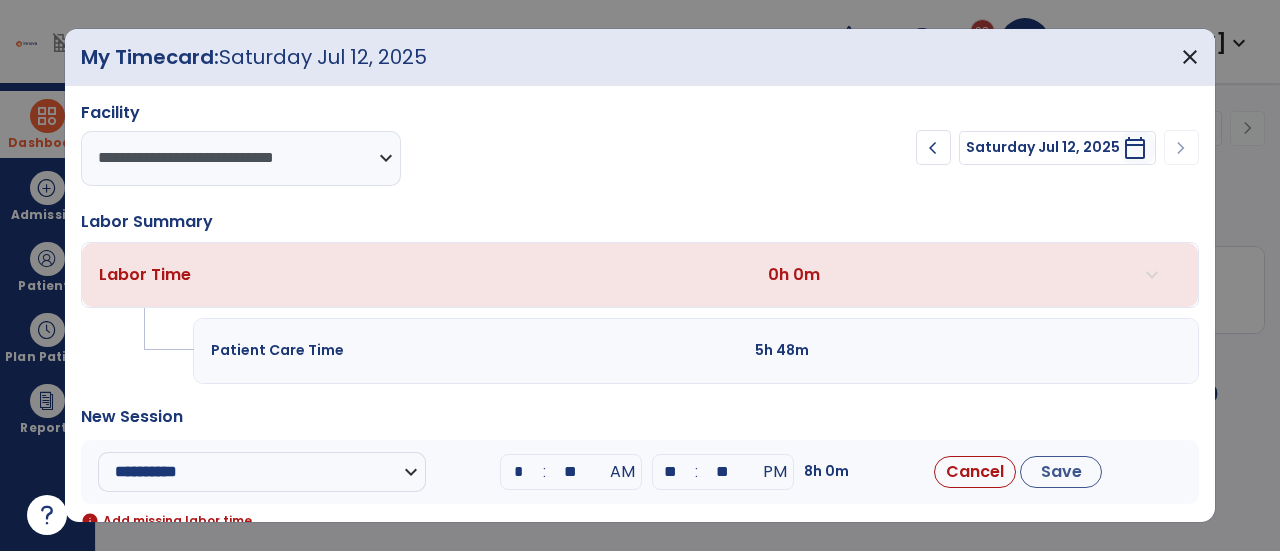 type on "**" 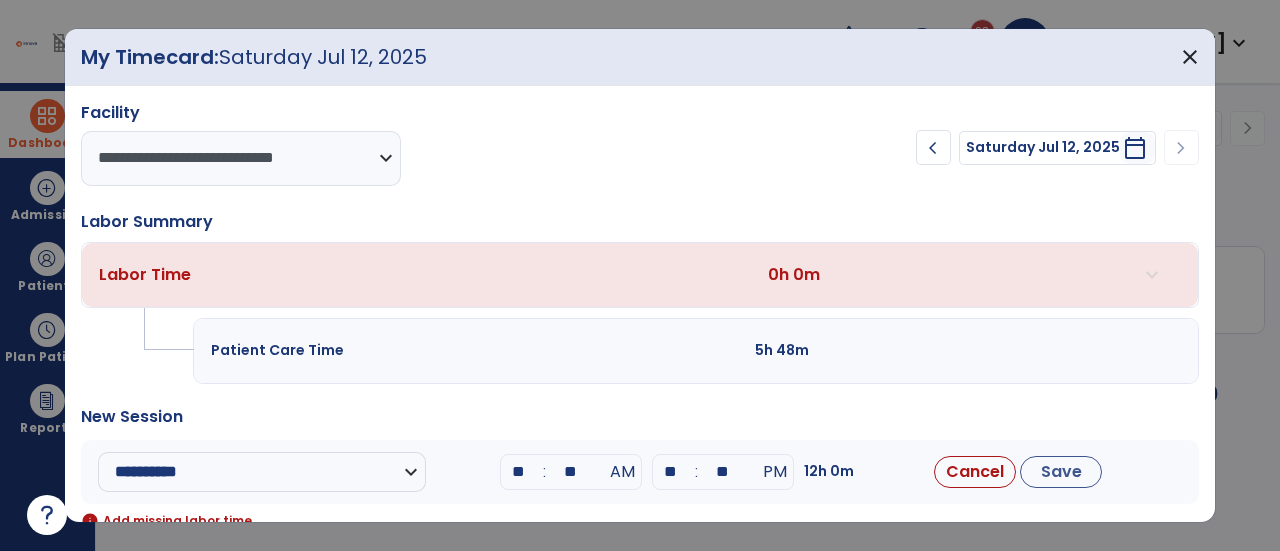 click on "**" at bounding box center [571, 472] 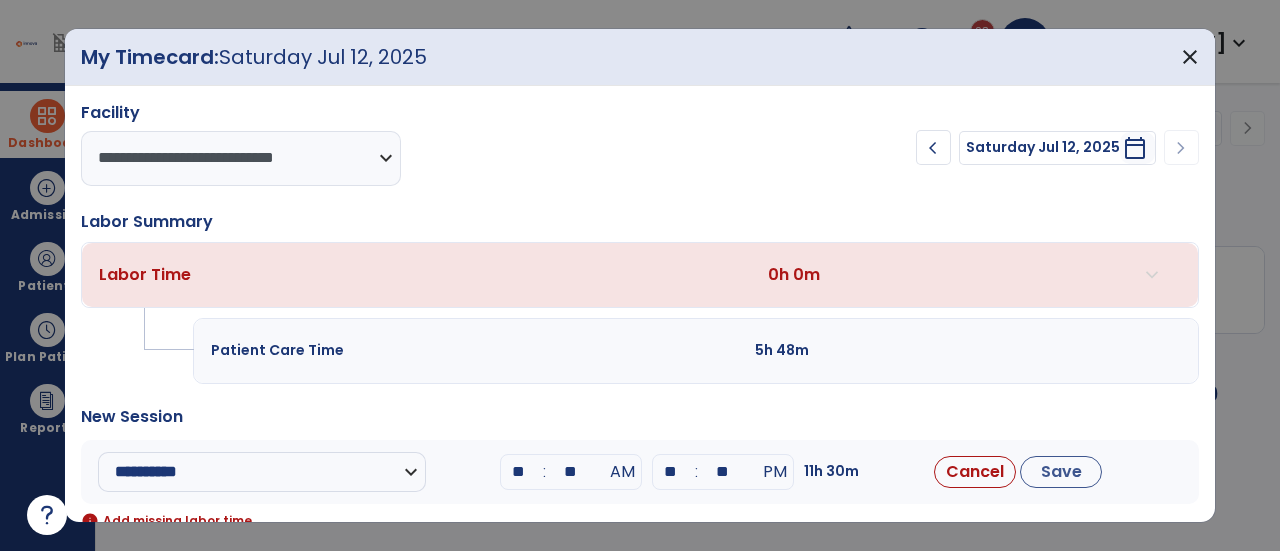 click on "**" at bounding box center [671, 472] 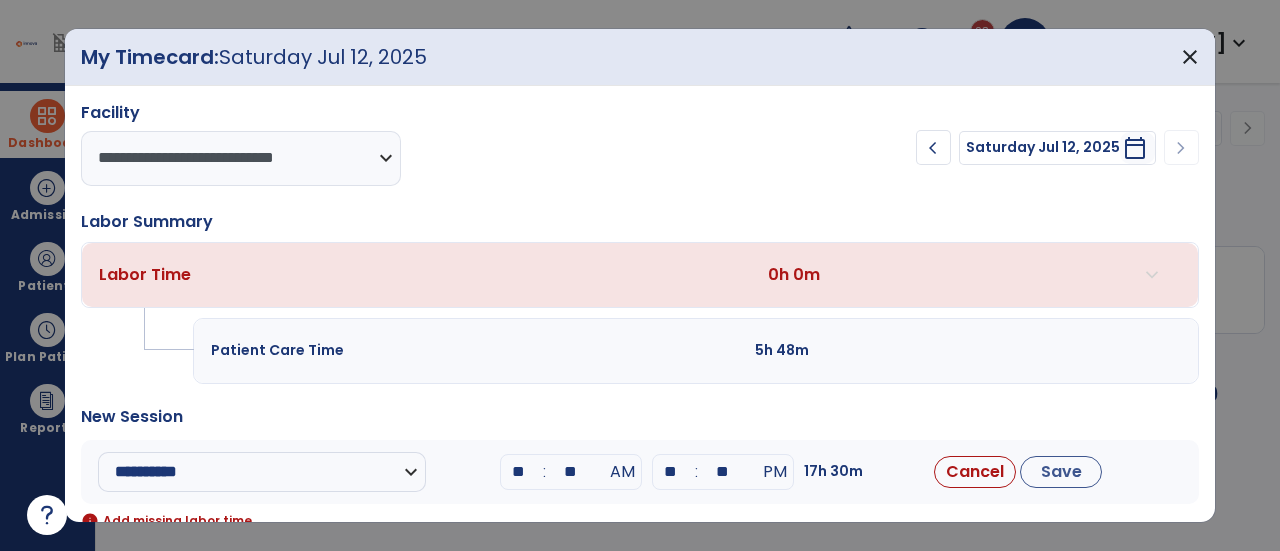 click on "**" at bounding box center [723, 472] 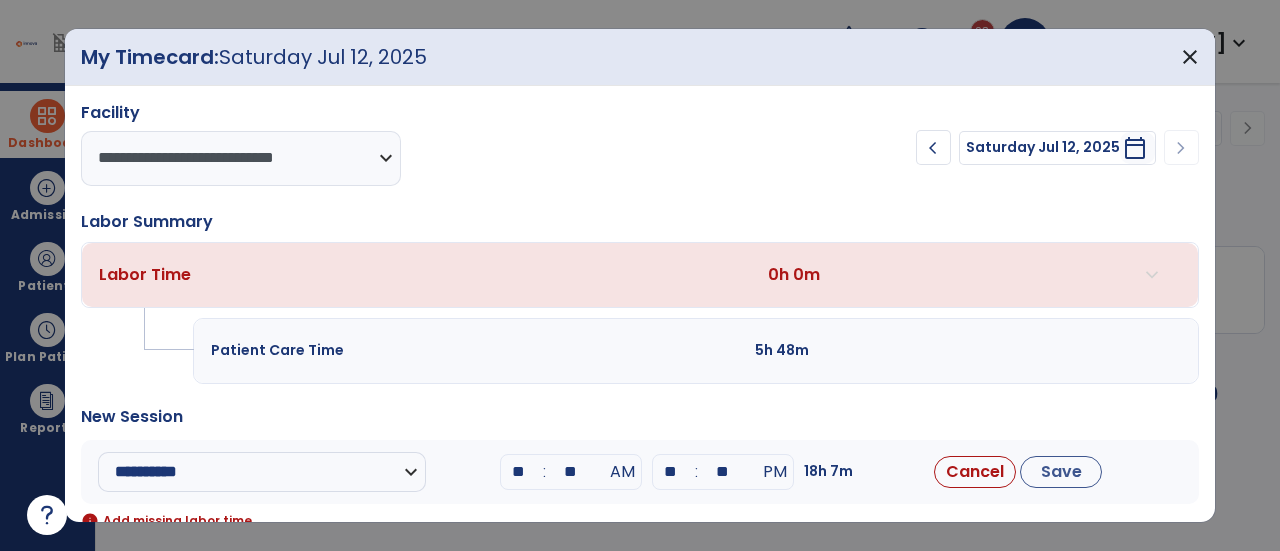 click on "New Session" at bounding box center [640, 417] 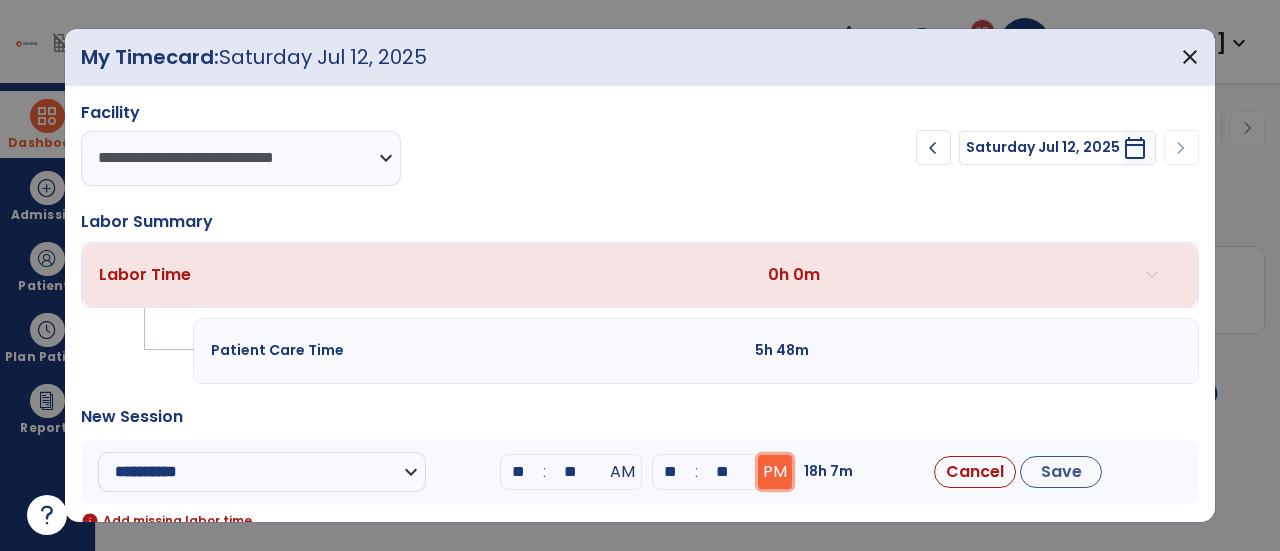 click on "PM" at bounding box center (775, 472) 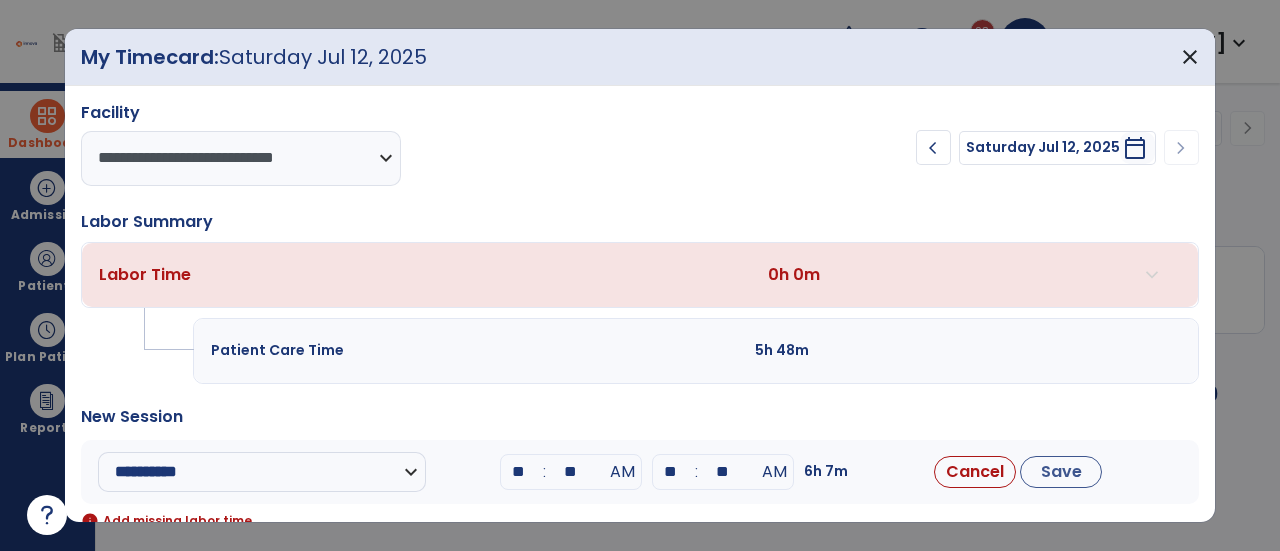 click on "New Session" at bounding box center (640, 417) 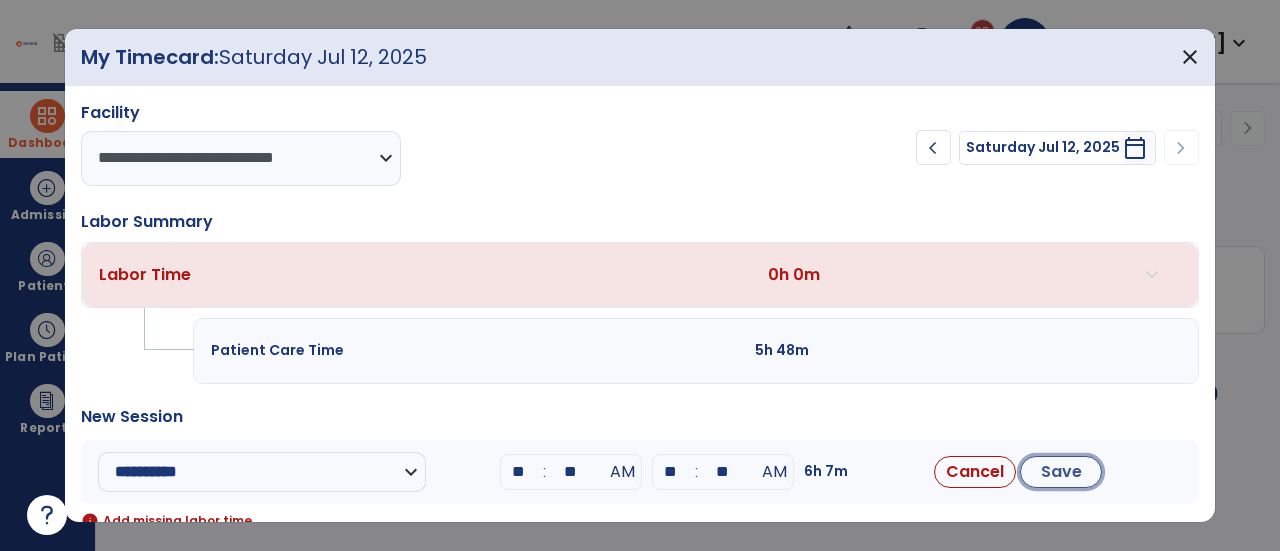 click on "Save" at bounding box center [1061, 472] 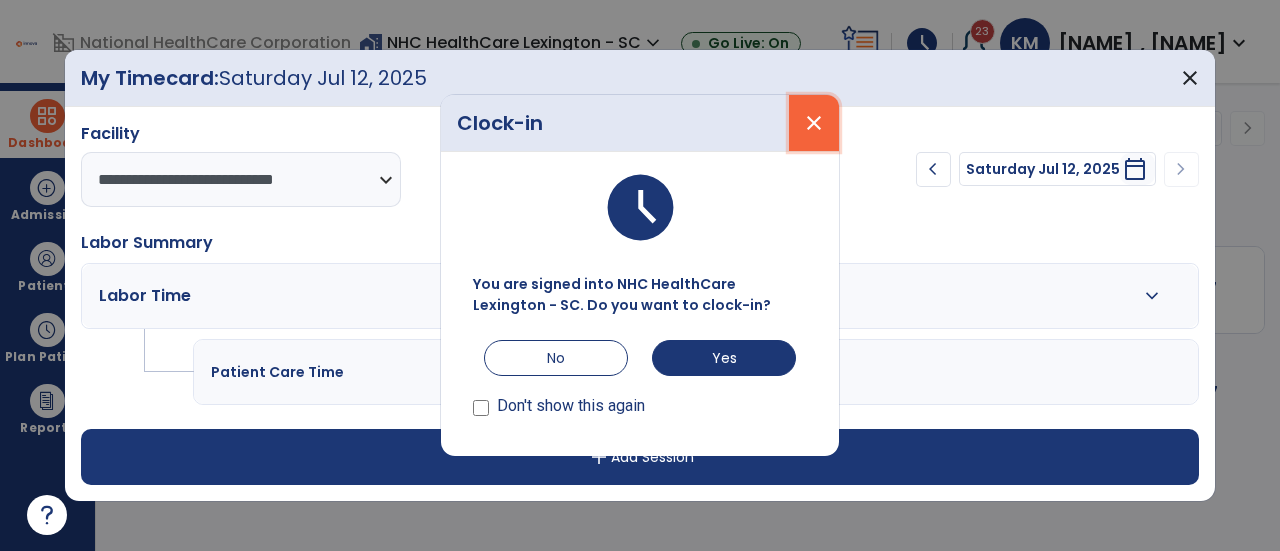 click on "close" at bounding box center (814, 123) 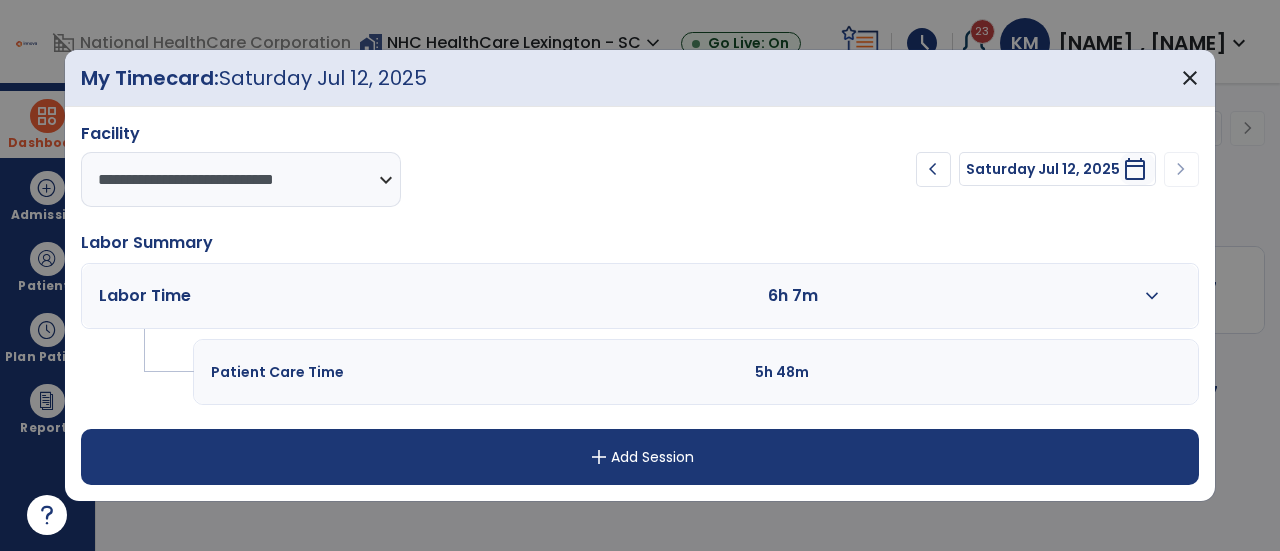 click on "chevron_left" at bounding box center [933, 169] 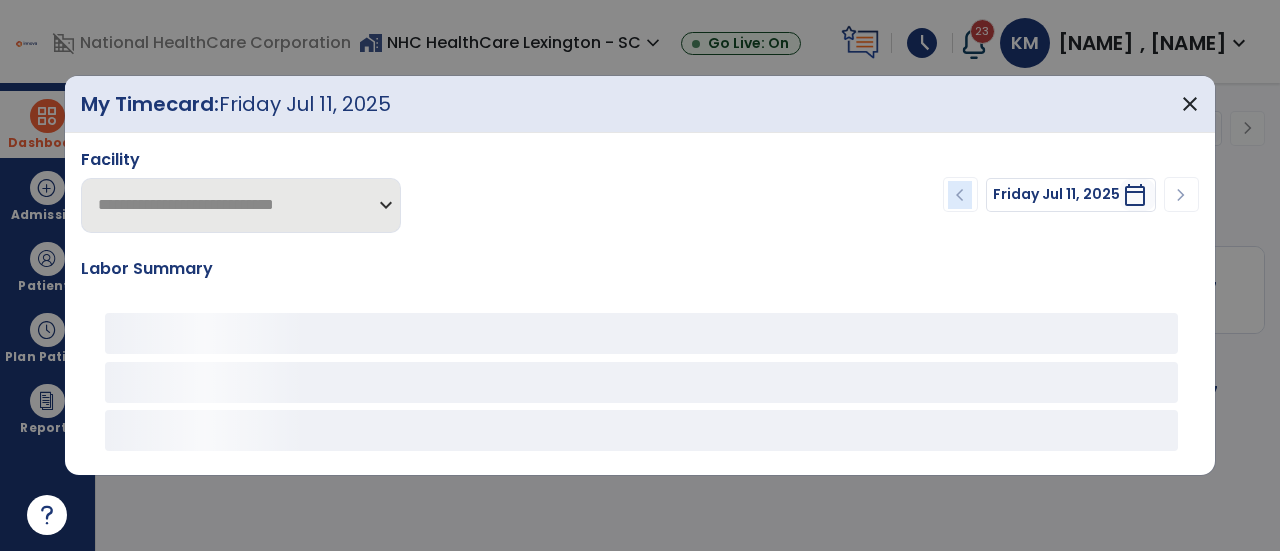 click on "chevron_left Friday Jul 11, 2025  *********  calendar_today  chevron_right" at bounding box center [973, 195] 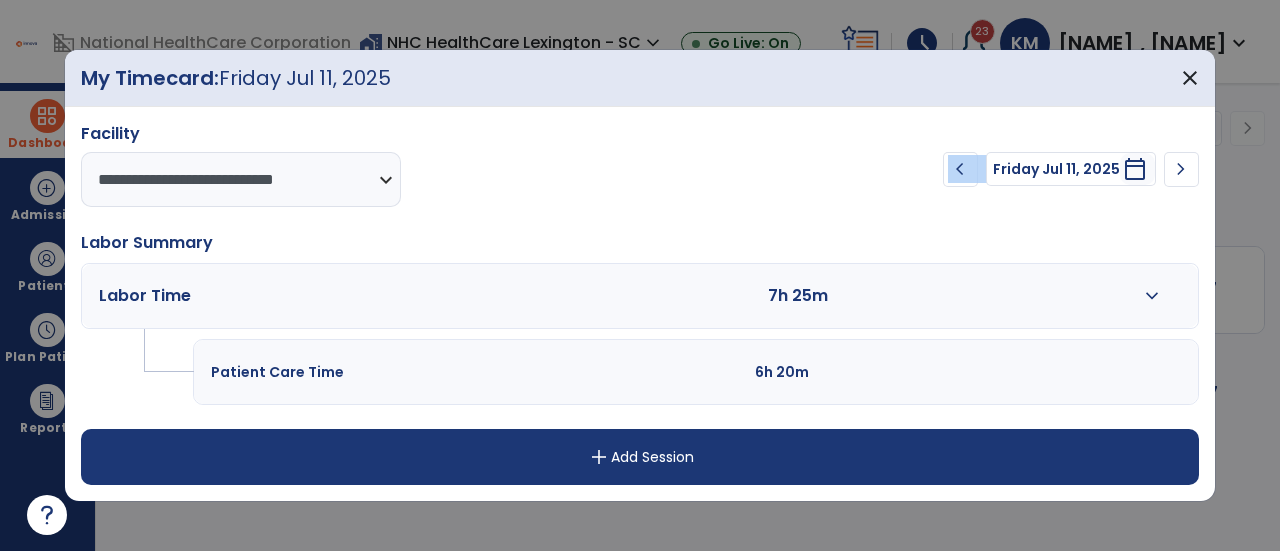 click on "chevron_left Friday Jul 11, 2025  *********  calendar_today  chevron_right" at bounding box center (973, 169) 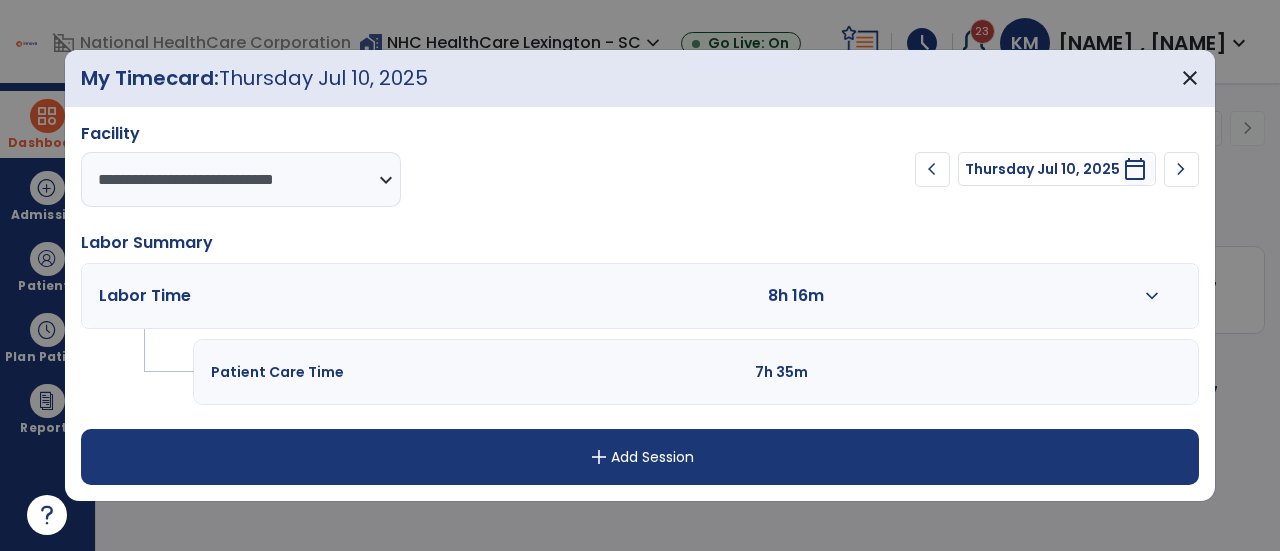 click on "[DAY] [MONTH] [DATE], [YEAR] ********* calendar_today" at bounding box center (1057, 169) 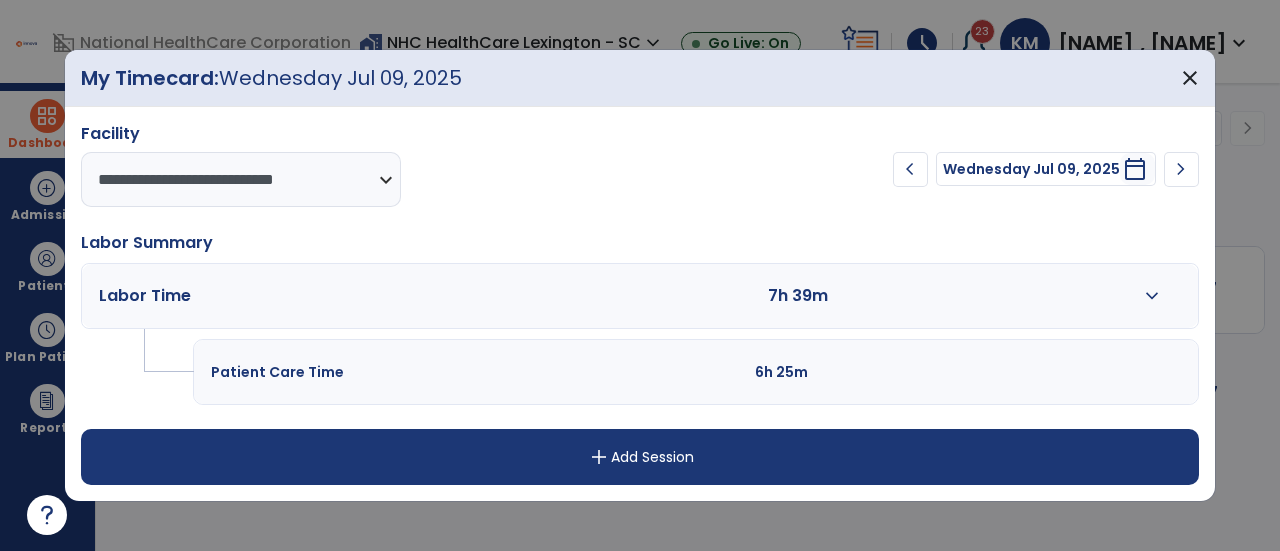 click on "expand_more" at bounding box center [1152, 296] 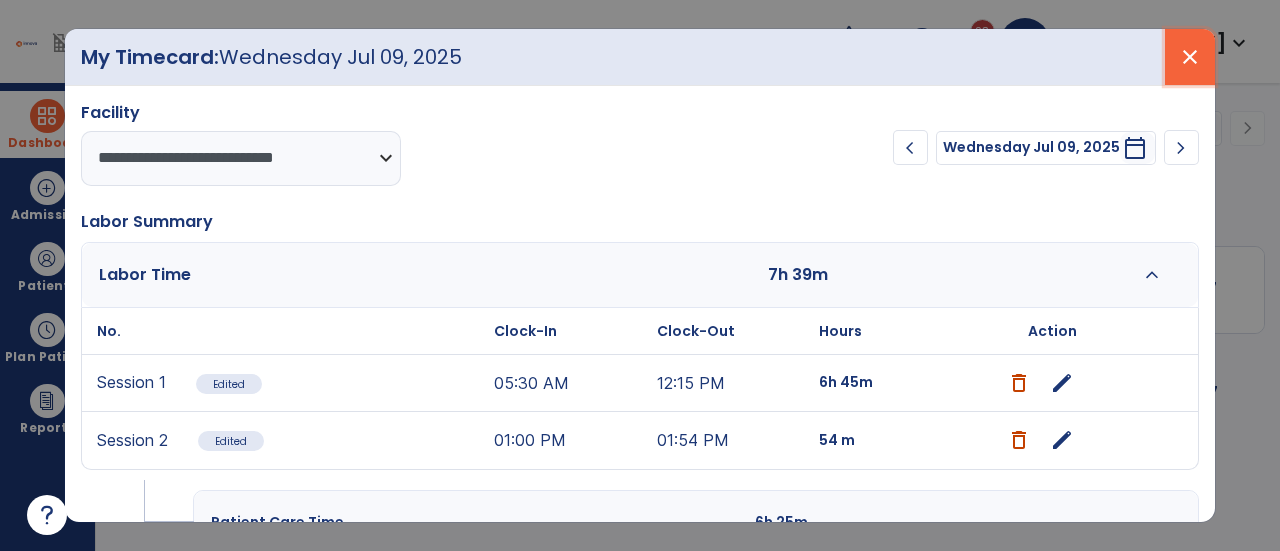 click on "close" at bounding box center [1190, 57] 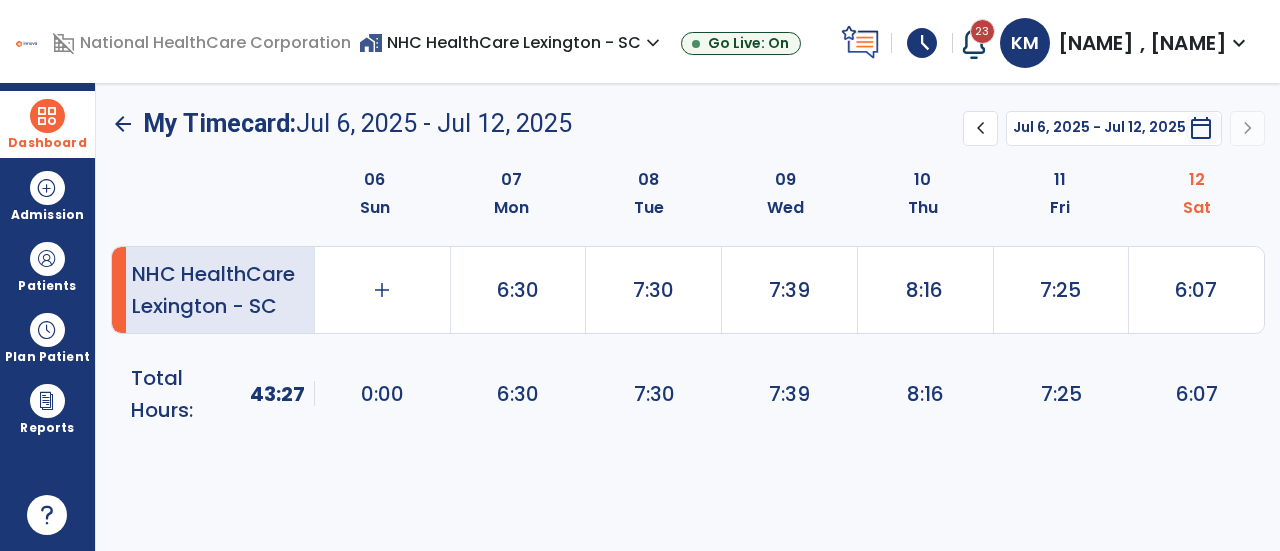 click on "Dashboard" at bounding box center [47, 143] 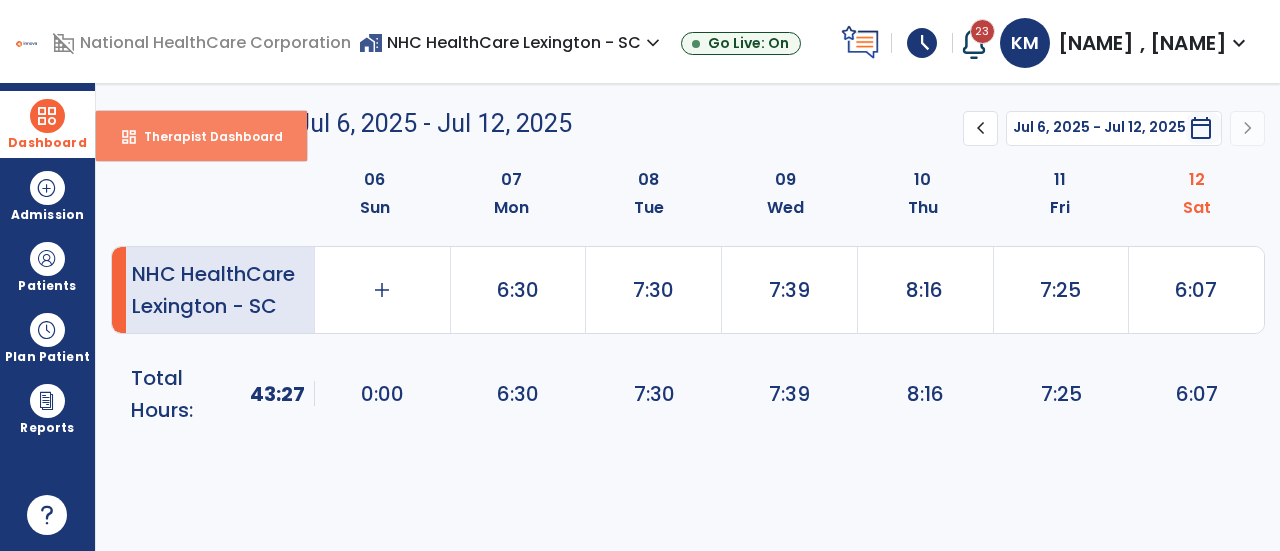 click on "Therapist Dashboard" at bounding box center (205, 136) 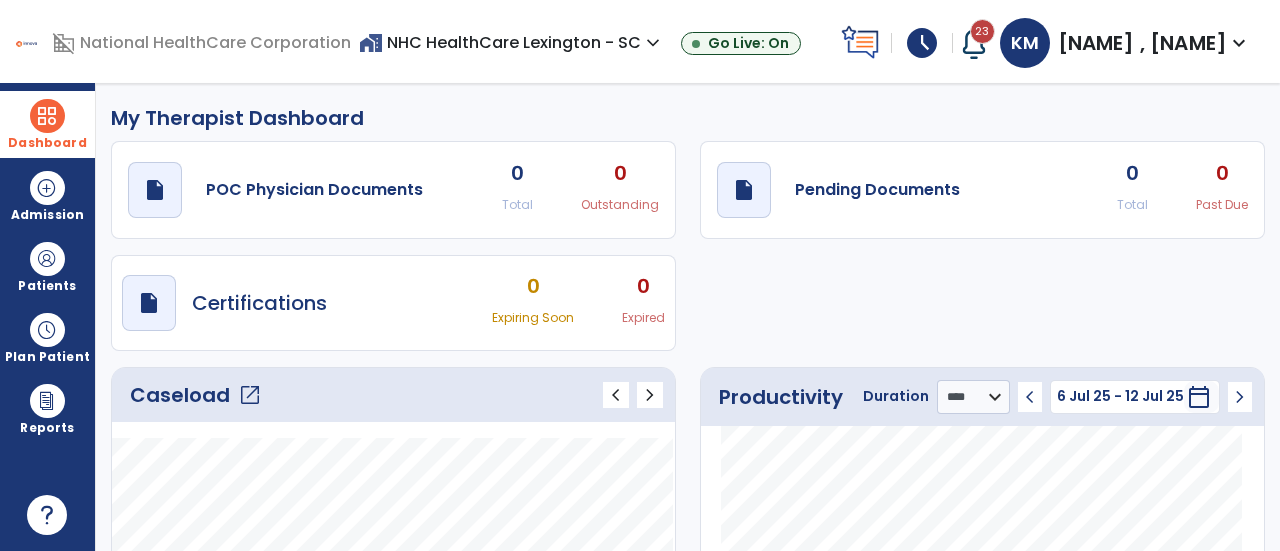 click on "open_in_new" 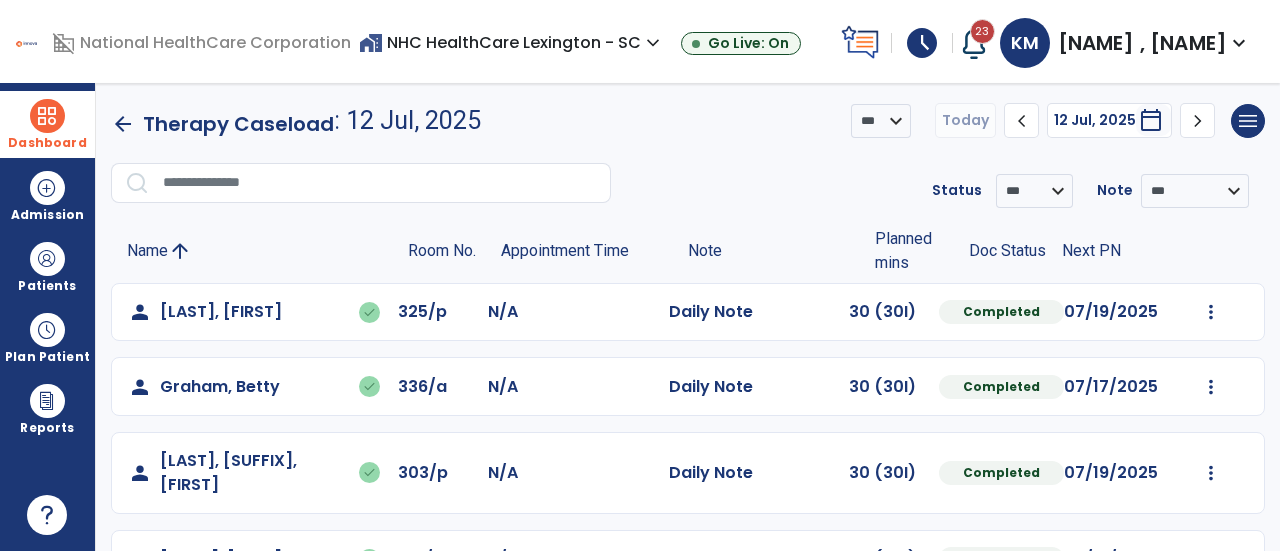 click on "chevron_right" 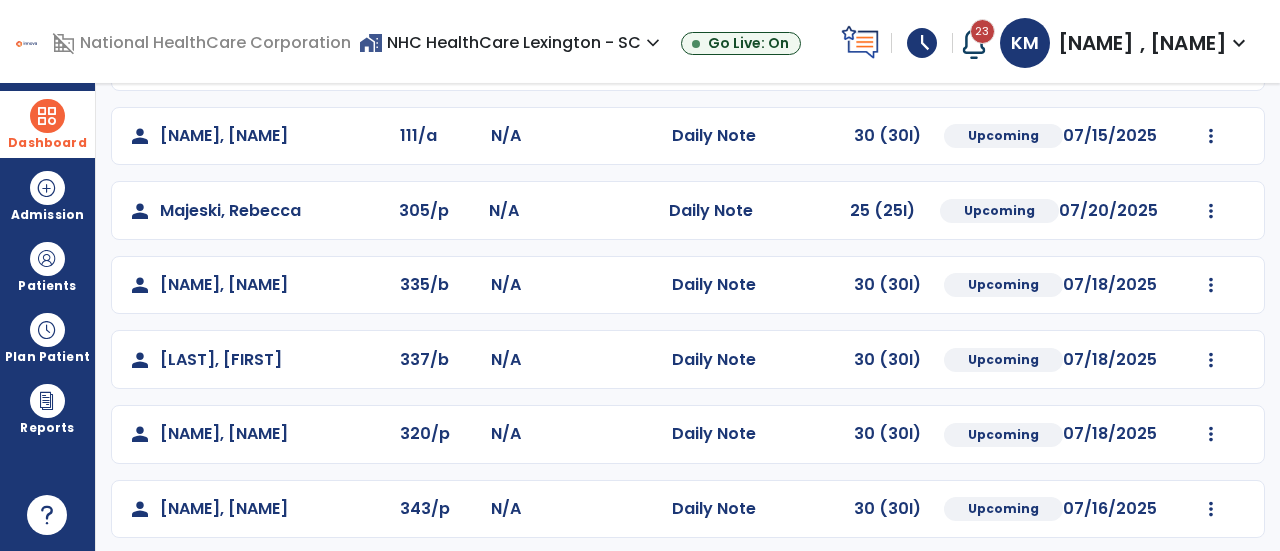 scroll, scrollTop: 704, scrollLeft: 0, axis: vertical 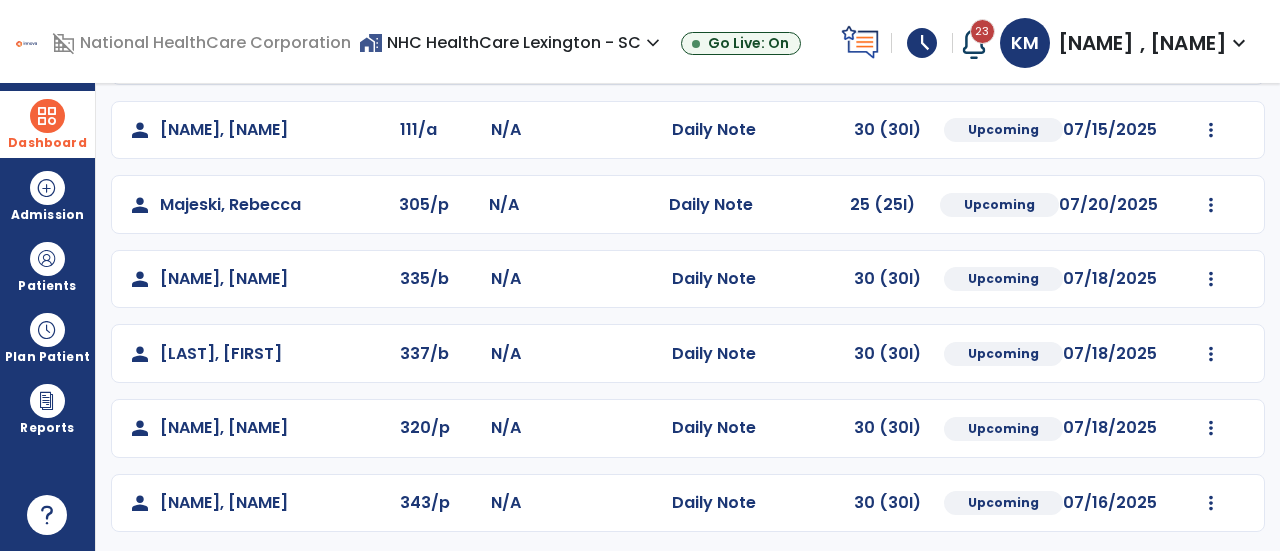 click on "person [NAME], [NAME] 335/b N/A Daily Note 30 (30I) Upcoming 07/18/2025 Mark Visit As Complete Reset Note Open Document G + C Mins" 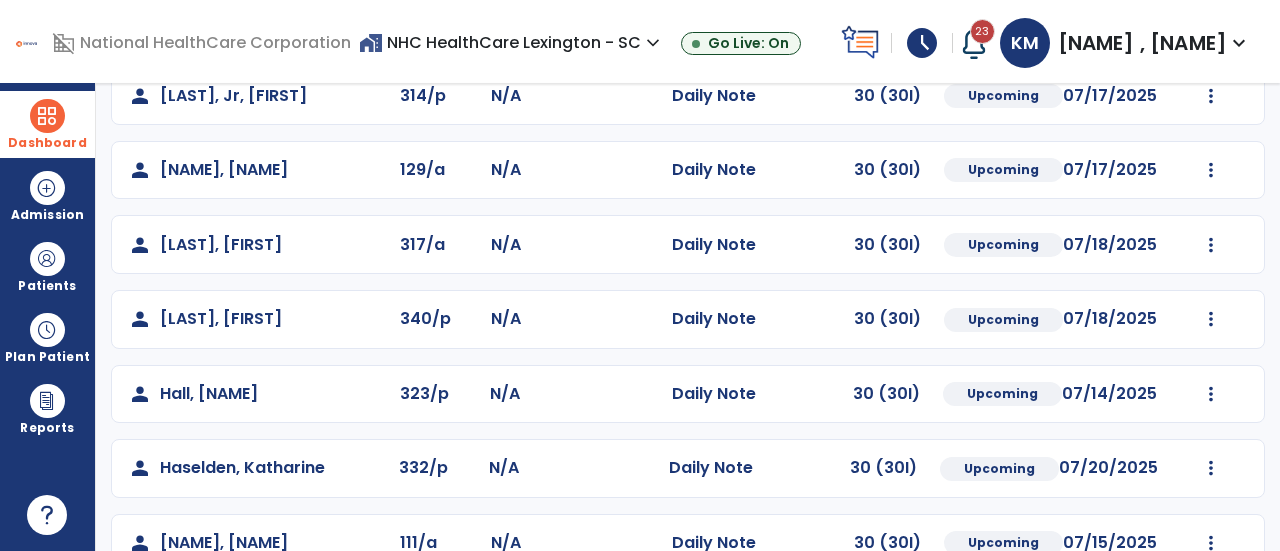 scroll, scrollTop: 292, scrollLeft: 0, axis: vertical 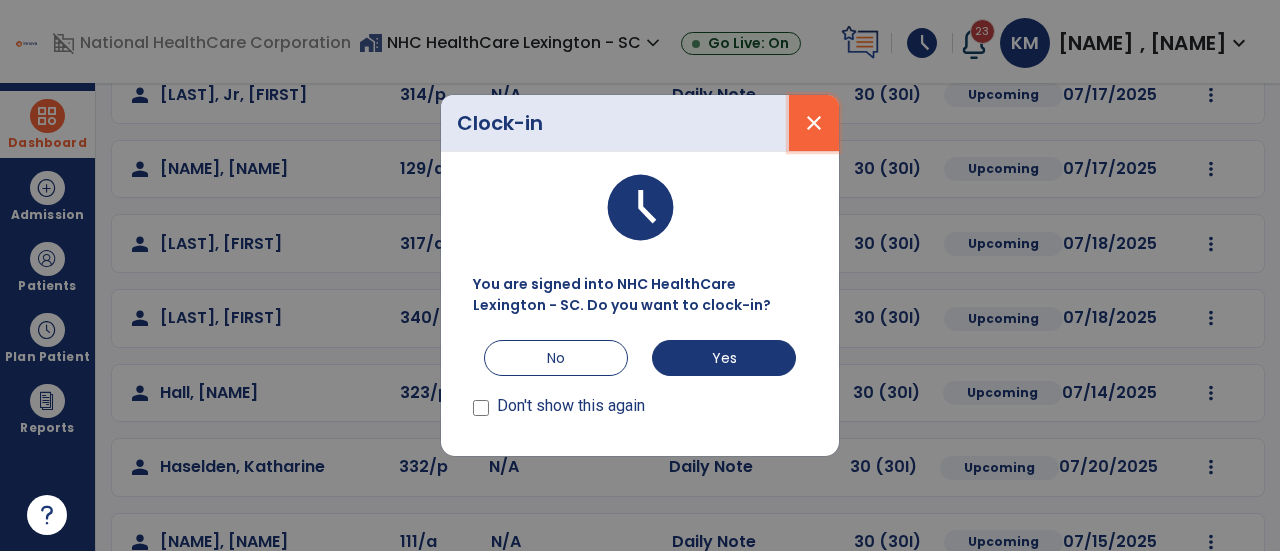 click on "close" at bounding box center [814, 123] 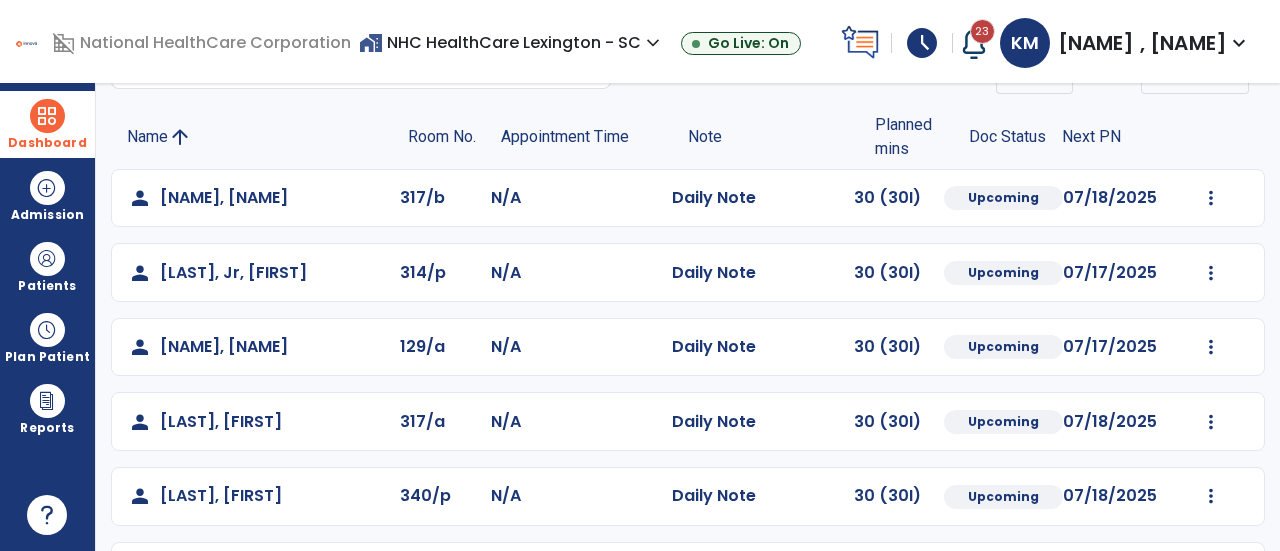 scroll, scrollTop: 0, scrollLeft: 0, axis: both 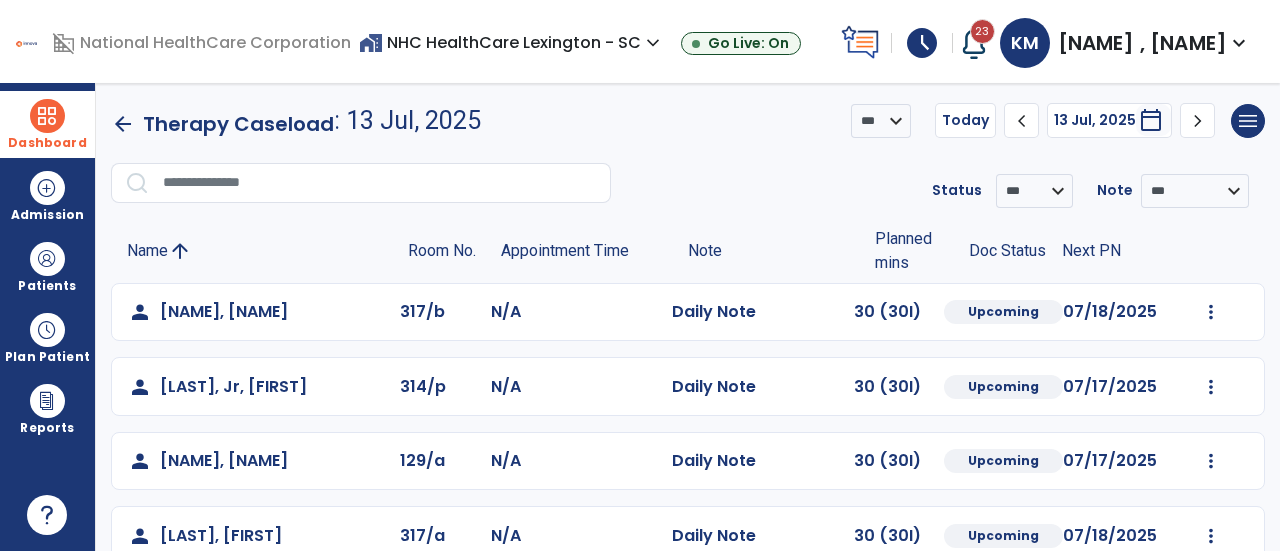 click on "schedule" at bounding box center [922, 43] 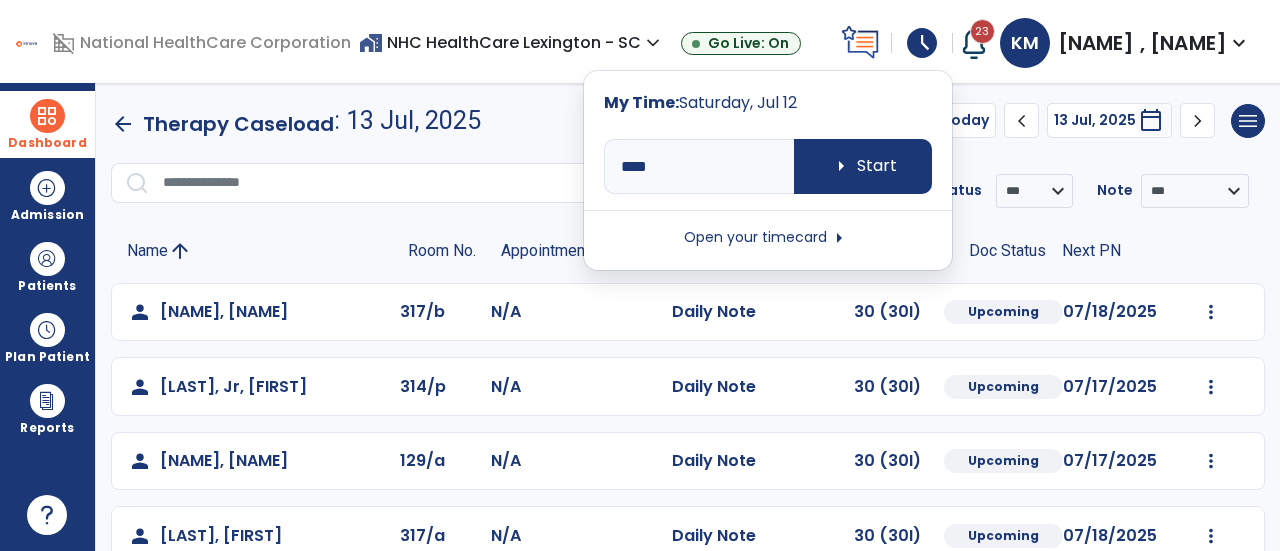 click on "Open your timecard  arrow_right" at bounding box center (768, 238) 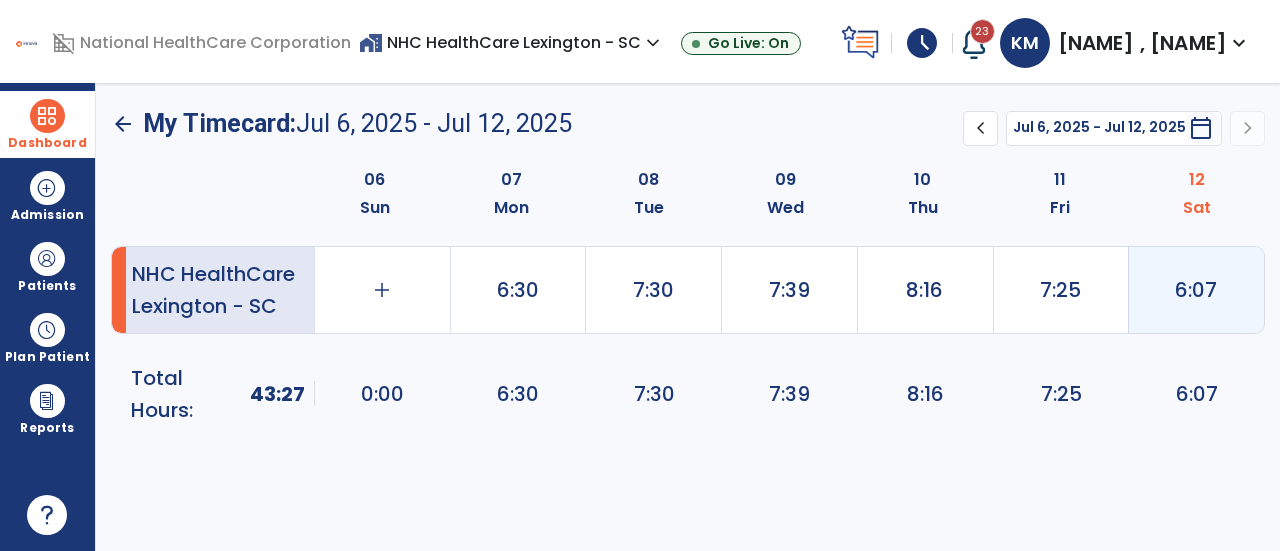 click on "6:07" 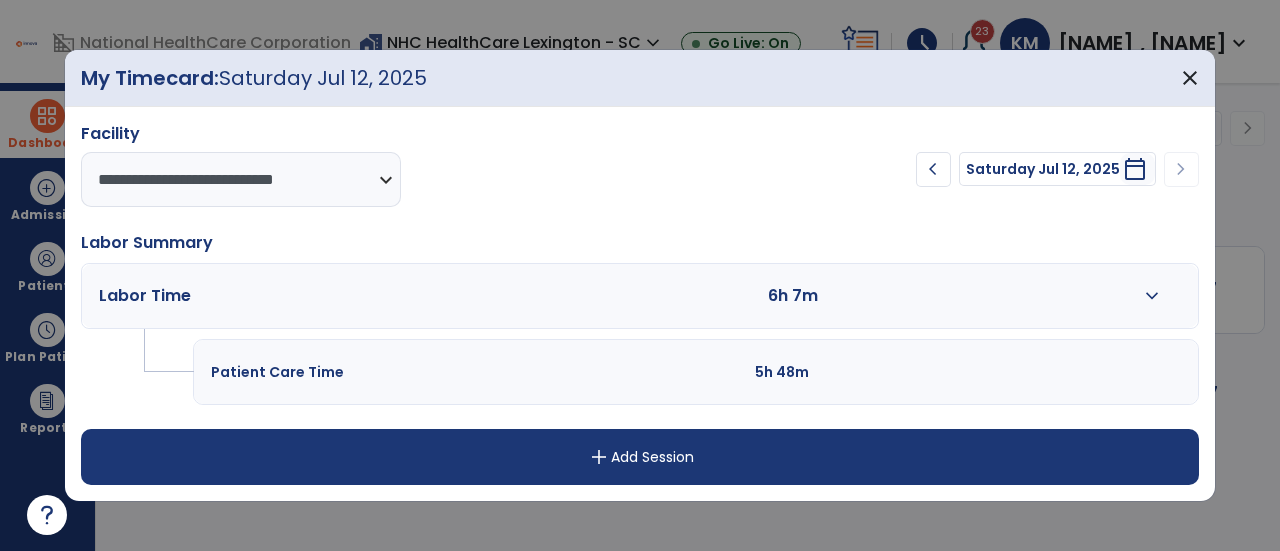 click on "expand_more" at bounding box center (1152, 296) 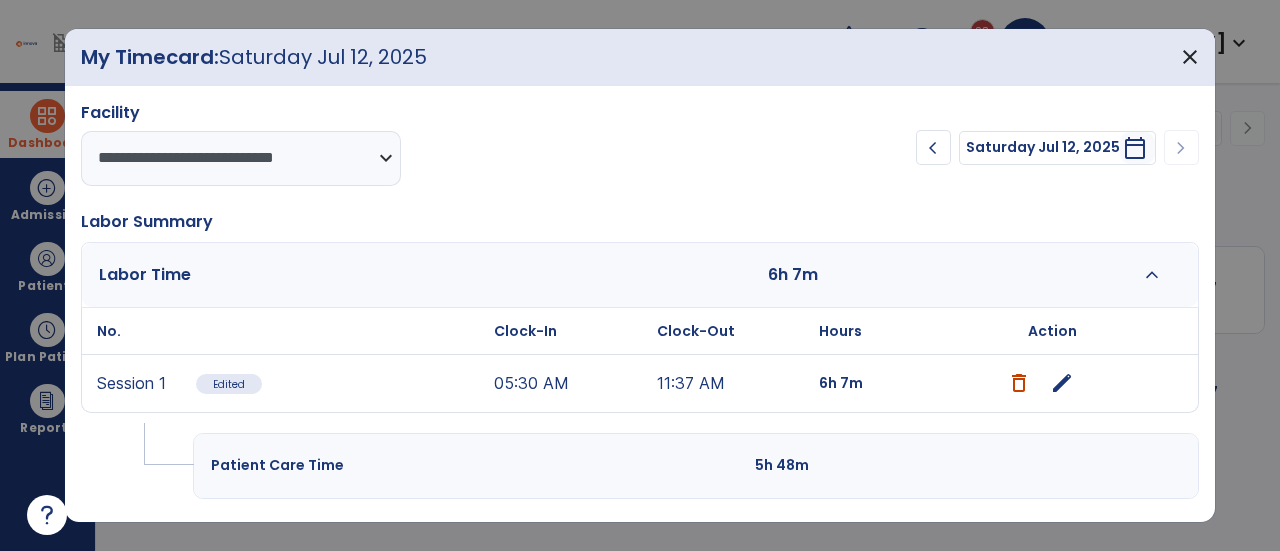 click on "edit" at bounding box center (1062, 383) 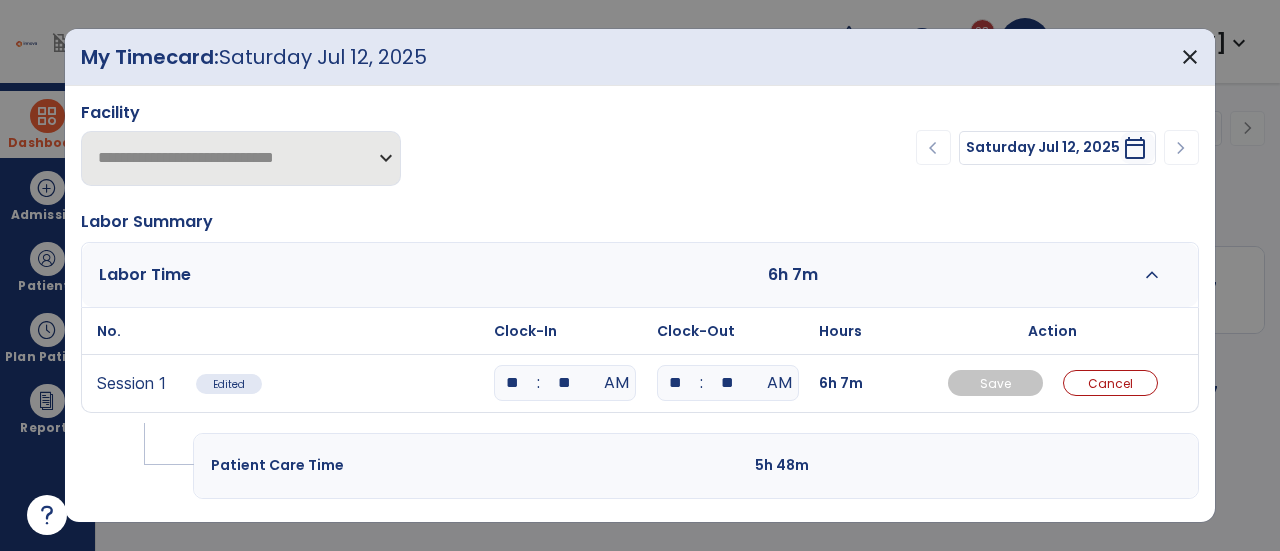 click on "**" at bounding box center (728, 383) 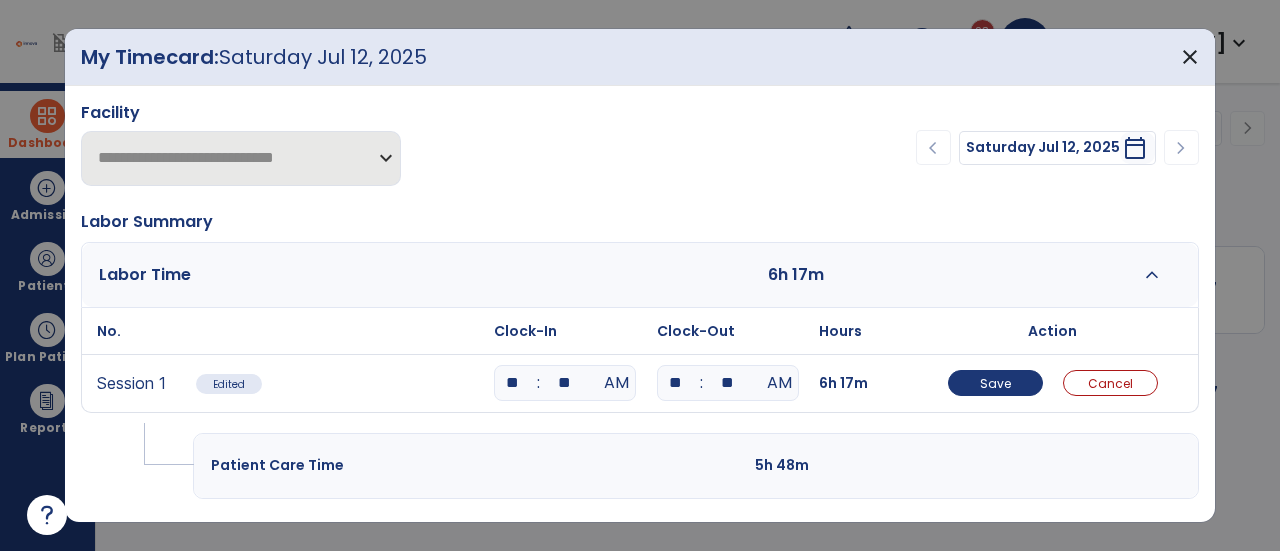 click on "Labor Time  6h 17m   expand_less" at bounding box center [640, 275] 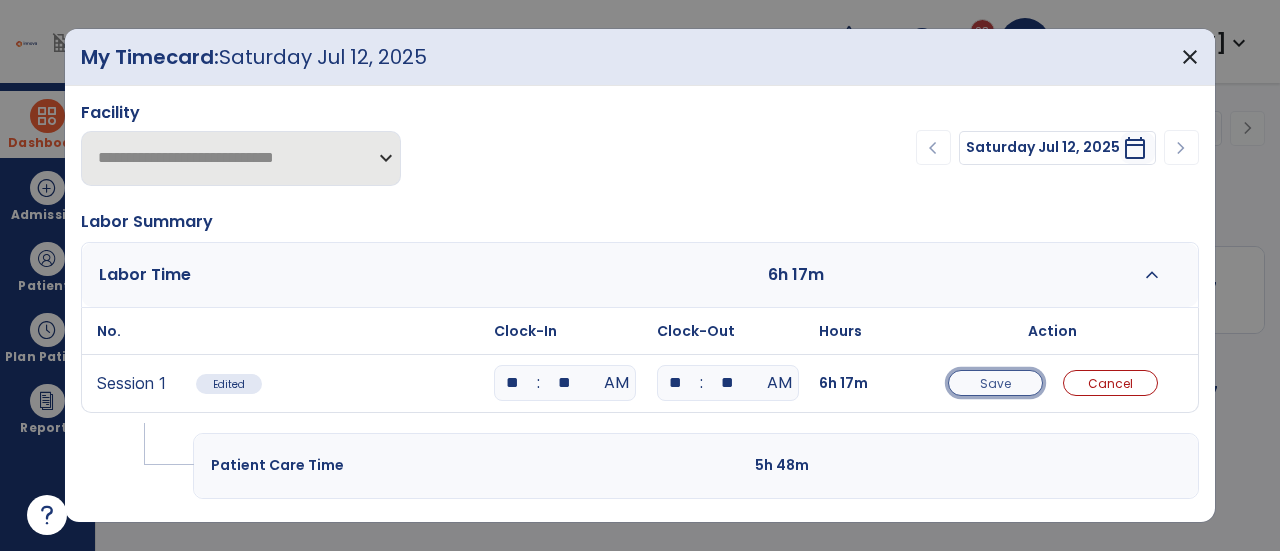 click on "Save" at bounding box center [995, 383] 